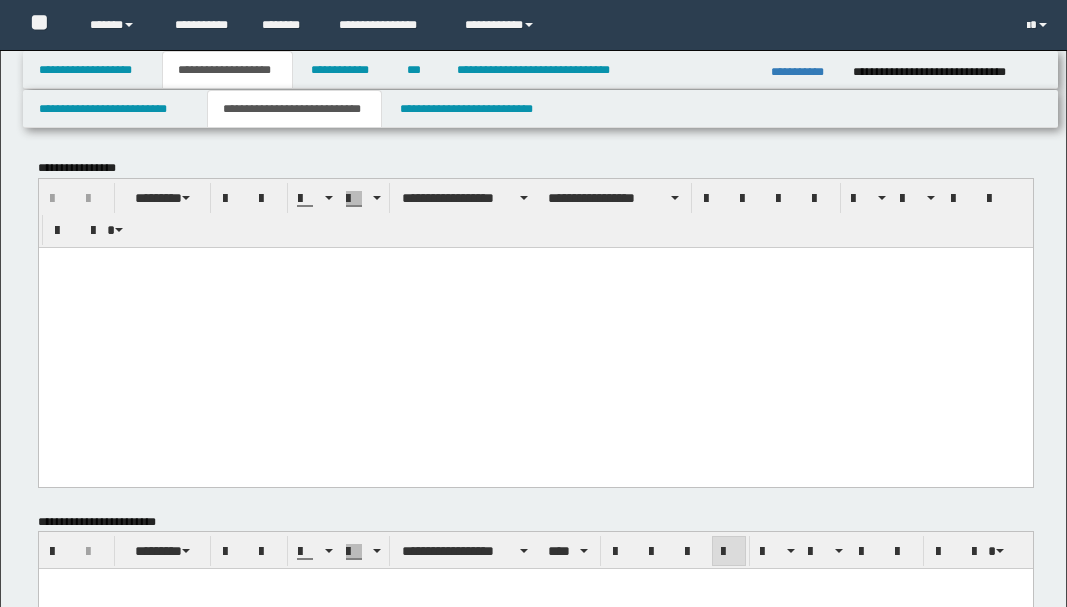 scroll, scrollTop: 3333, scrollLeft: 0, axis: vertical 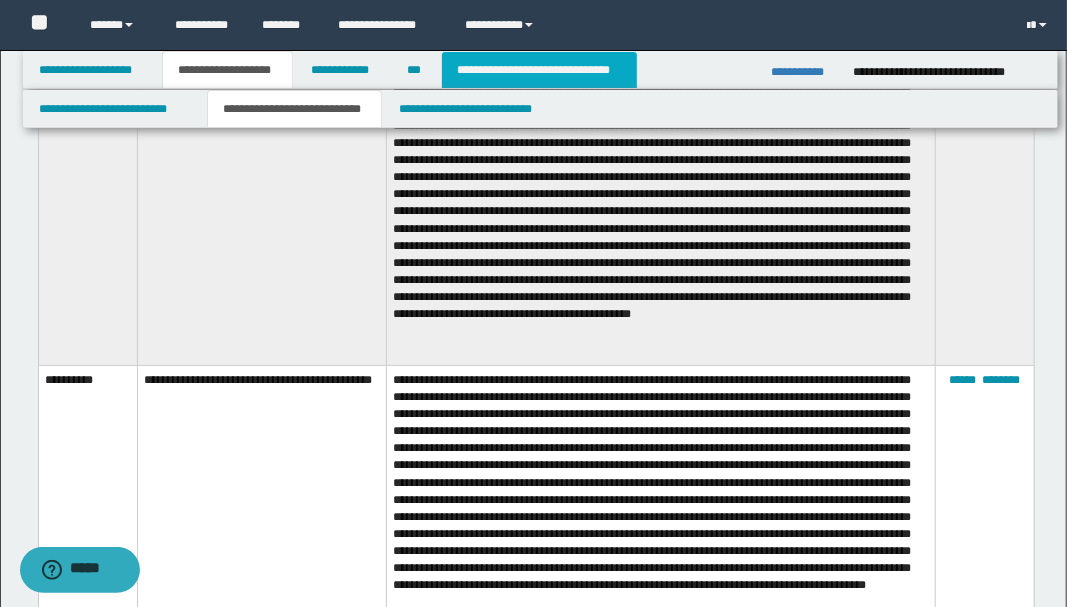 click on "**********" at bounding box center [539, 70] 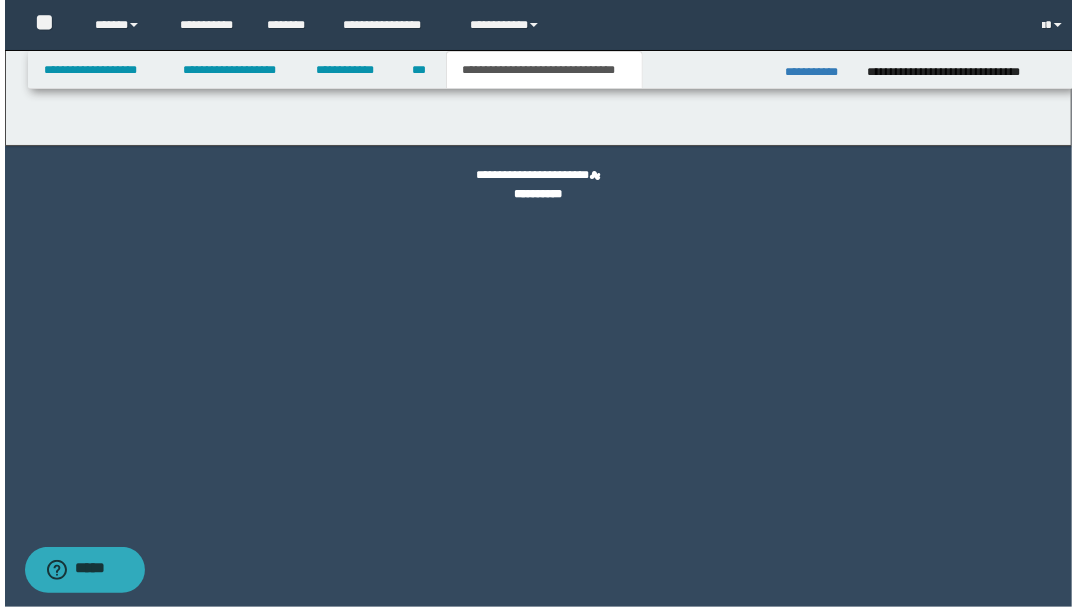 scroll, scrollTop: 0, scrollLeft: 0, axis: both 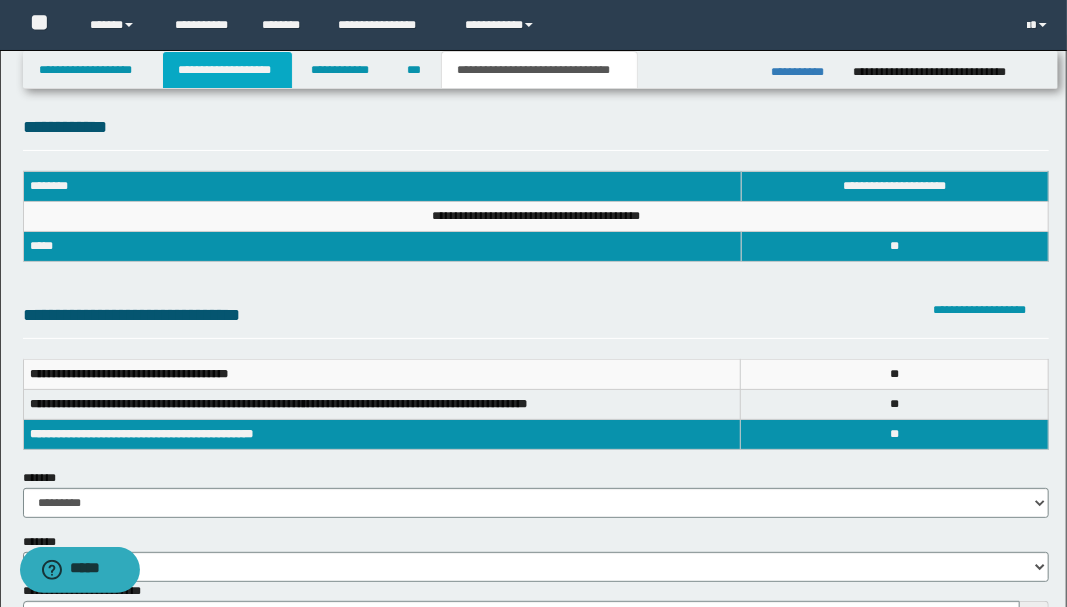 click on "**********" at bounding box center [227, 70] 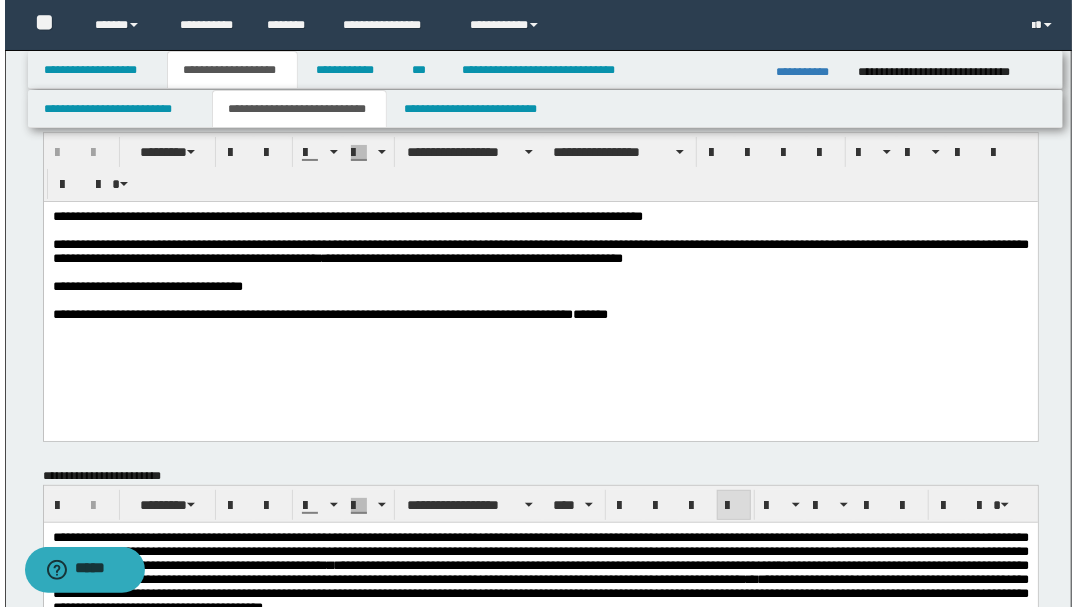 scroll, scrollTop: 0, scrollLeft: 0, axis: both 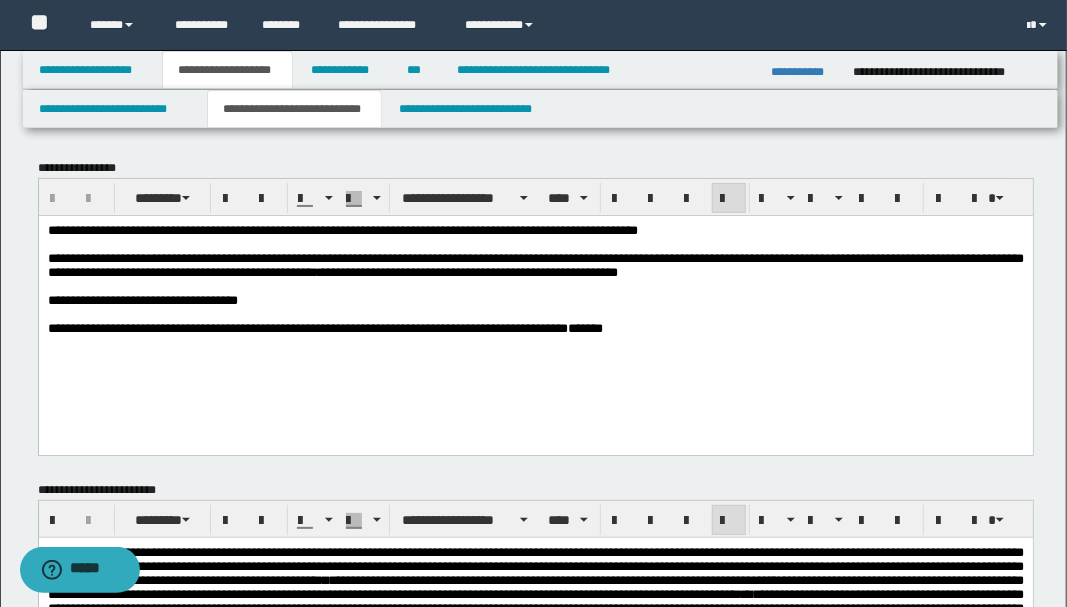 click on "**********" at bounding box center (535, 304) 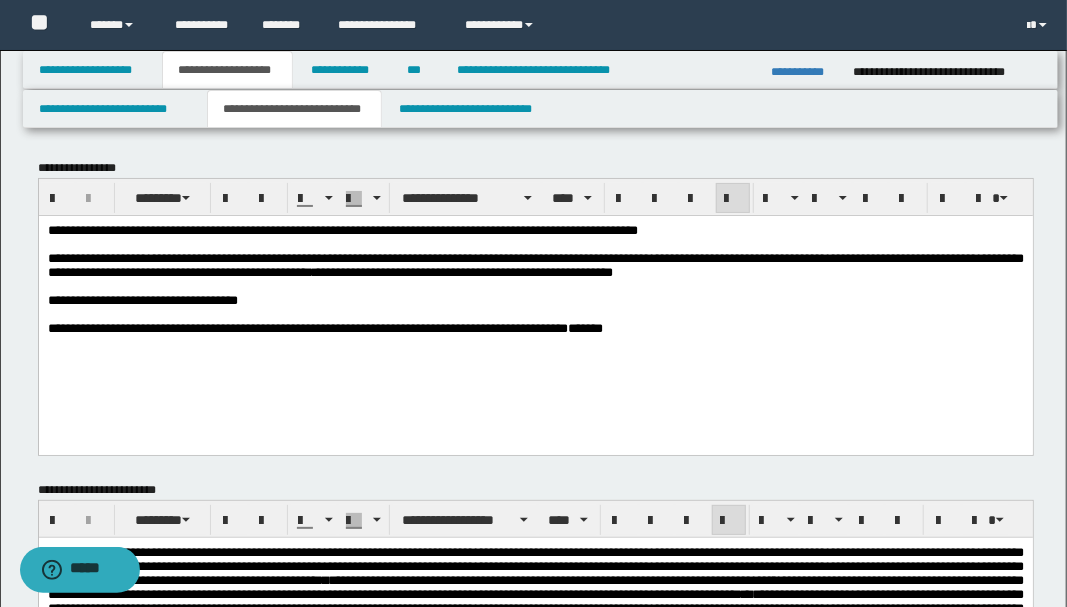 click on "**********" at bounding box center [535, 328] 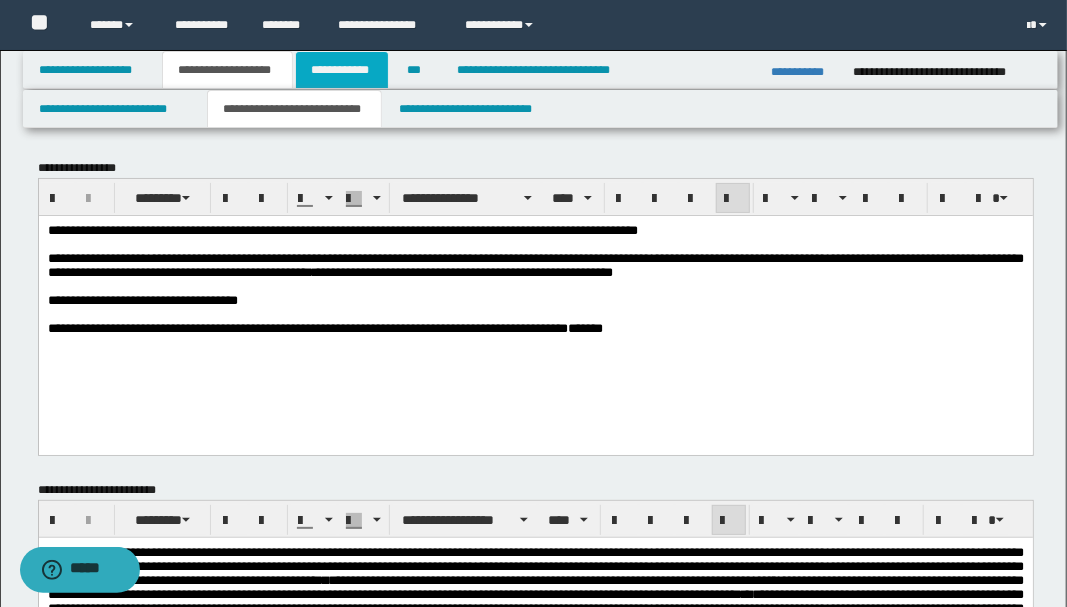click on "**********" at bounding box center (342, 70) 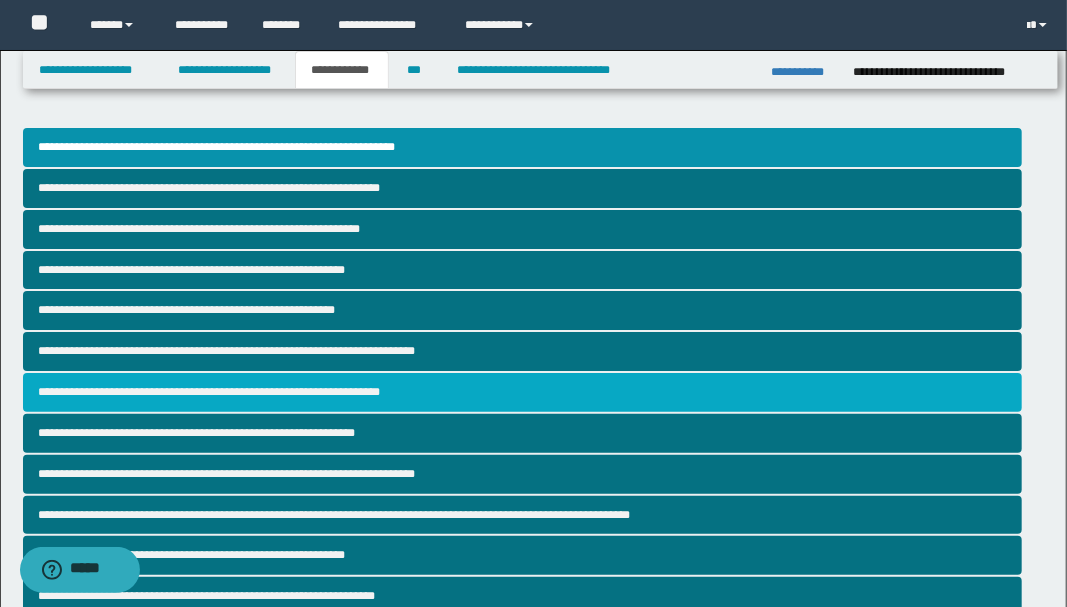 click on "**********" at bounding box center (522, 392) 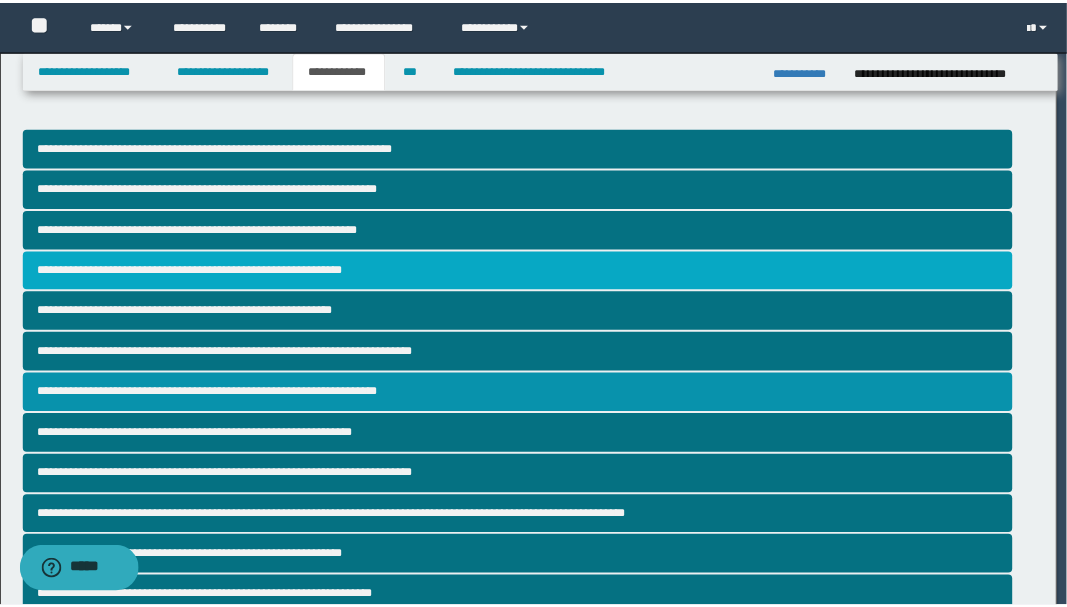 scroll, scrollTop: 0, scrollLeft: 0, axis: both 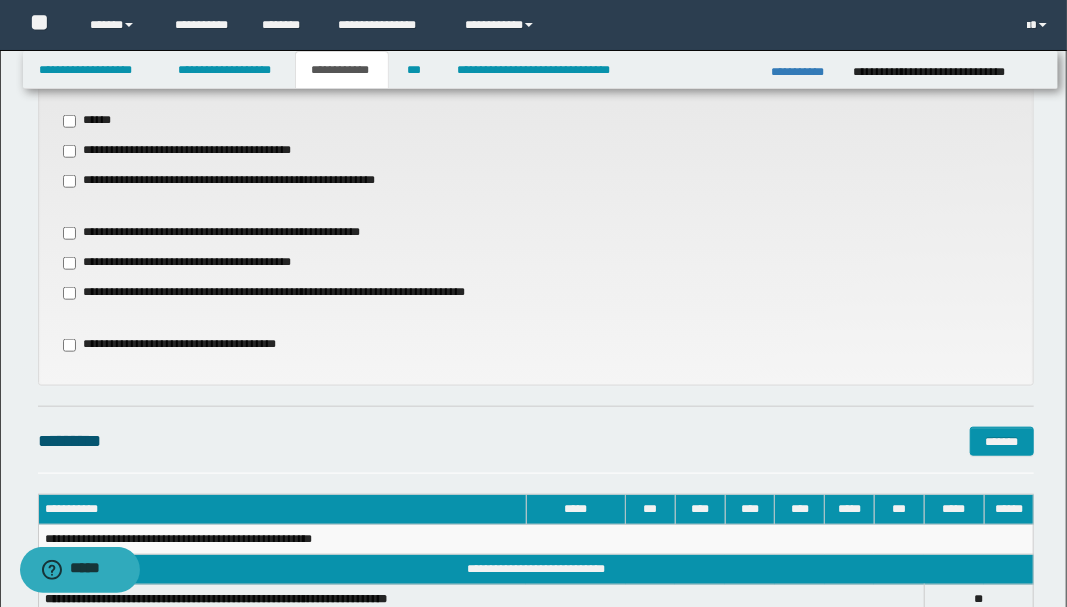 click on "**********" at bounding box center [177, 345] 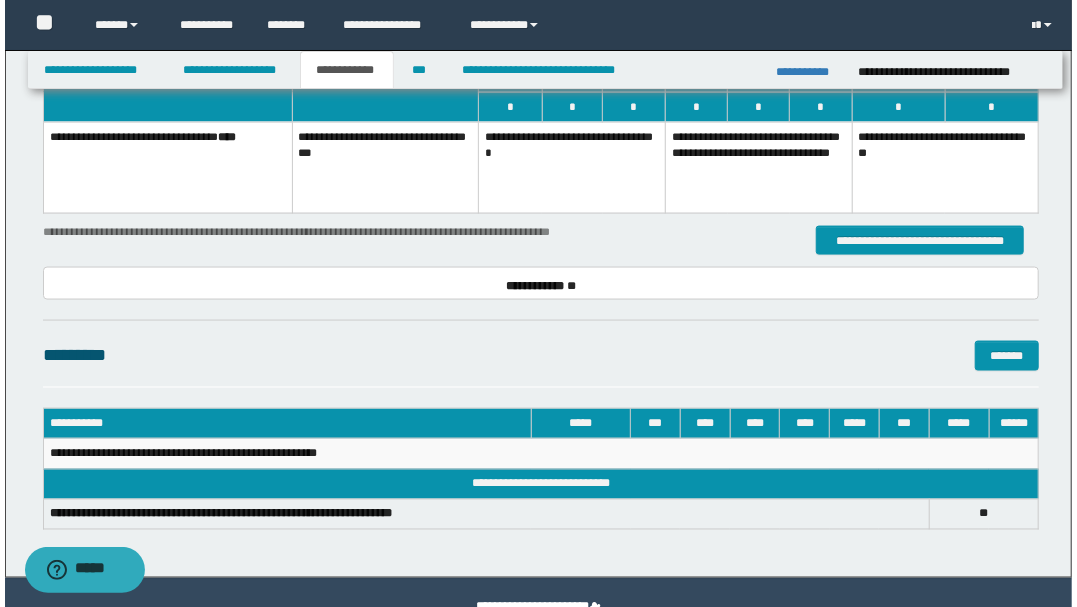 scroll, scrollTop: 1185, scrollLeft: 0, axis: vertical 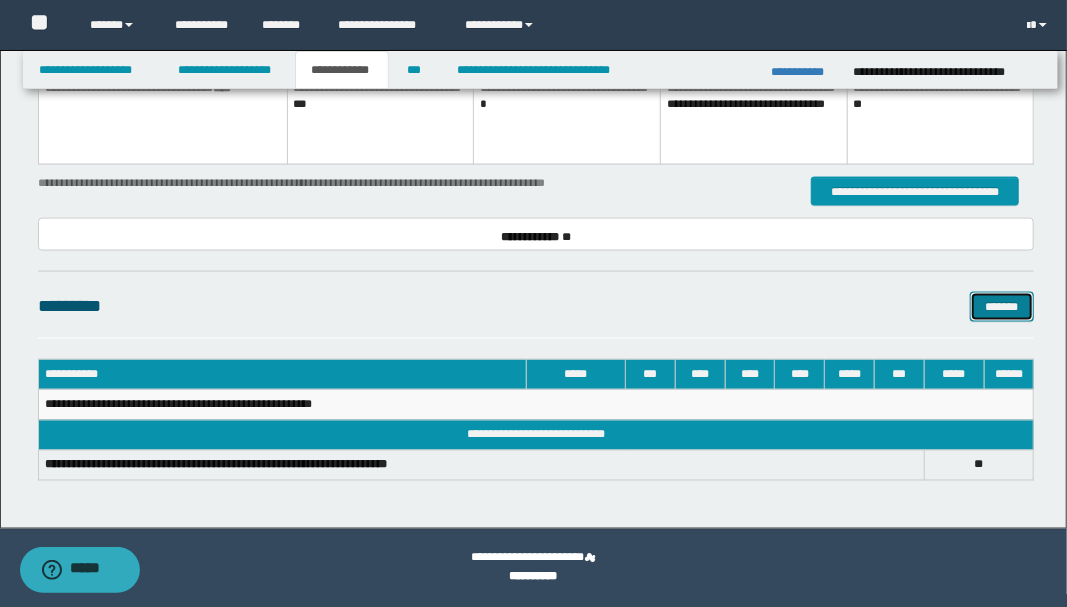 click on "*******" at bounding box center (1002, 306) 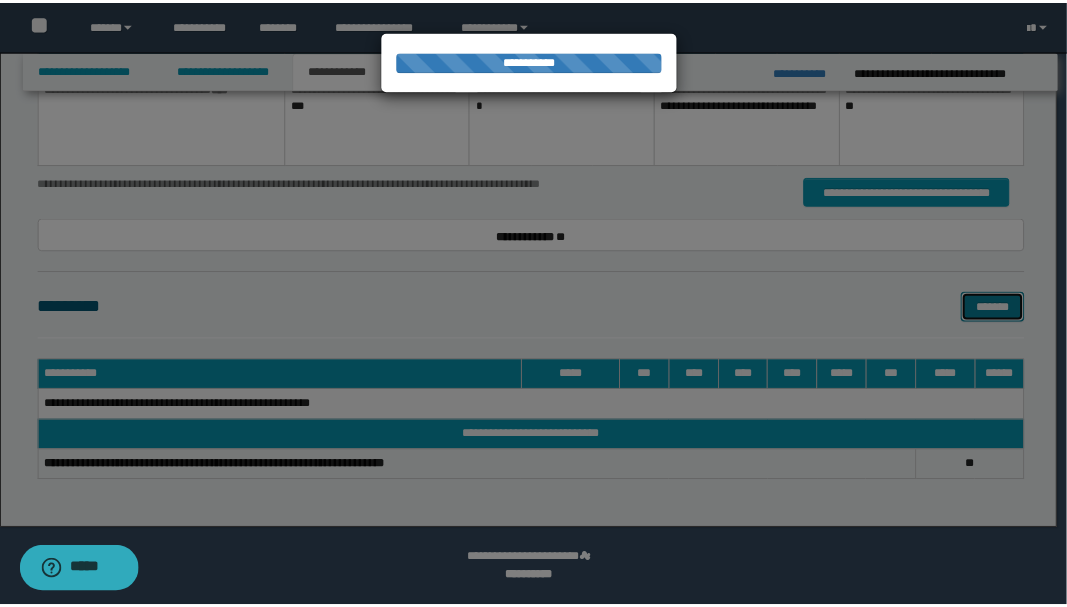 scroll, scrollTop: 0, scrollLeft: 0, axis: both 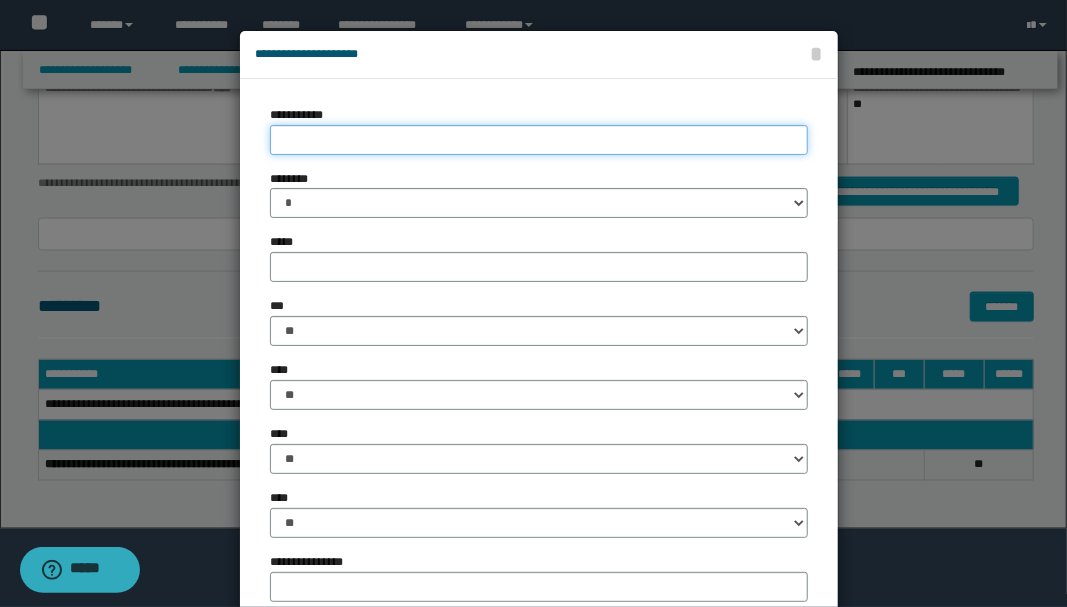 drag, startPoint x: 388, startPoint y: 136, endPoint x: 403, endPoint y: 135, distance: 15.033297 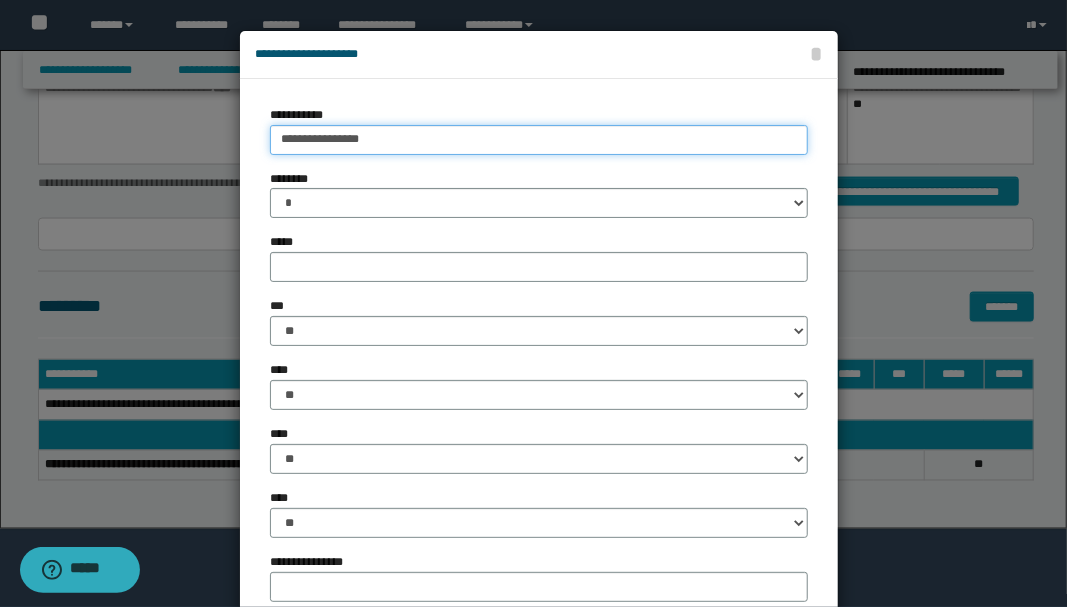 type on "**********" 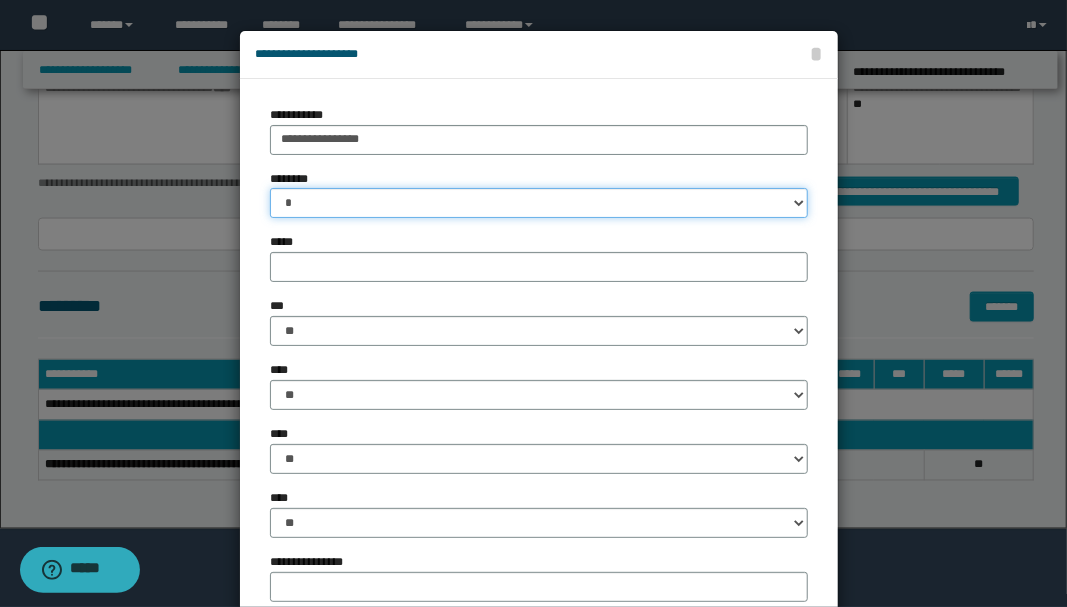 click on "*
*
*
*
*
*
*
*
*
**
**
**
**
**
**" at bounding box center [539, 203] 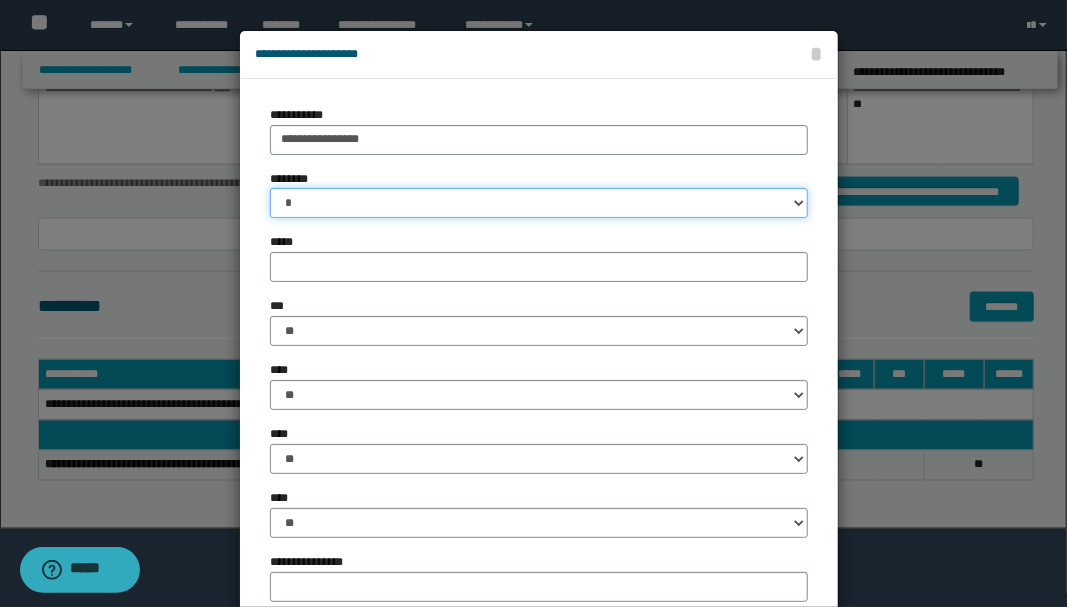 select on "*" 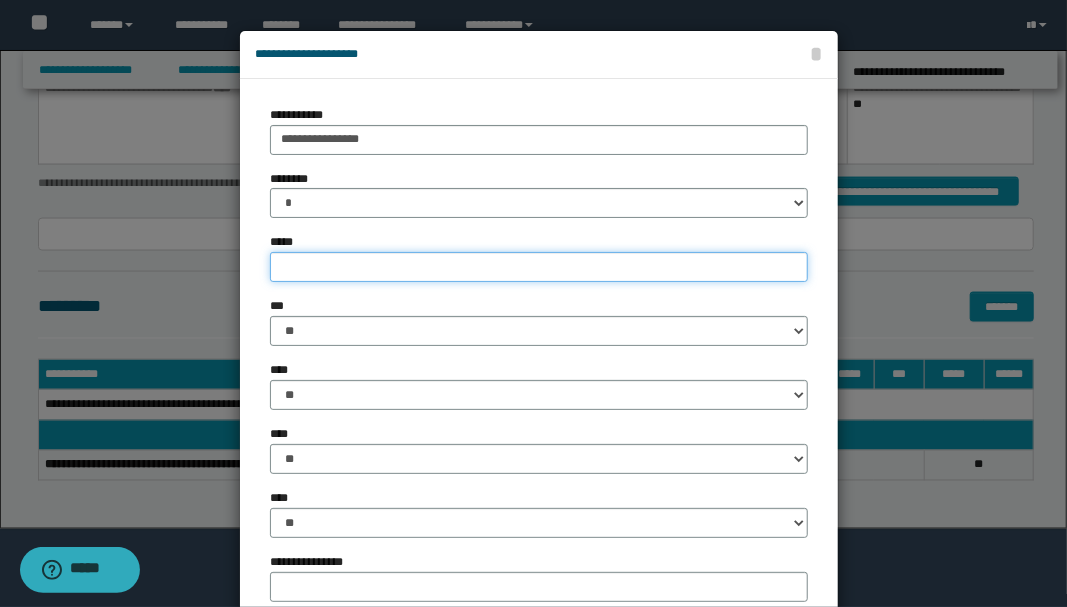 click on "*****" at bounding box center (539, 267) 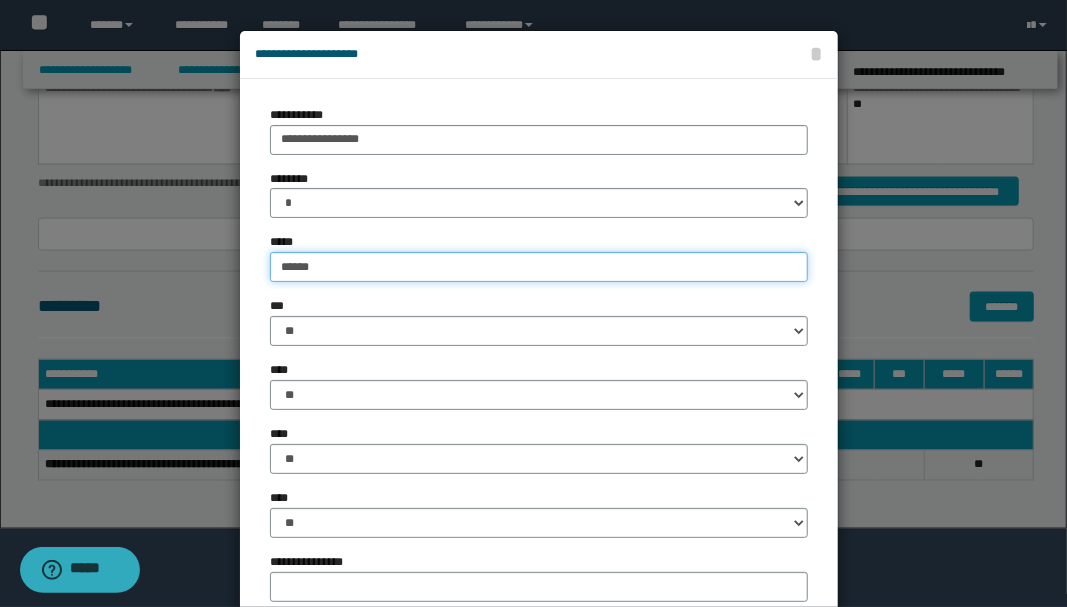 type on "******" 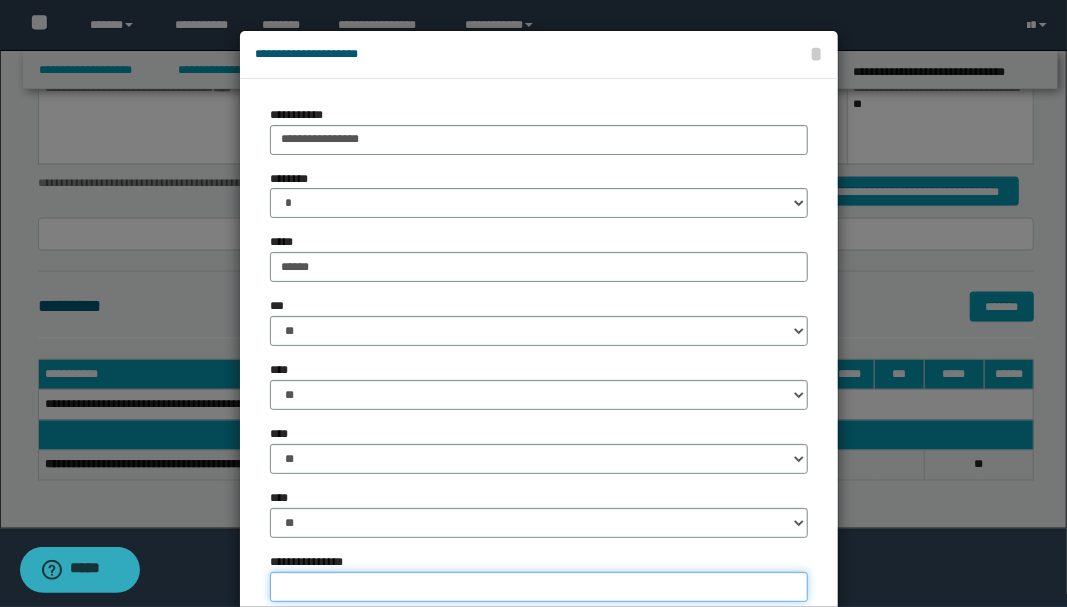 click on "**********" at bounding box center [539, 587] 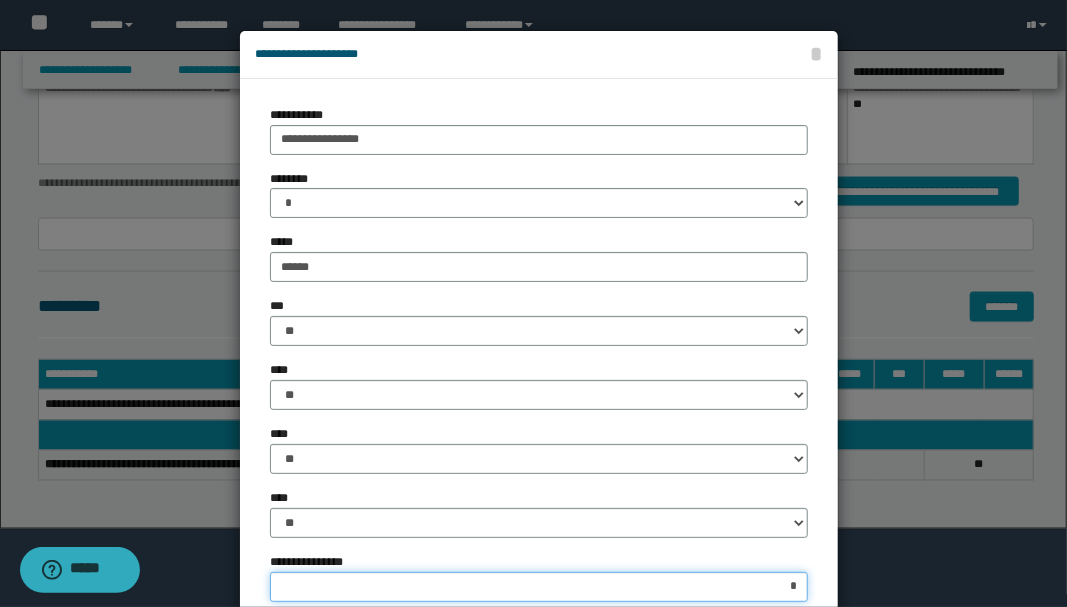 type on "**" 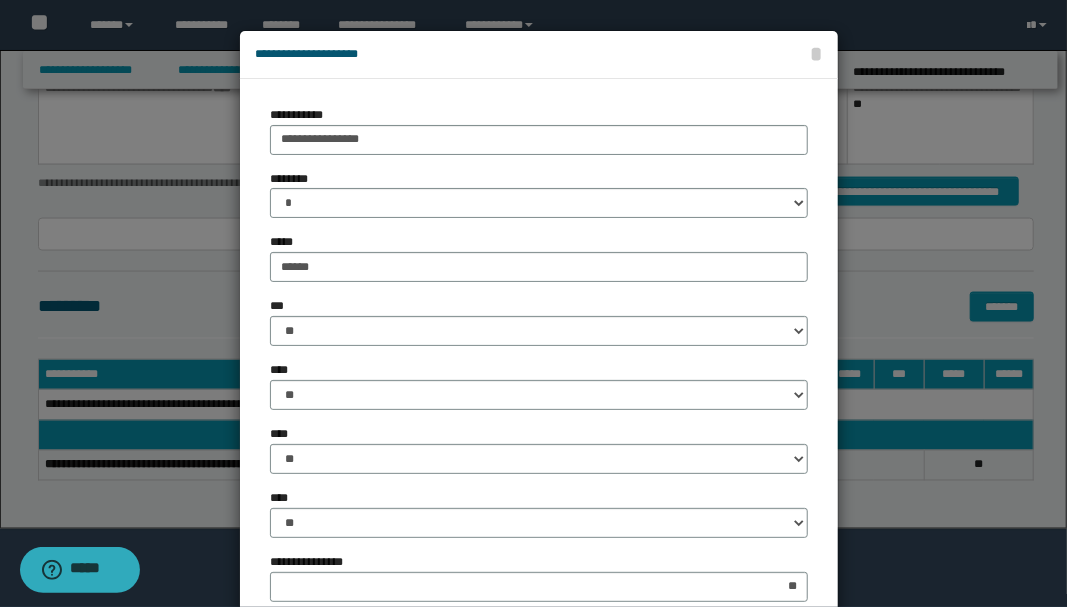 scroll, scrollTop: 127, scrollLeft: 0, axis: vertical 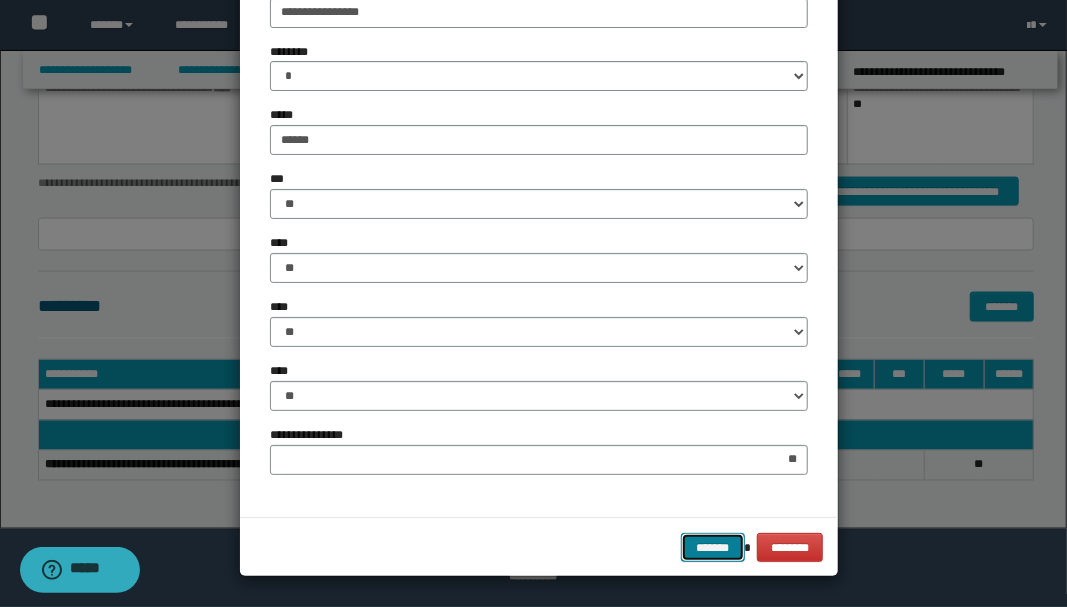 type 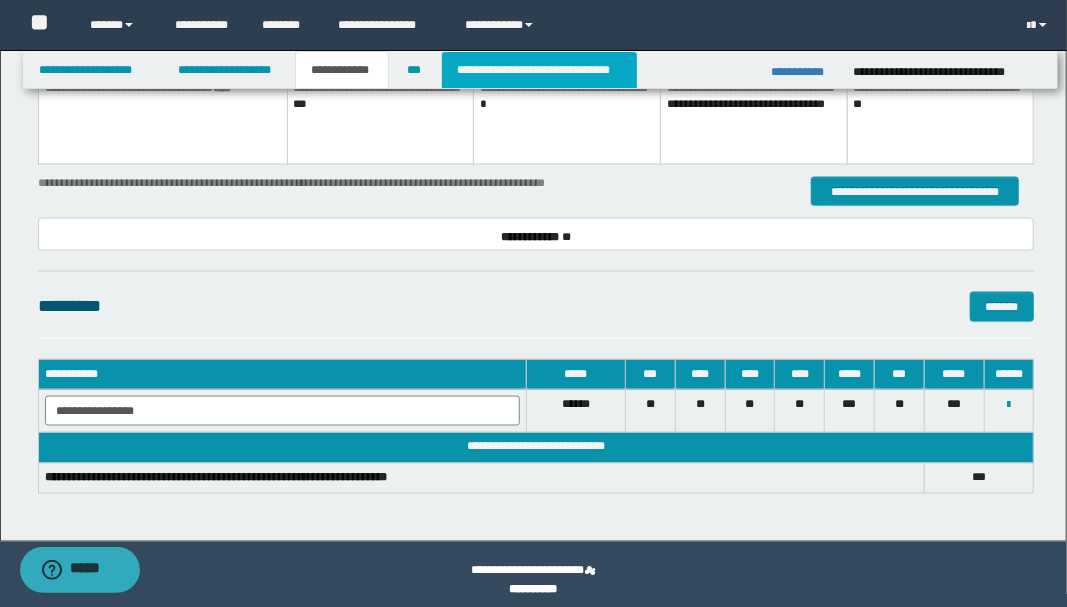 click on "**********" at bounding box center [539, 70] 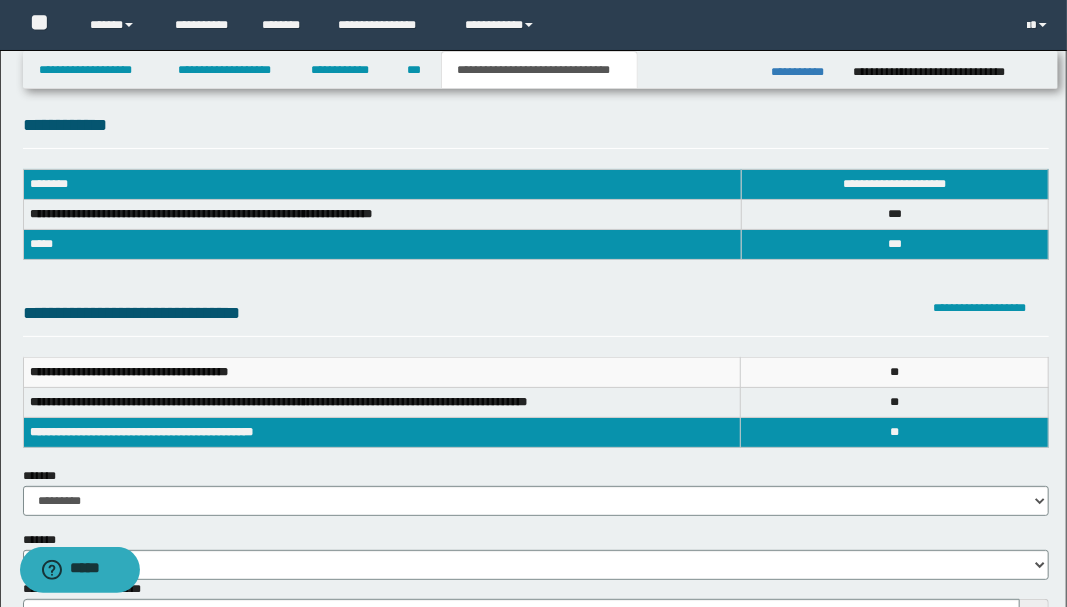 scroll, scrollTop: 0, scrollLeft: 0, axis: both 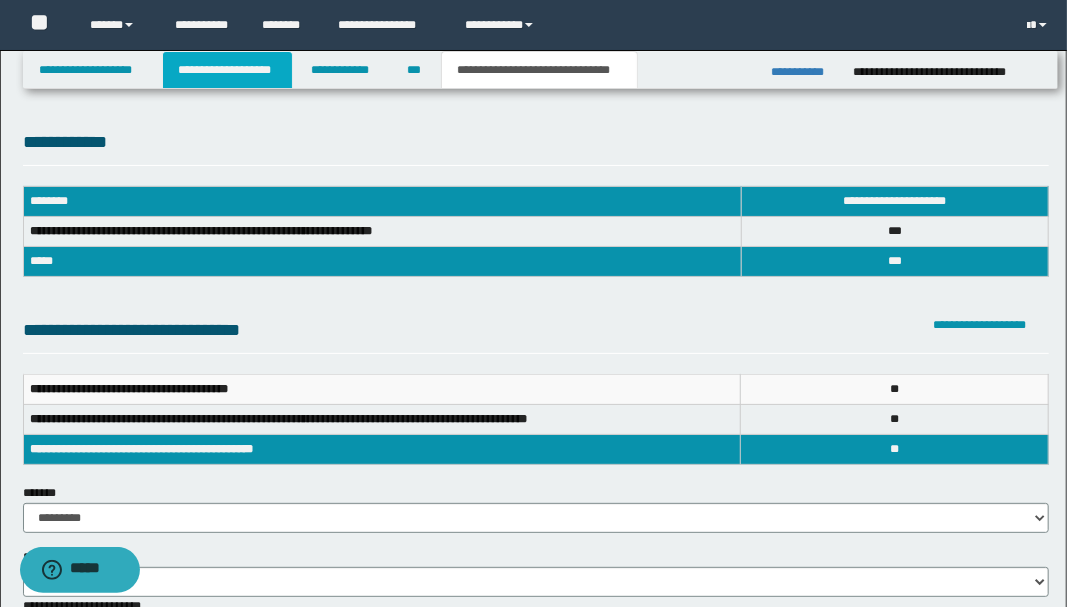 click on "**********" at bounding box center (227, 70) 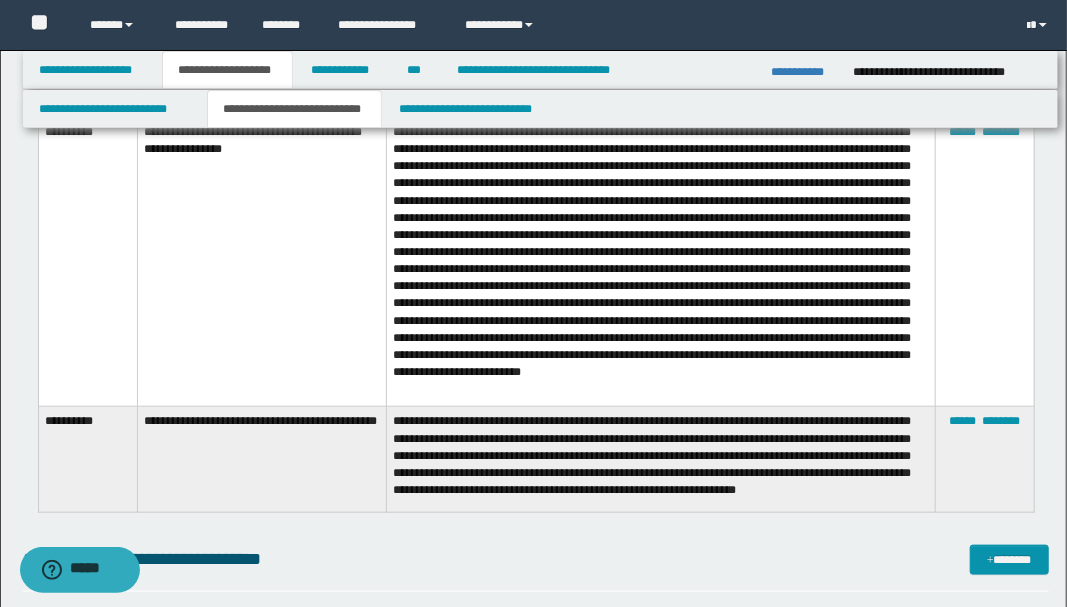 scroll, scrollTop: 3866, scrollLeft: 0, axis: vertical 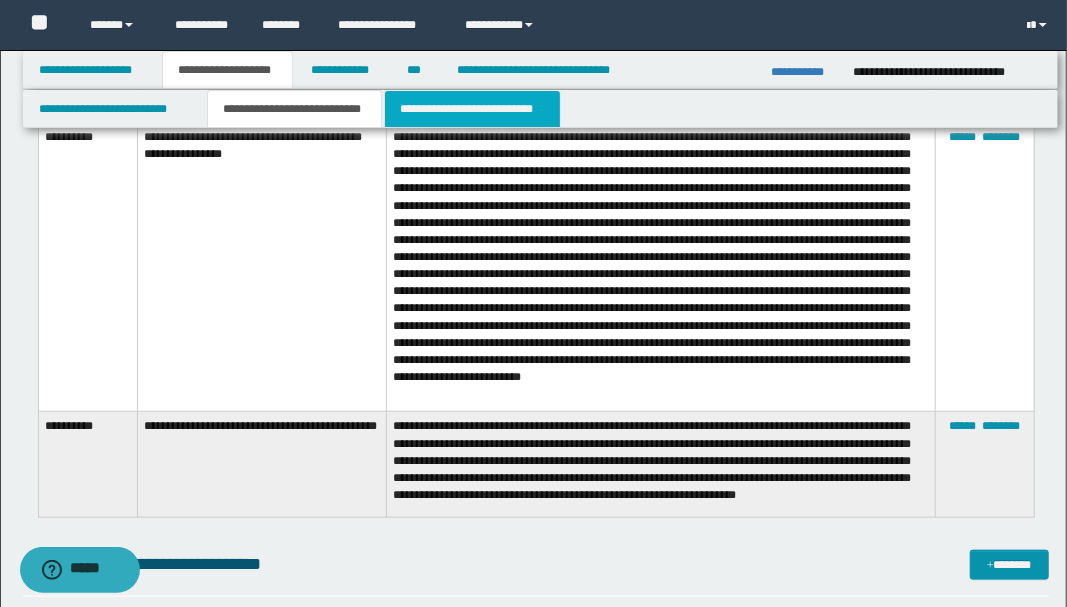 click on "**********" at bounding box center (472, 109) 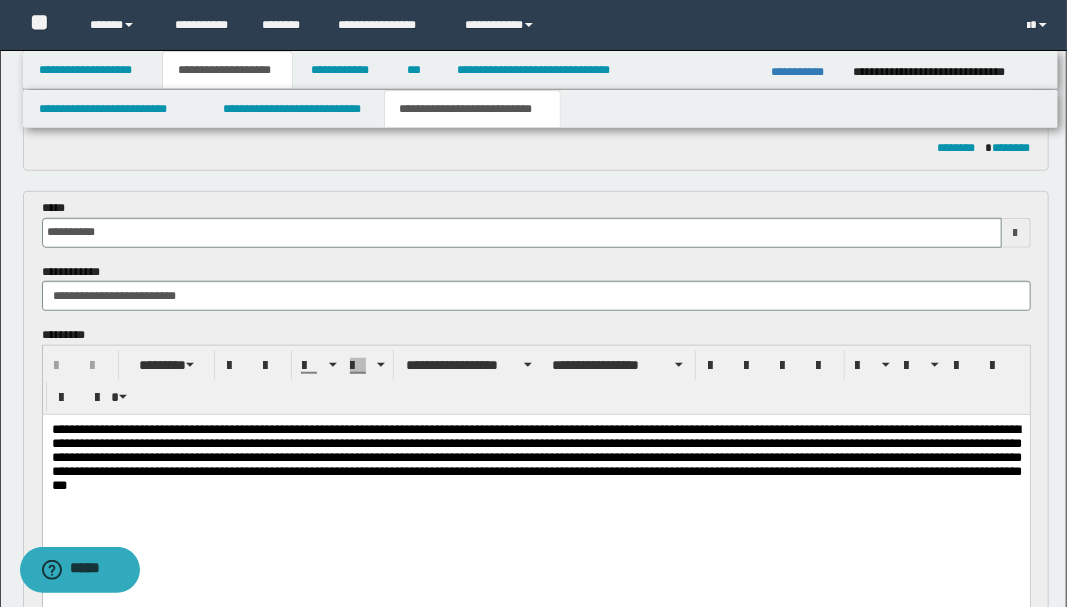 scroll, scrollTop: 200, scrollLeft: 0, axis: vertical 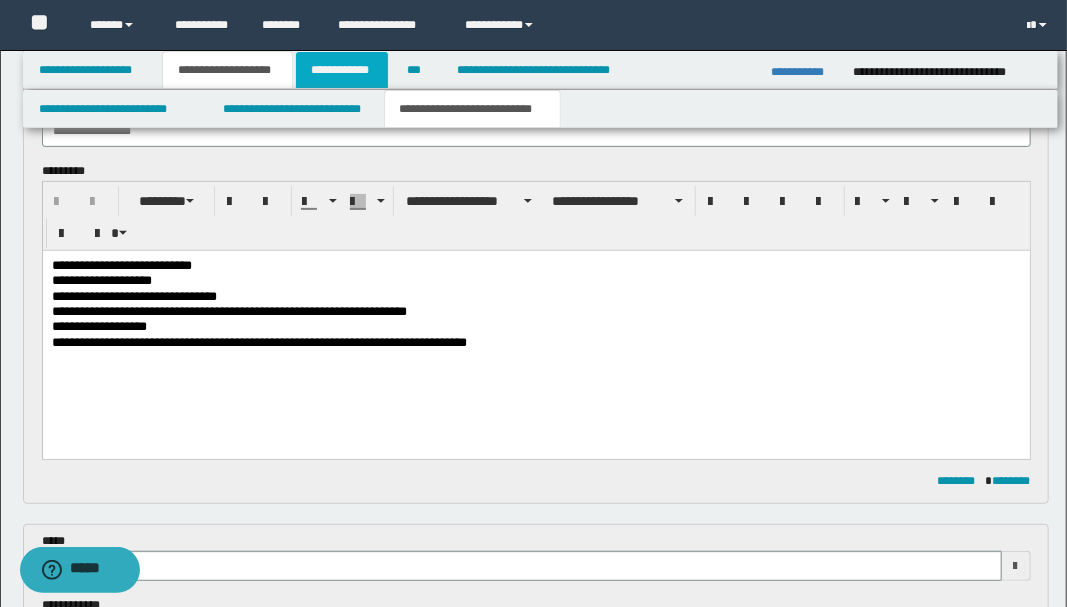 click on "**********" at bounding box center [342, 70] 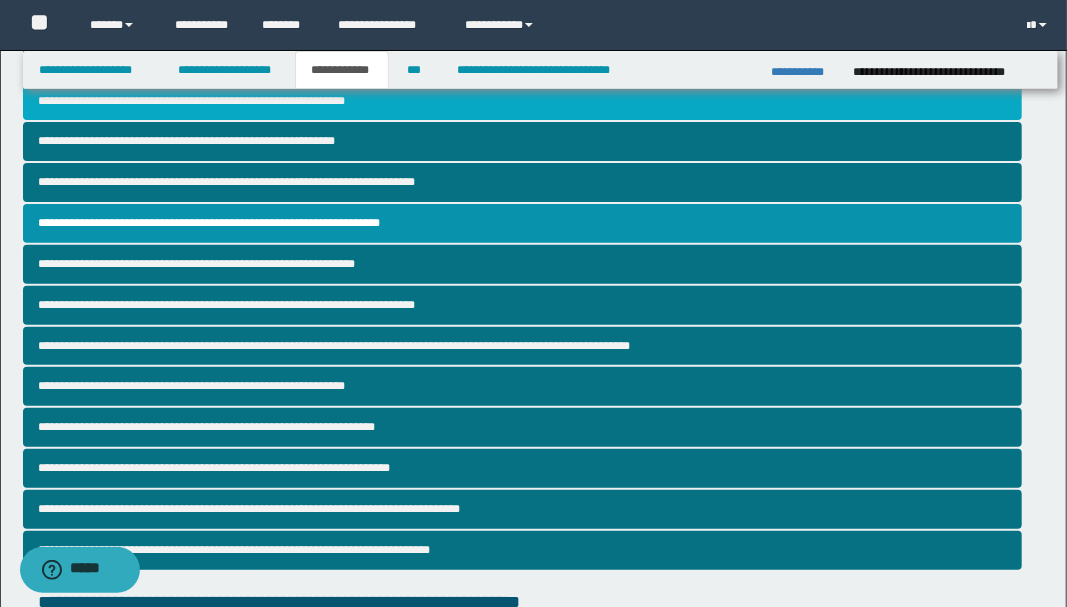 scroll, scrollTop: 36, scrollLeft: 0, axis: vertical 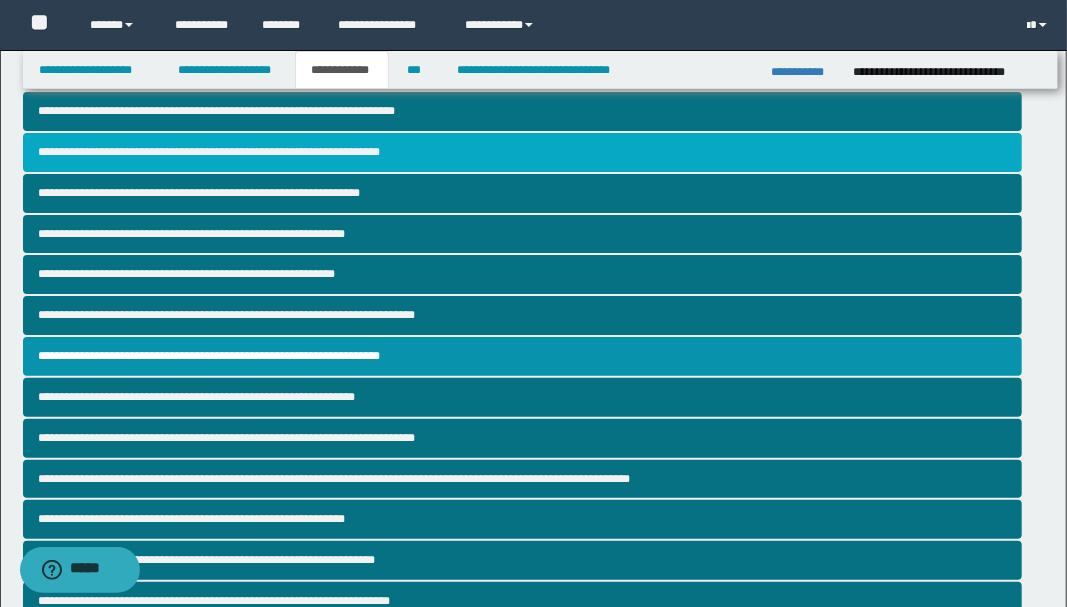 click on "**********" at bounding box center [522, 152] 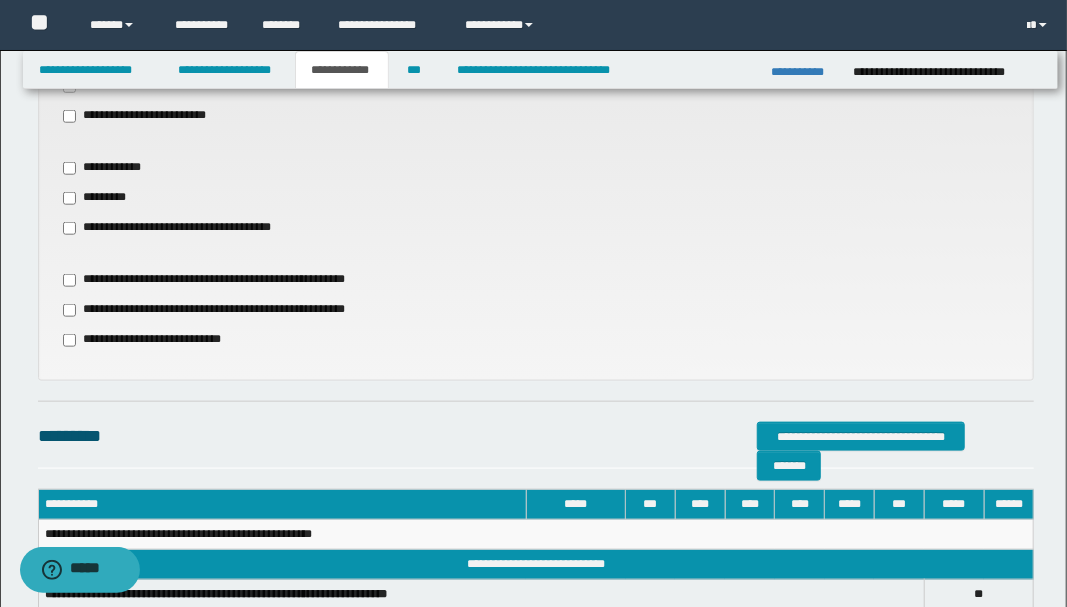 scroll, scrollTop: 800, scrollLeft: 0, axis: vertical 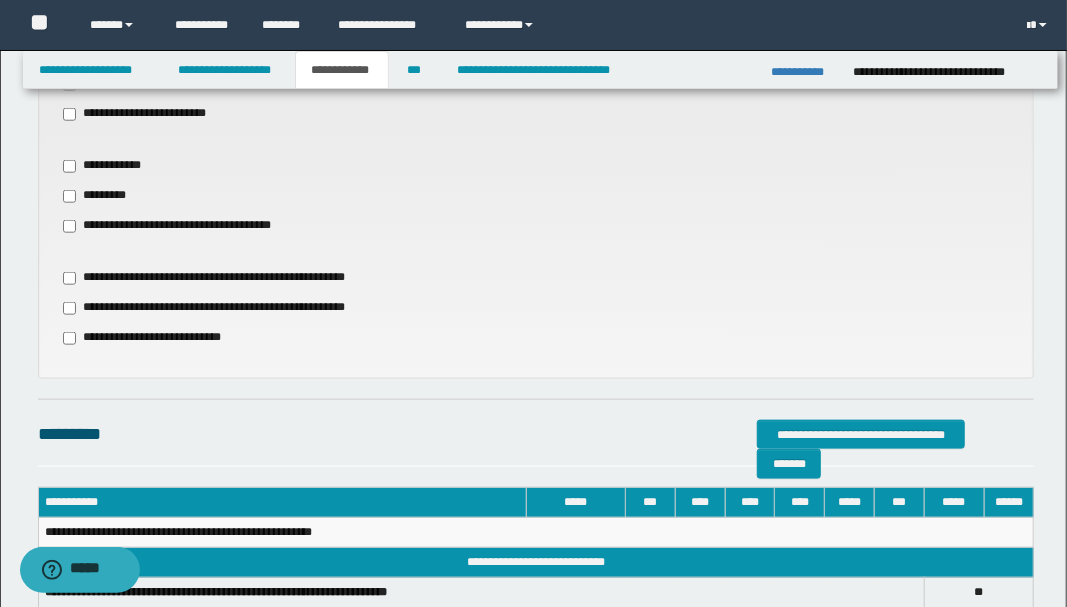 click on "**********" at bounding box center [217, 308] 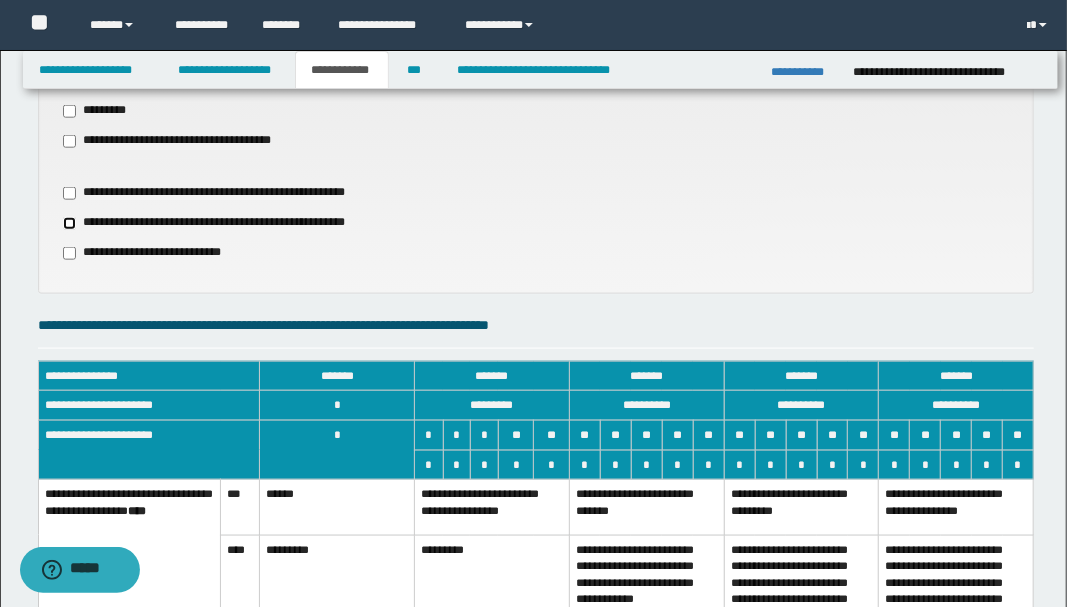 scroll, scrollTop: 1066, scrollLeft: 0, axis: vertical 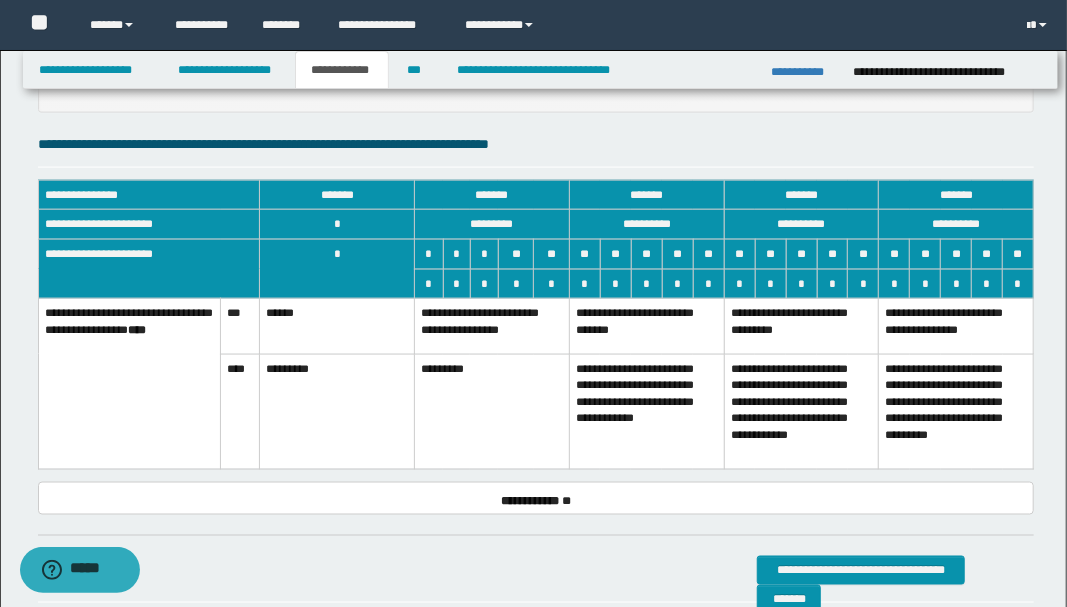 click on "**********" at bounding box center [647, 411] 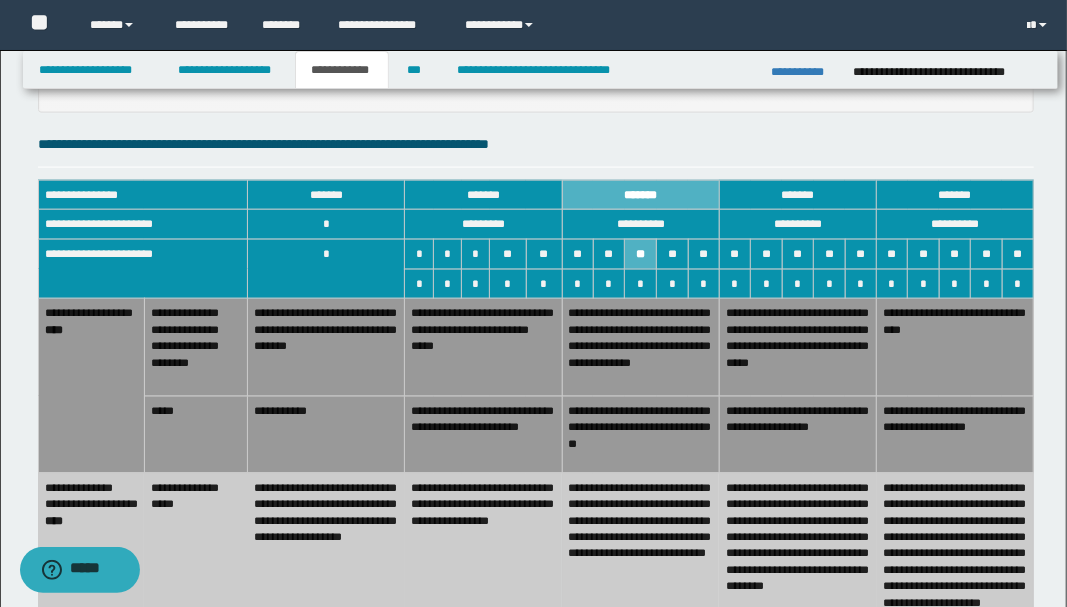scroll, scrollTop: 1266, scrollLeft: 0, axis: vertical 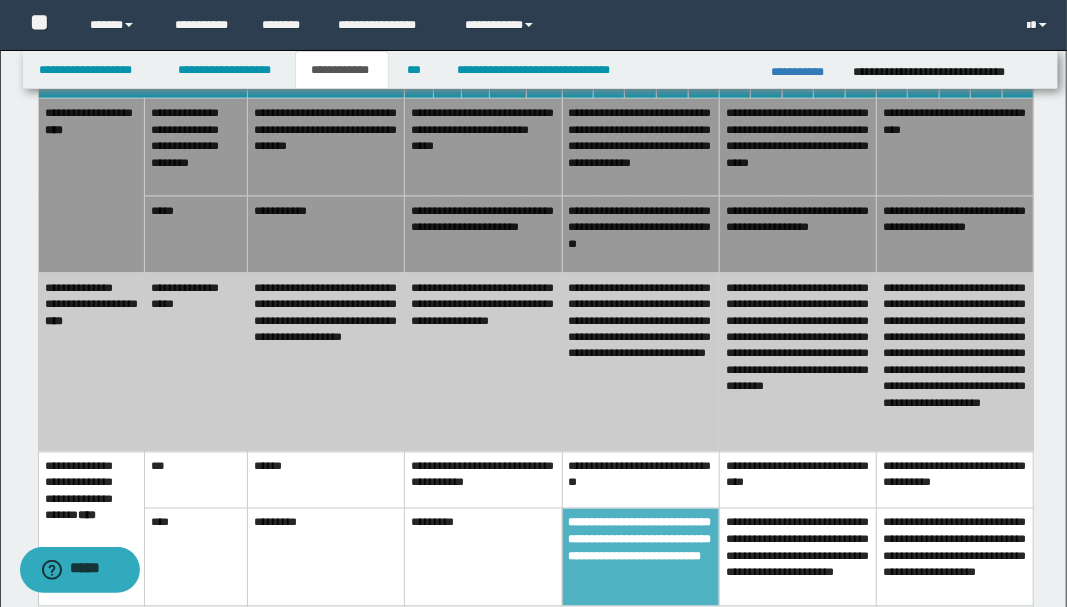 click on "**********" at bounding box center [483, 362] 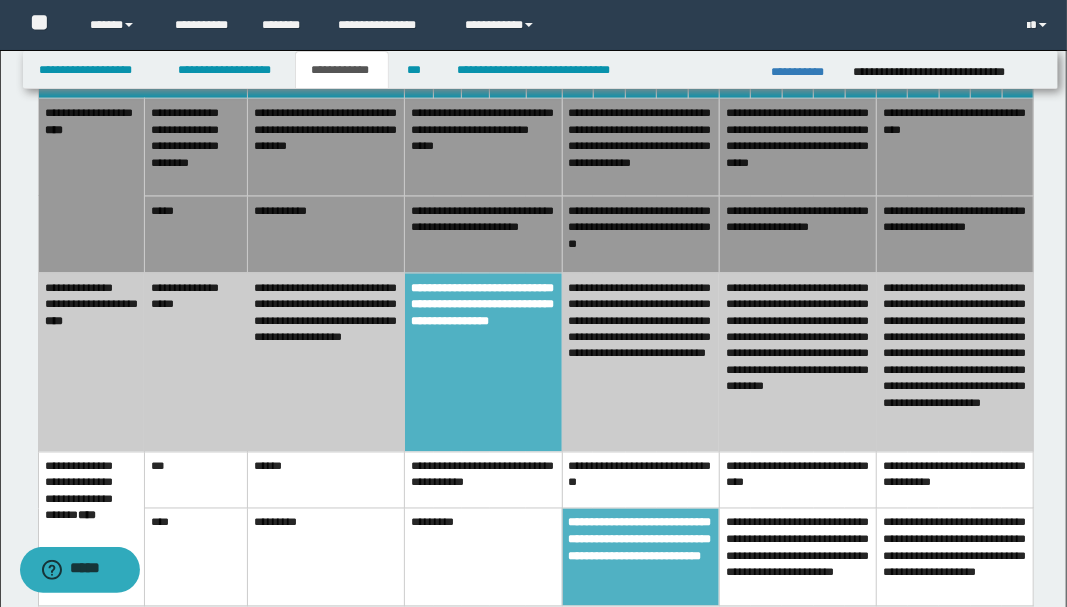 click on "**********" at bounding box center [640, 234] 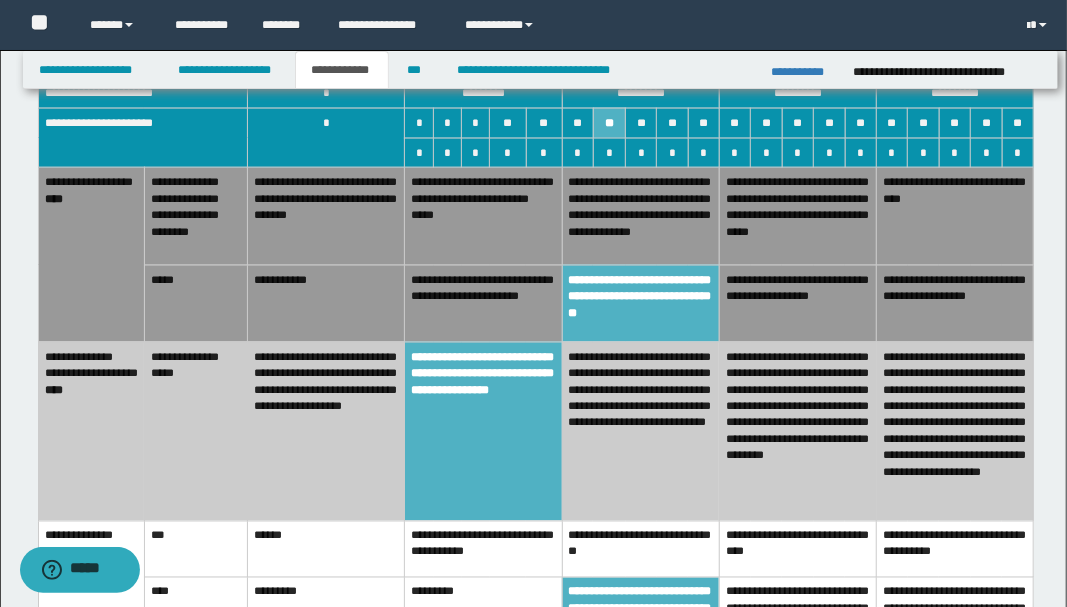 scroll, scrollTop: 1133, scrollLeft: 0, axis: vertical 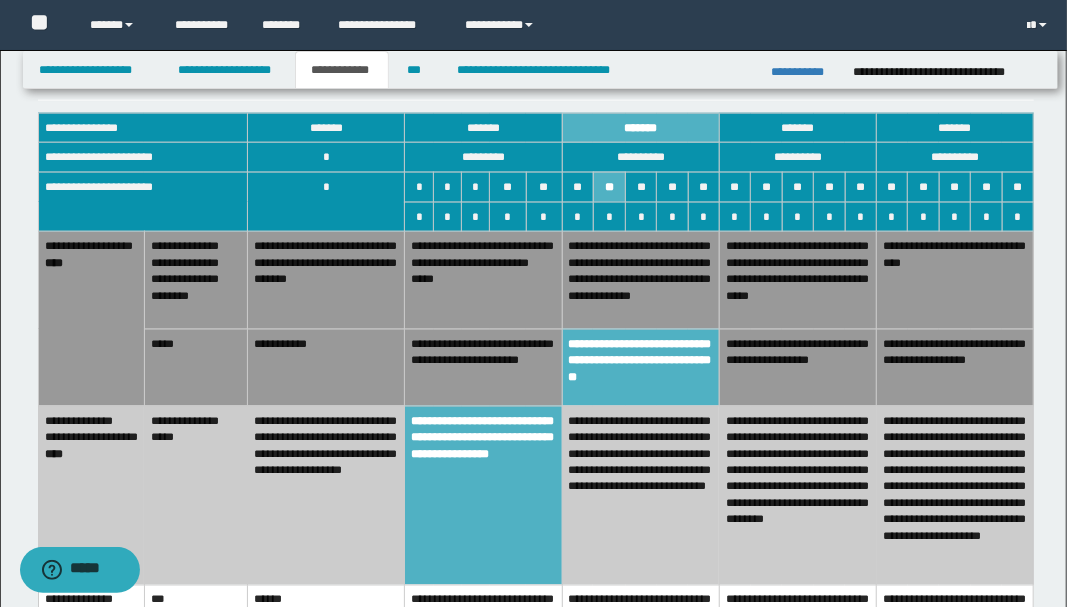 click on "**********" at bounding box center [640, 495] 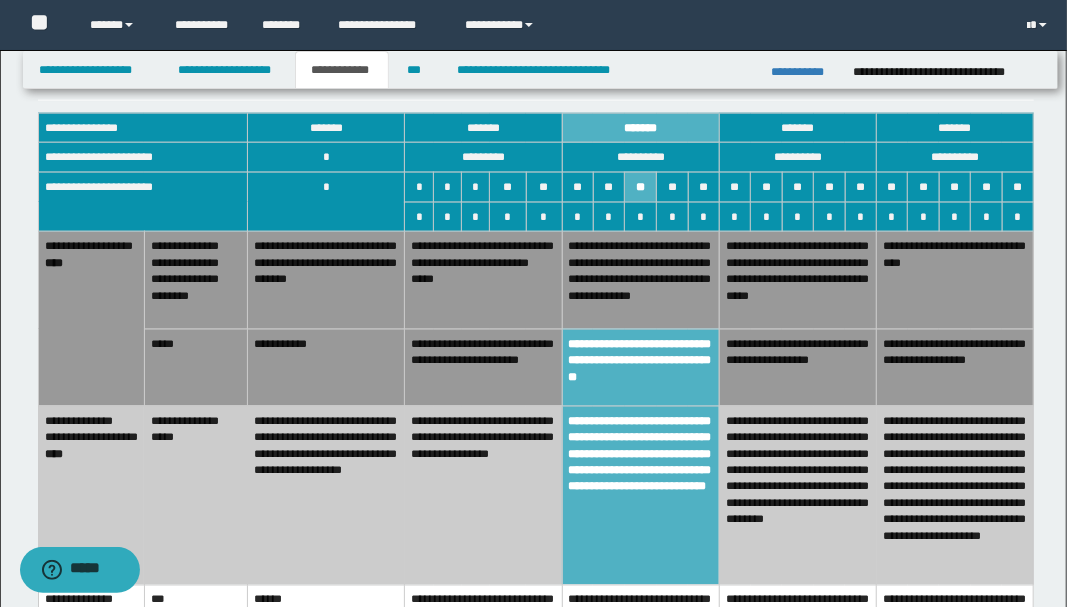 click on "**********" at bounding box center [483, 495] 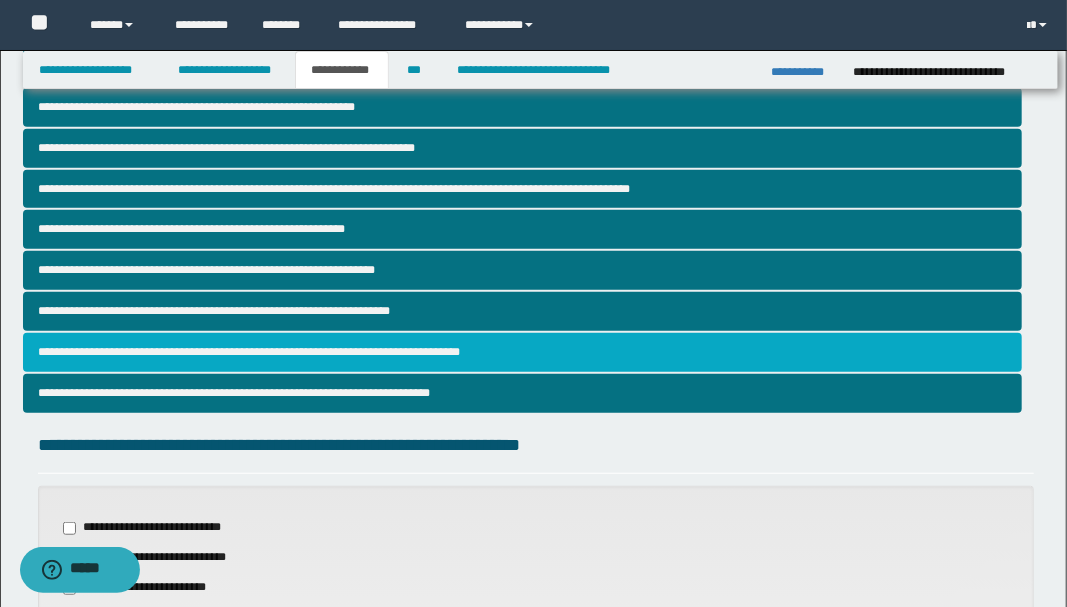 scroll, scrollTop: 466, scrollLeft: 0, axis: vertical 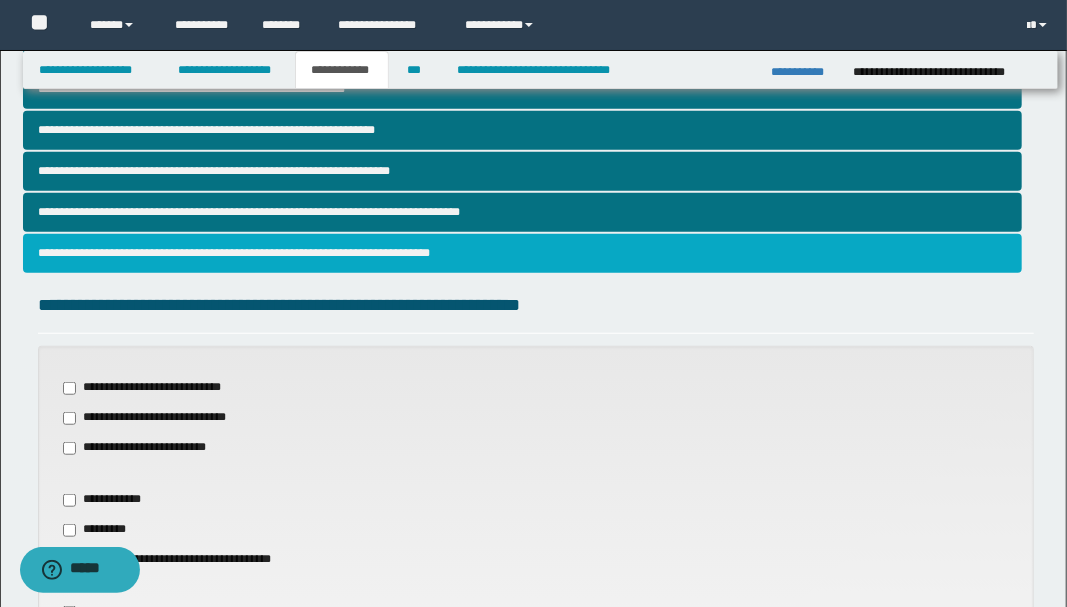 click on "**********" at bounding box center [522, 253] 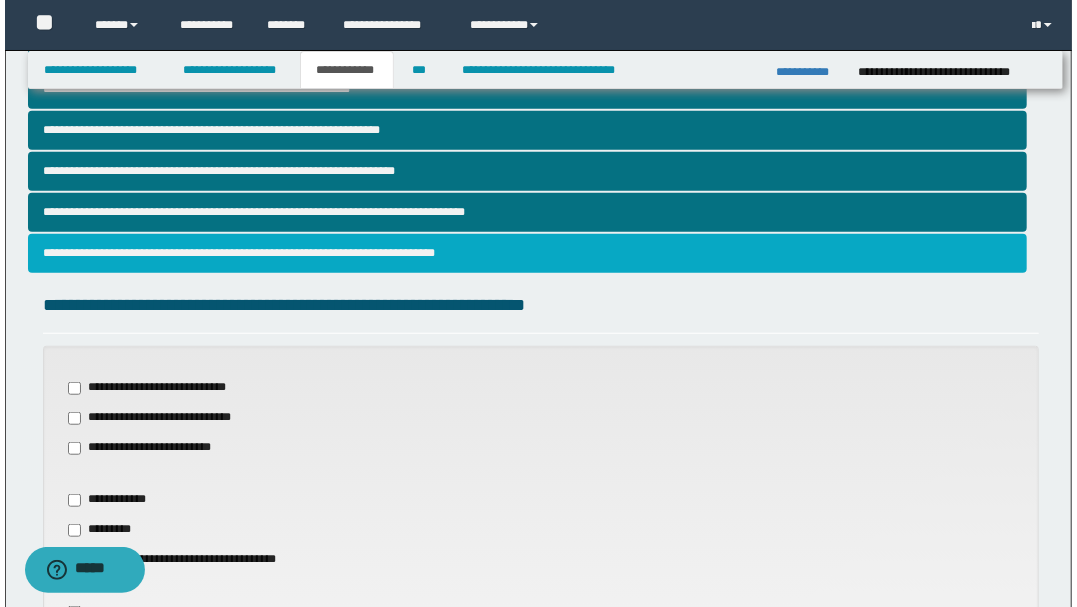 scroll, scrollTop: 0, scrollLeft: 0, axis: both 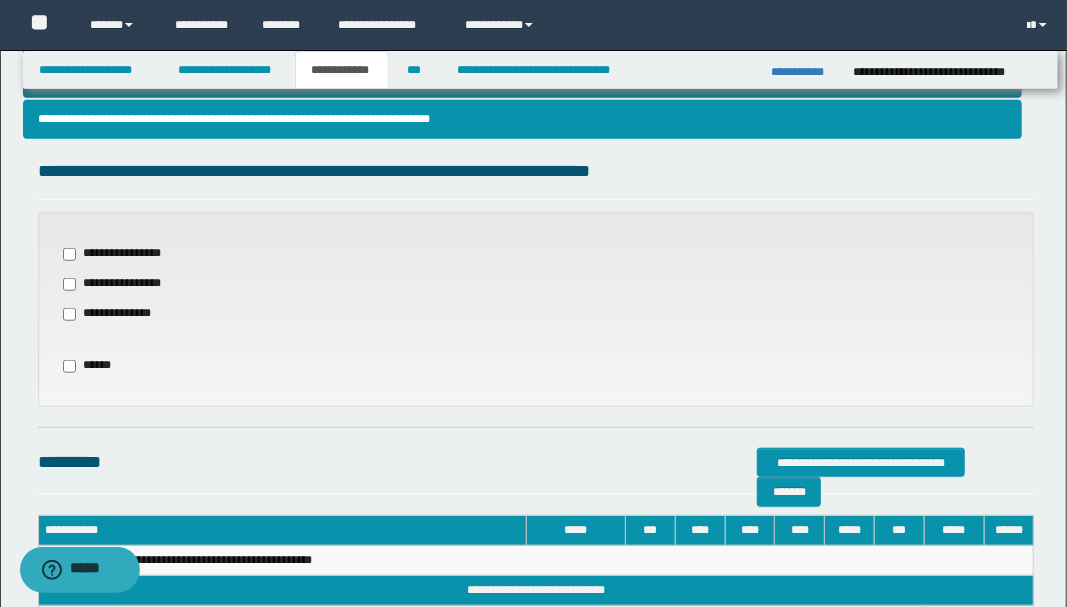 click on "**********" at bounding box center [117, 314] 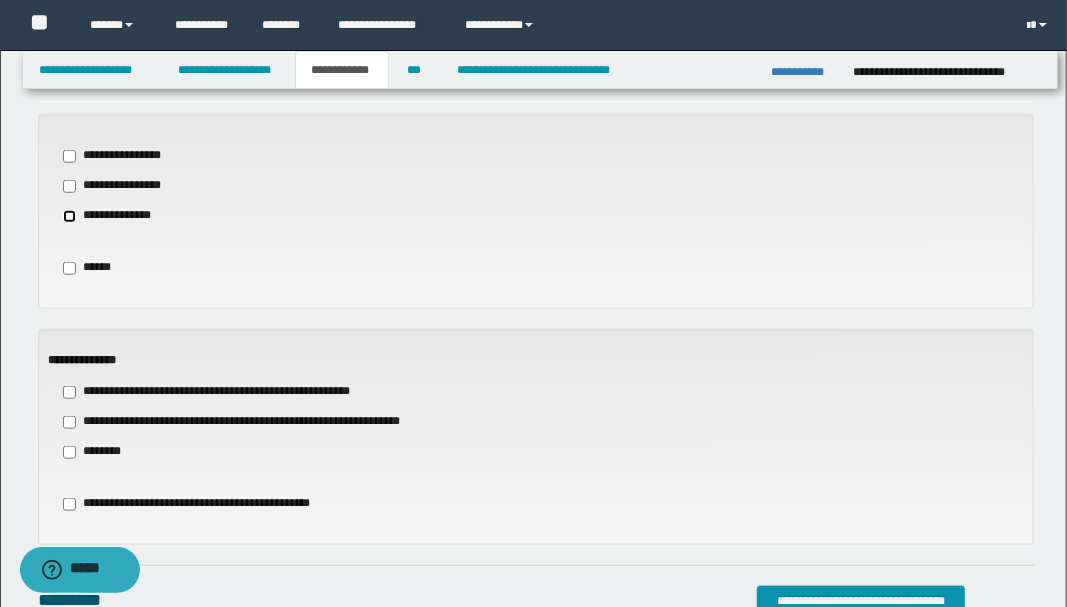 scroll, scrollTop: 800, scrollLeft: 0, axis: vertical 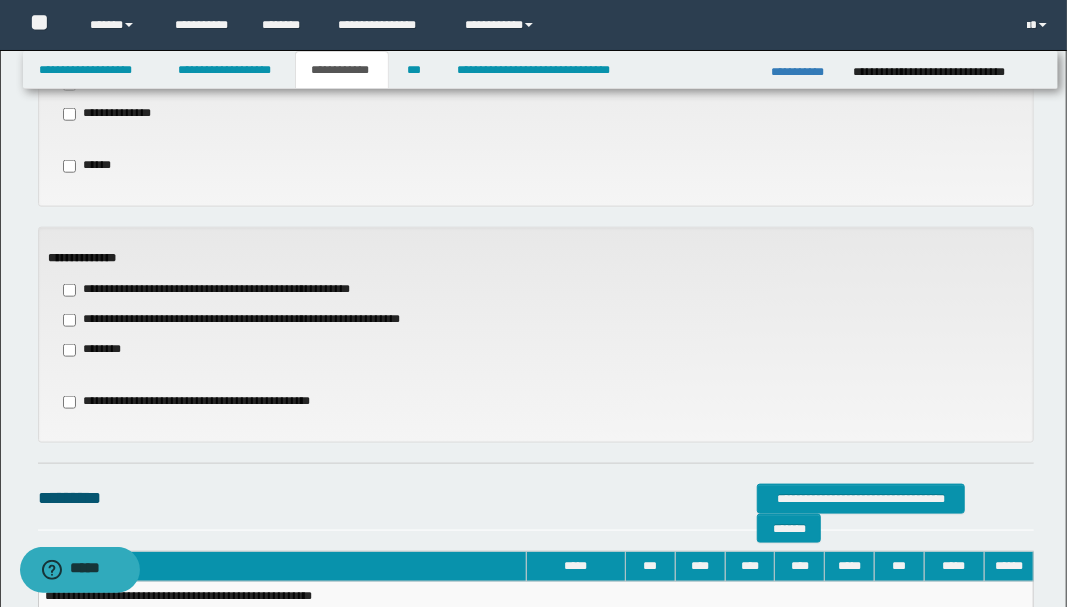 click on "**********" at bounding box center (244, 320) 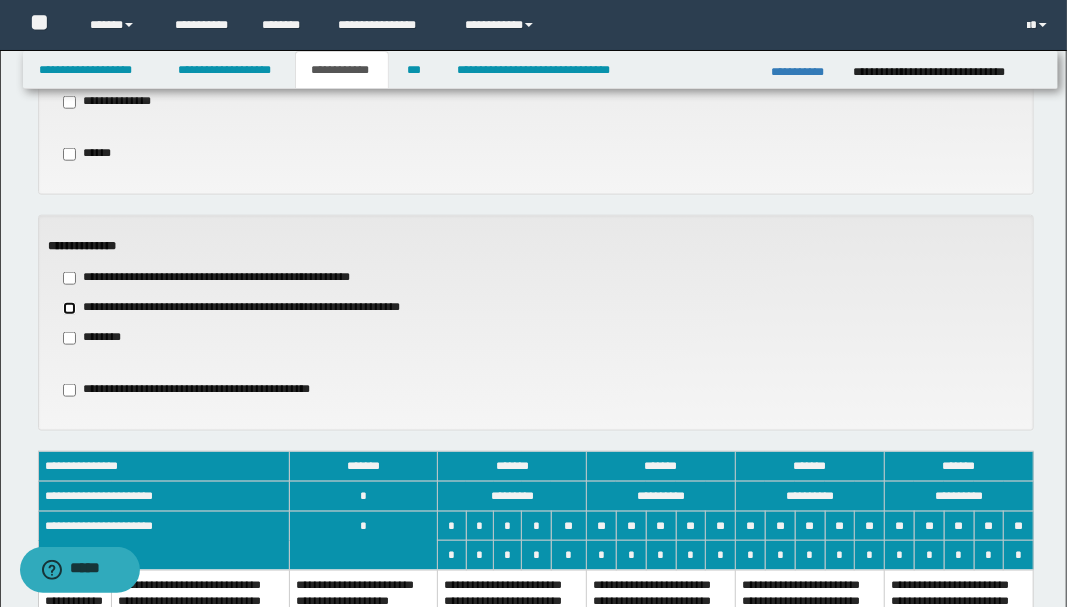 scroll, scrollTop: 1133, scrollLeft: 0, axis: vertical 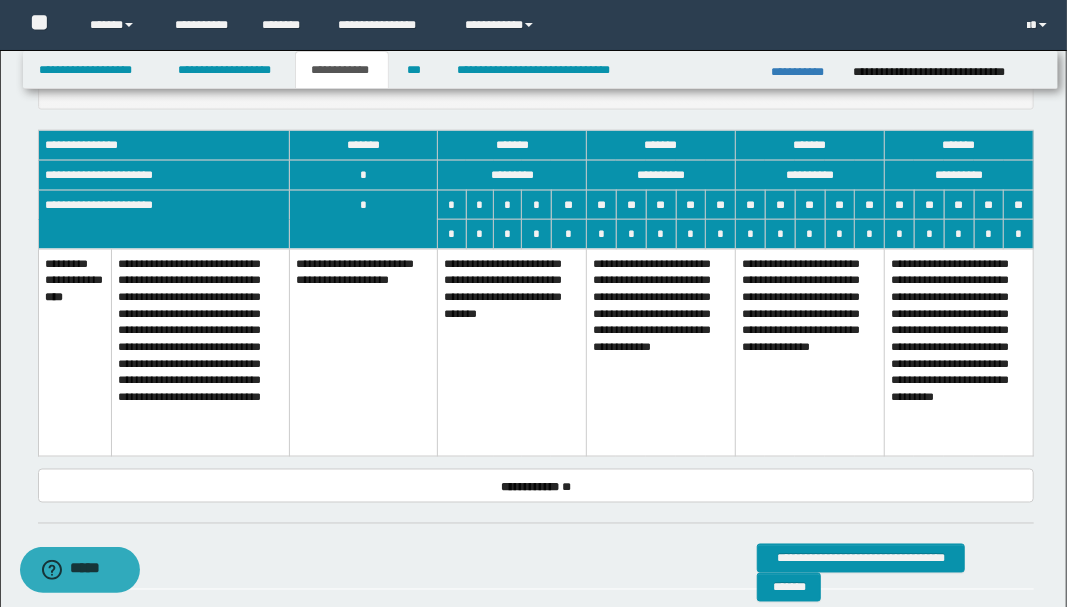 click on "**********" at bounding box center [661, 353] 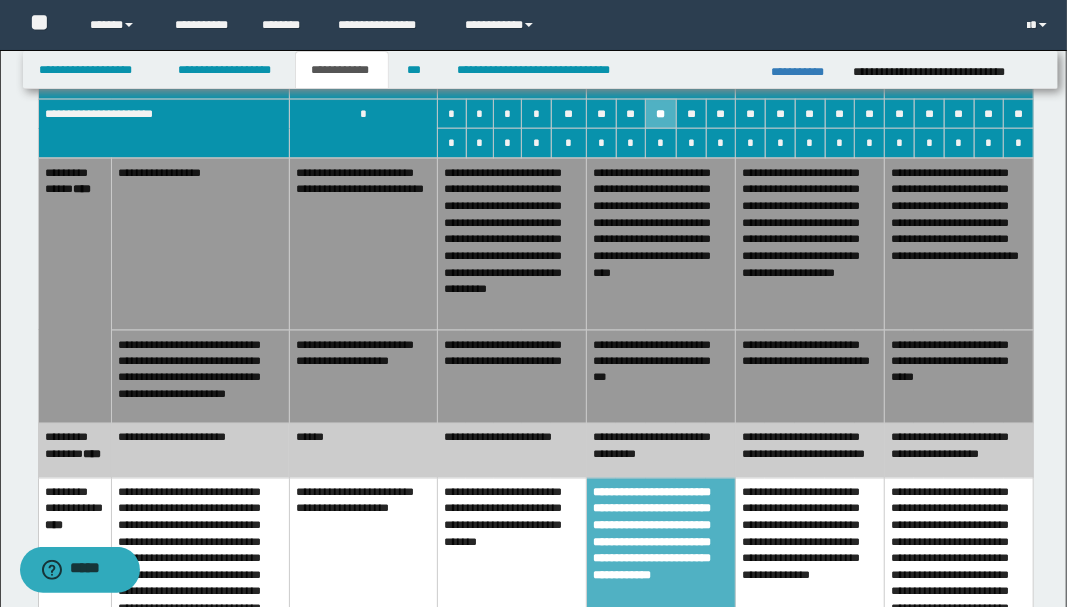 scroll, scrollTop: 1333, scrollLeft: 0, axis: vertical 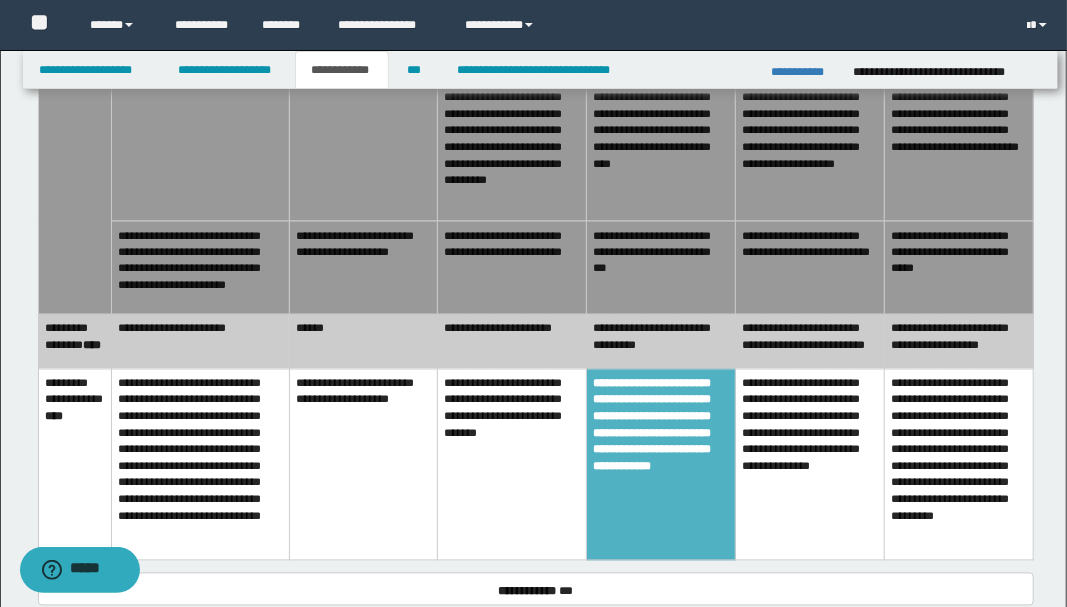 click on "**********" at bounding box center (661, 268) 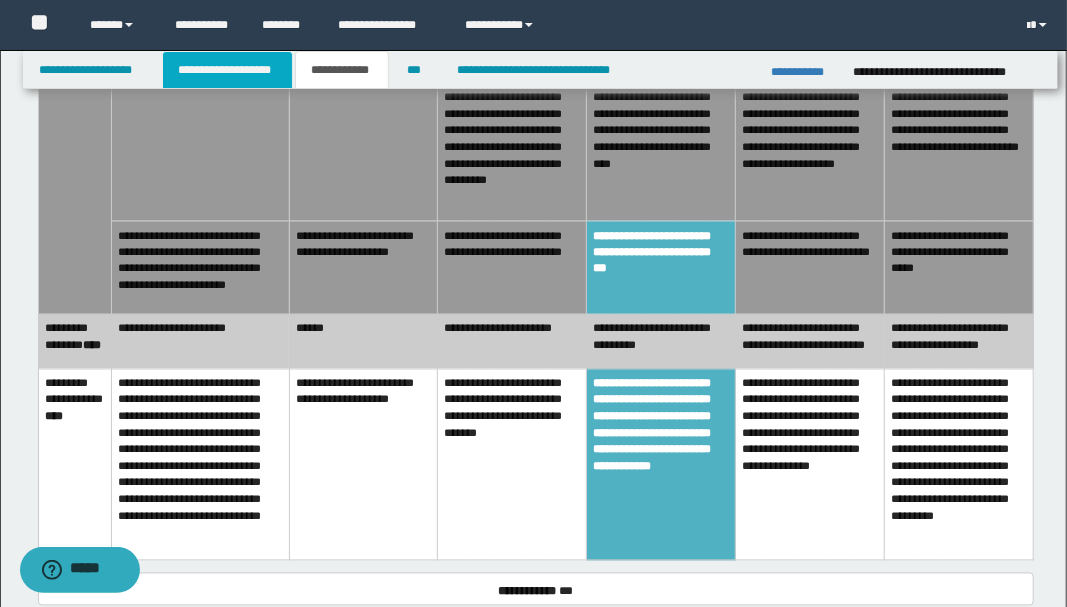 click on "**********" at bounding box center (227, 70) 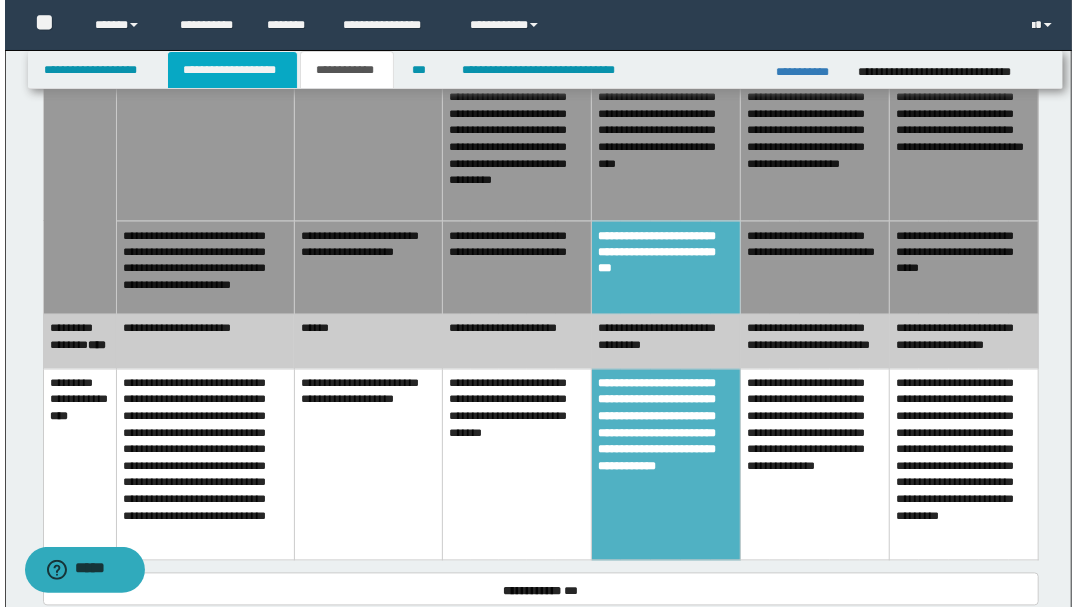scroll, scrollTop: 1364, scrollLeft: 0, axis: vertical 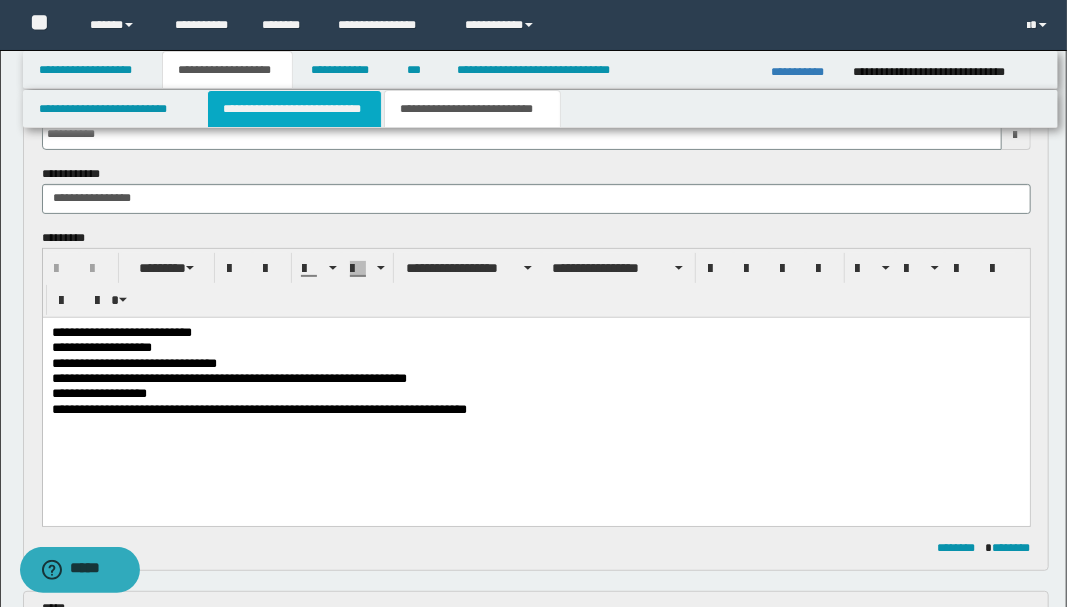 click on "**********" at bounding box center [294, 109] 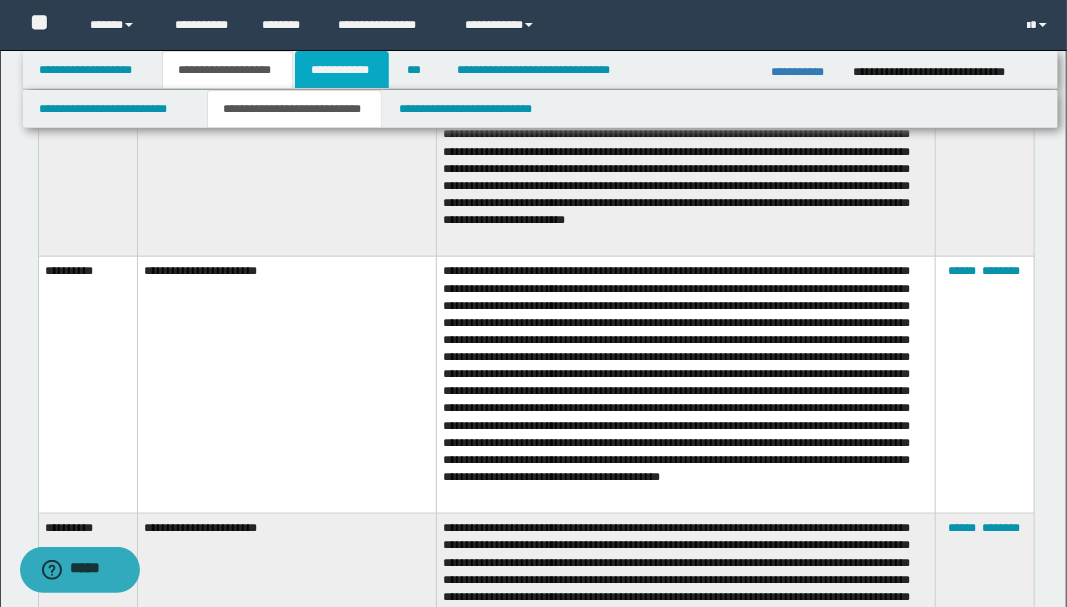 scroll, scrollTop: 1133, scrollLeft: 0, axis: vertical 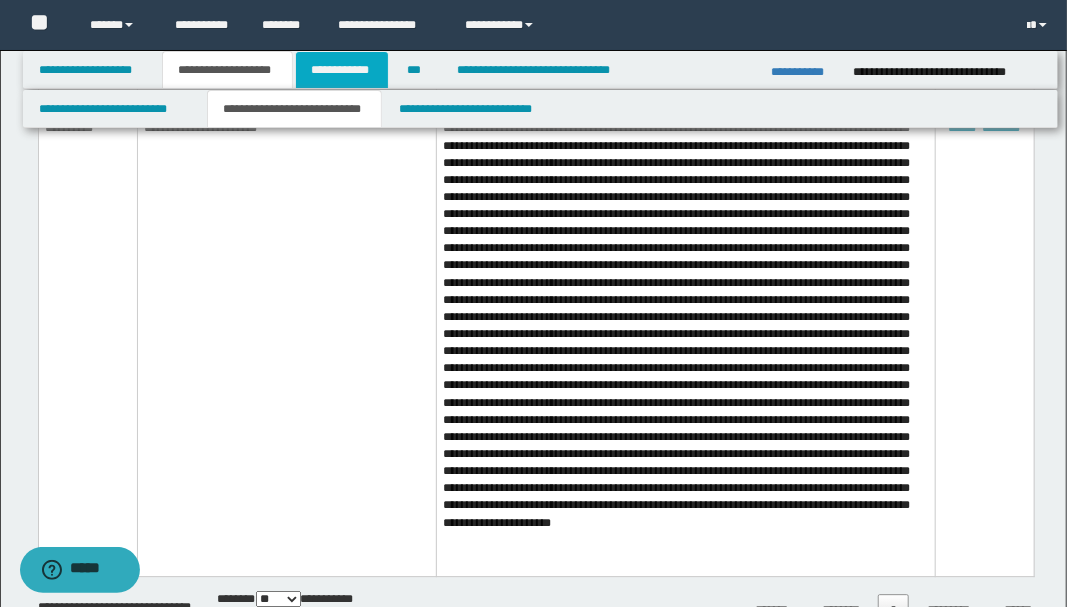 click on "**********" at bounding box center [342, 70] 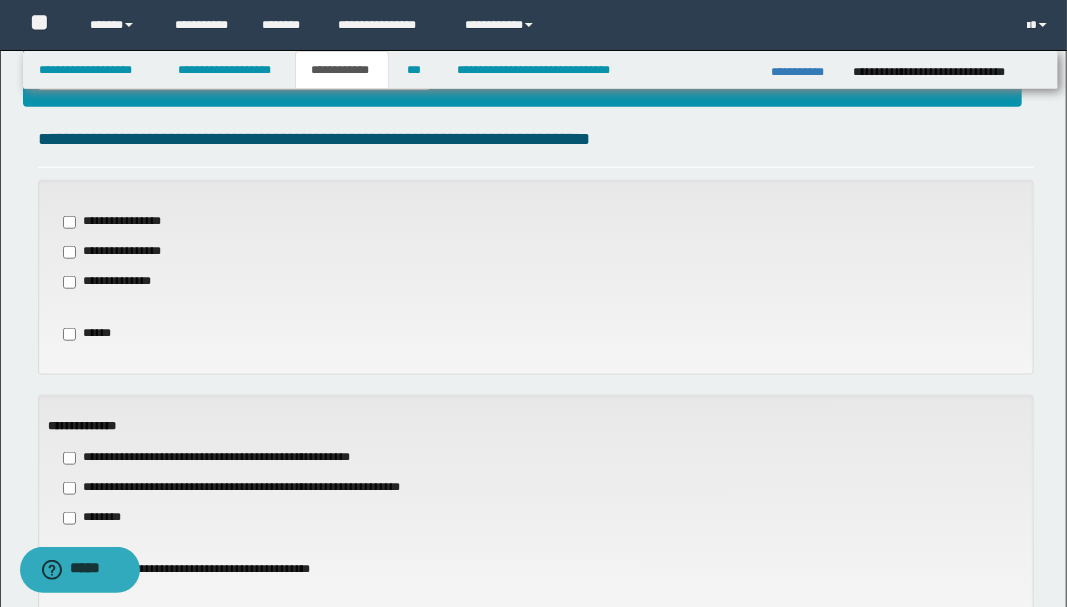 scroll, scrollTop: 618, scrollLeft: 0, axis: vertical 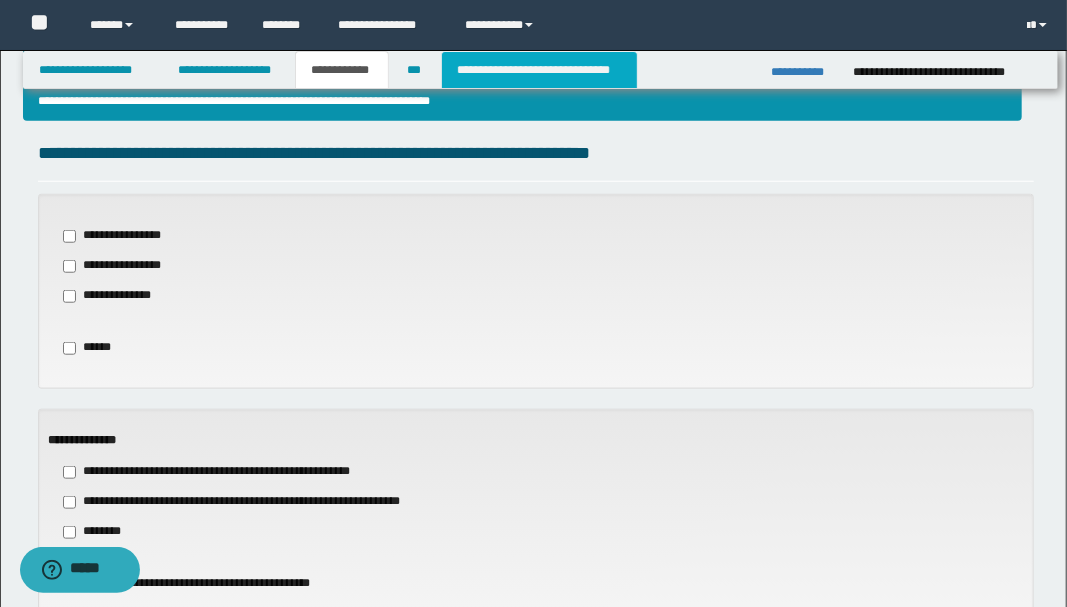 click on "**********" at bounding box center (539, 70) 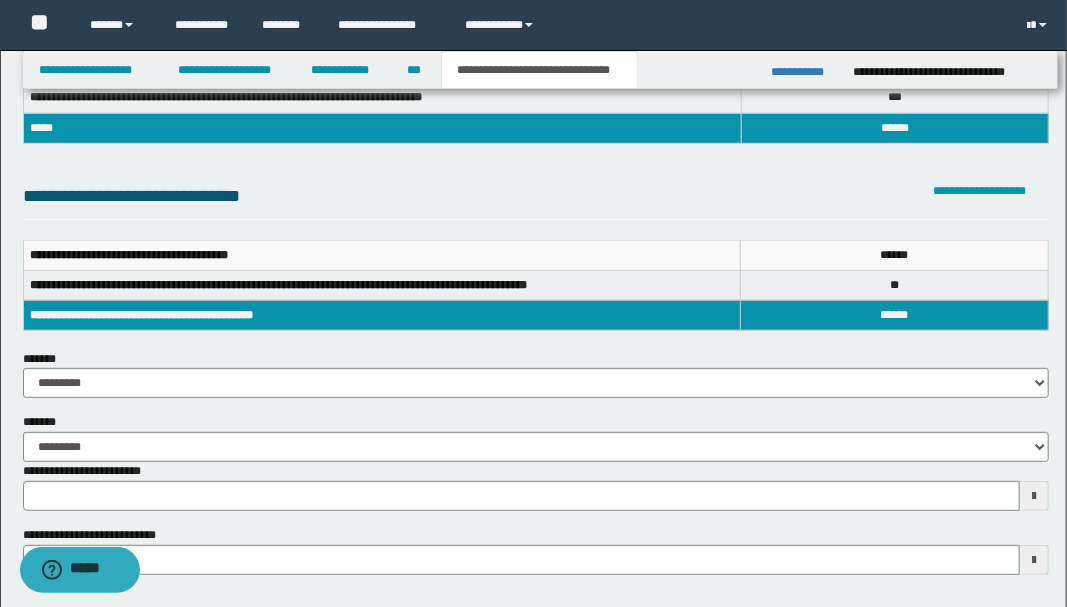 scroll, scrollTop: 200, scrollLeft: 0, axis: vertical 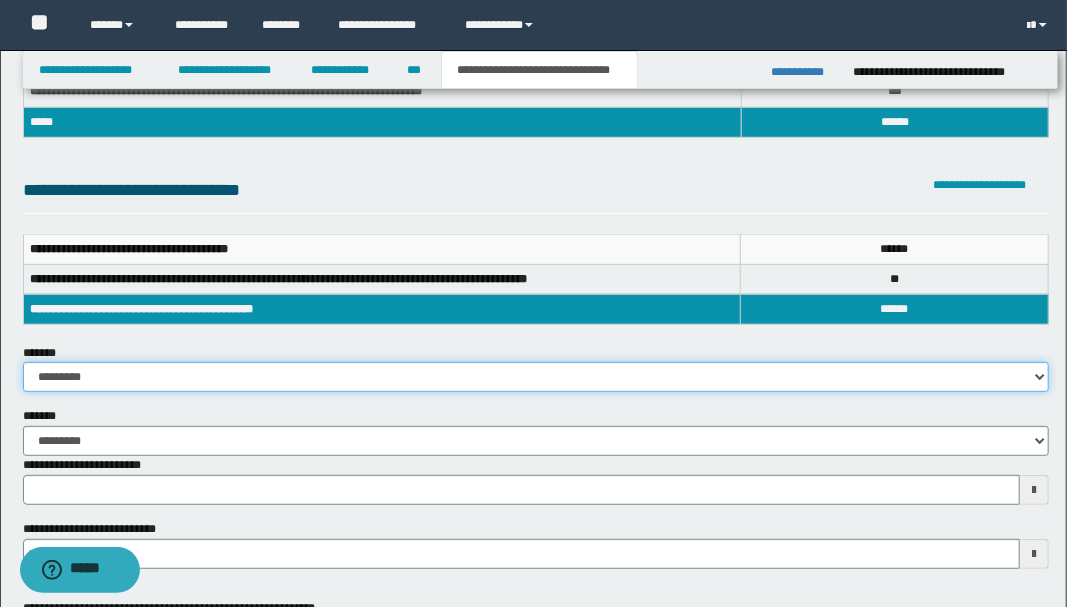 click on "**********" at bounding box center [536, 377] 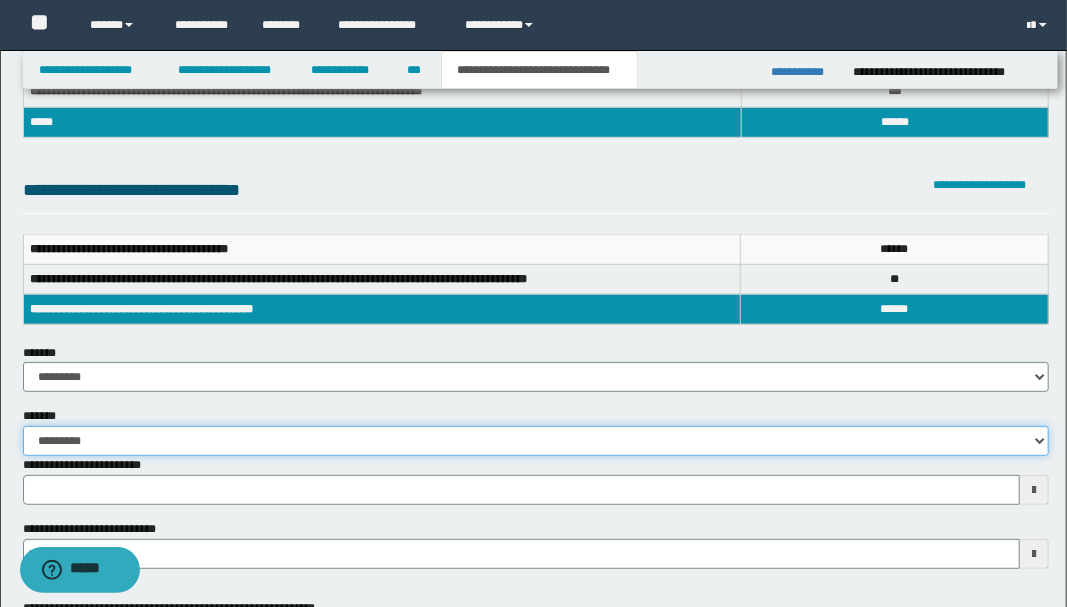 click on "**********" at bounding box center [536, 441] 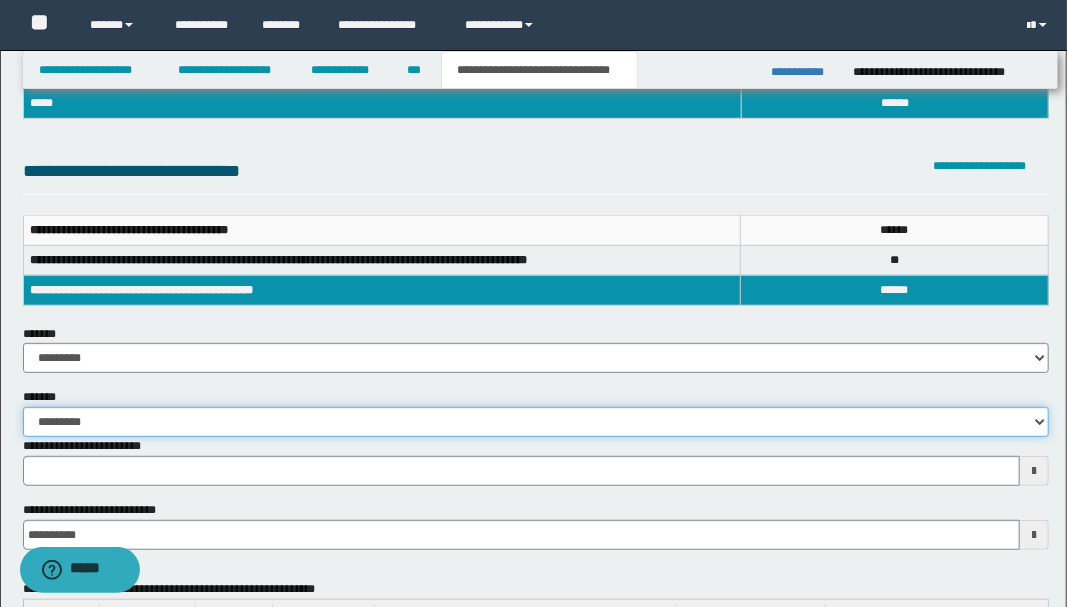 scroll, scrollTop: 400, scrollLeft: 0, axis: vertical 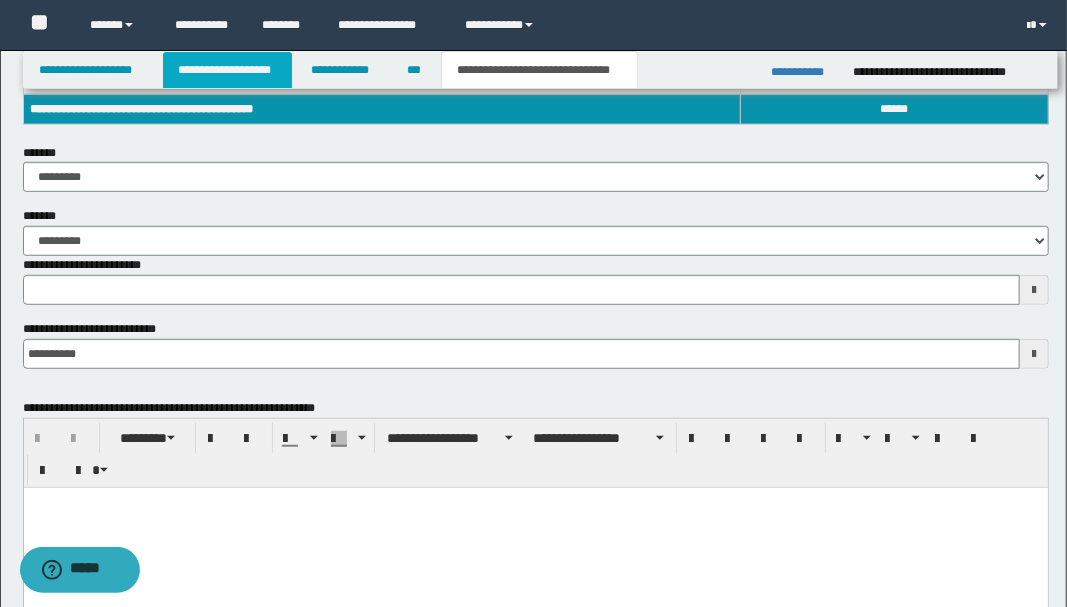 click on "**********" at bounding box center (227, 70) 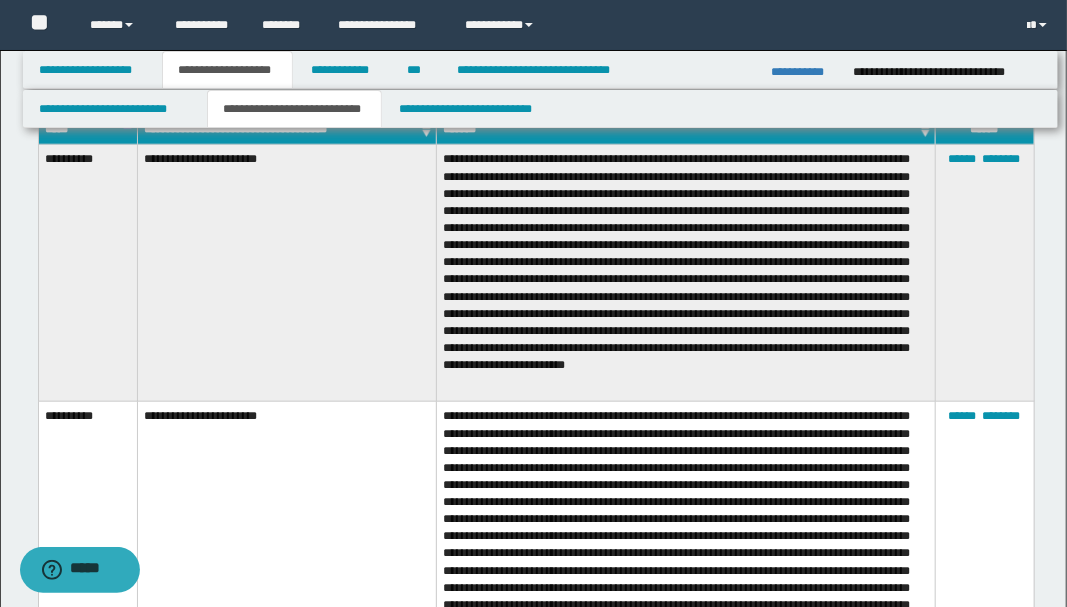 scroll, scrollTop: 666, scrollLeft: 0, axis: vertical 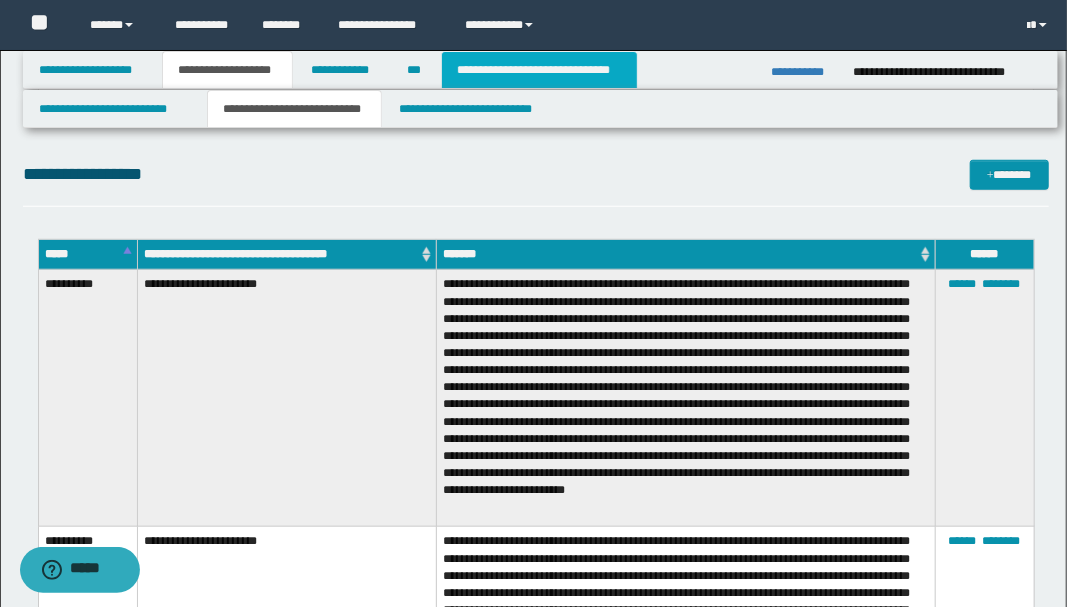 click on "**********" at bounding box center (539, 70) 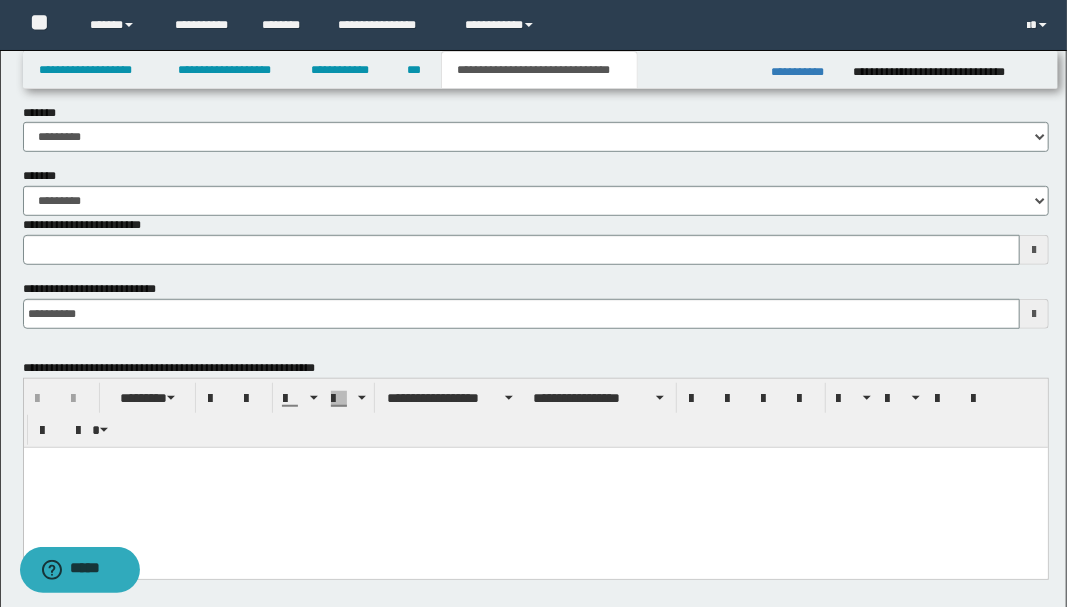 scroll, scrollTop: 302, scrollLeft: 0, axis: vertical 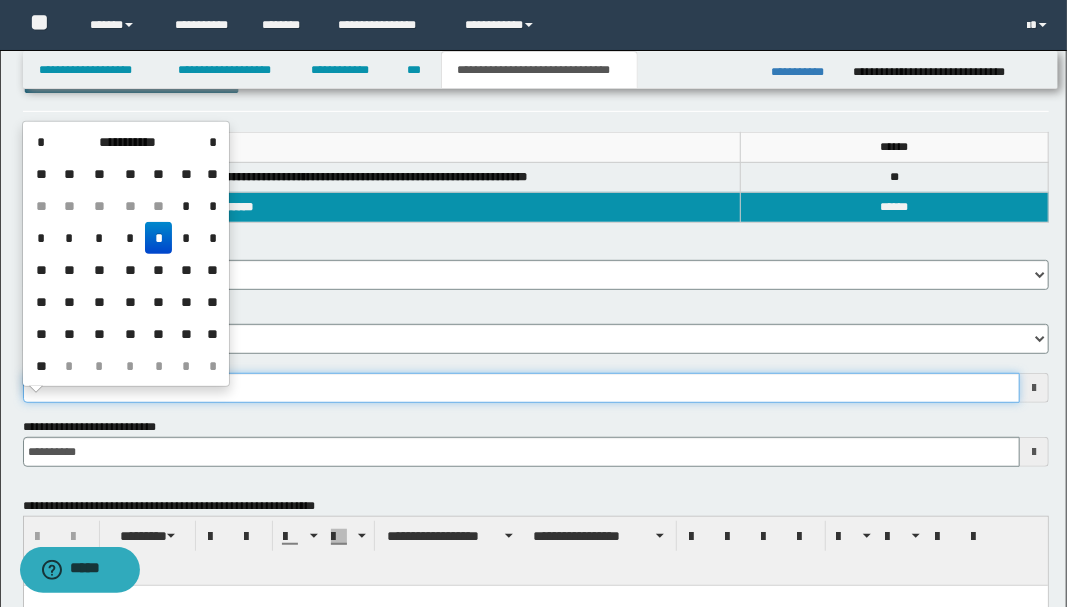 click on "**********" at bounding box center (521, 388) 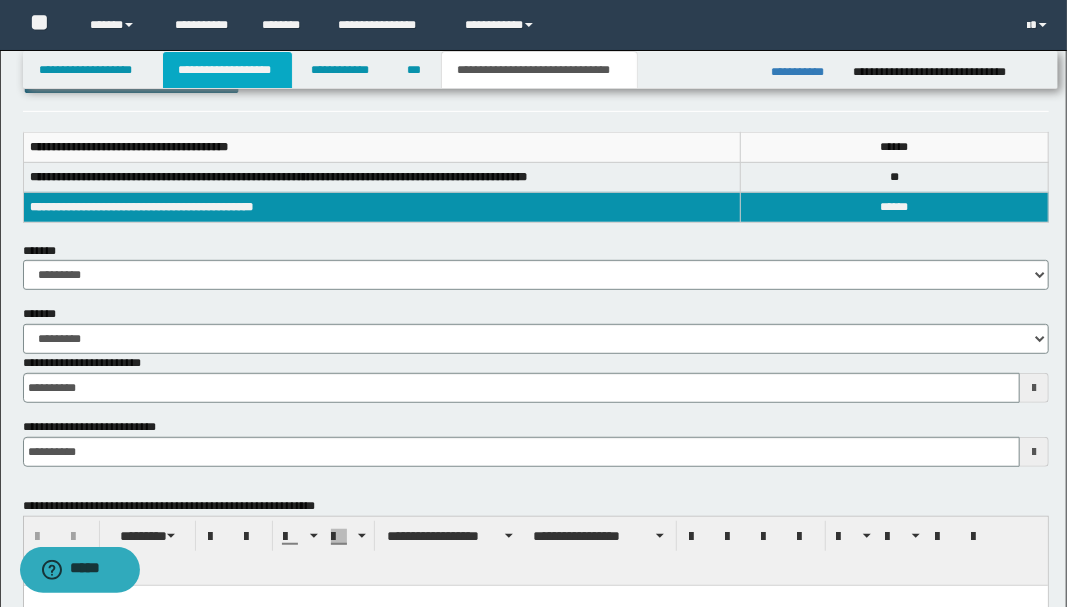 click on "**********" at bounding box center [227, 70] 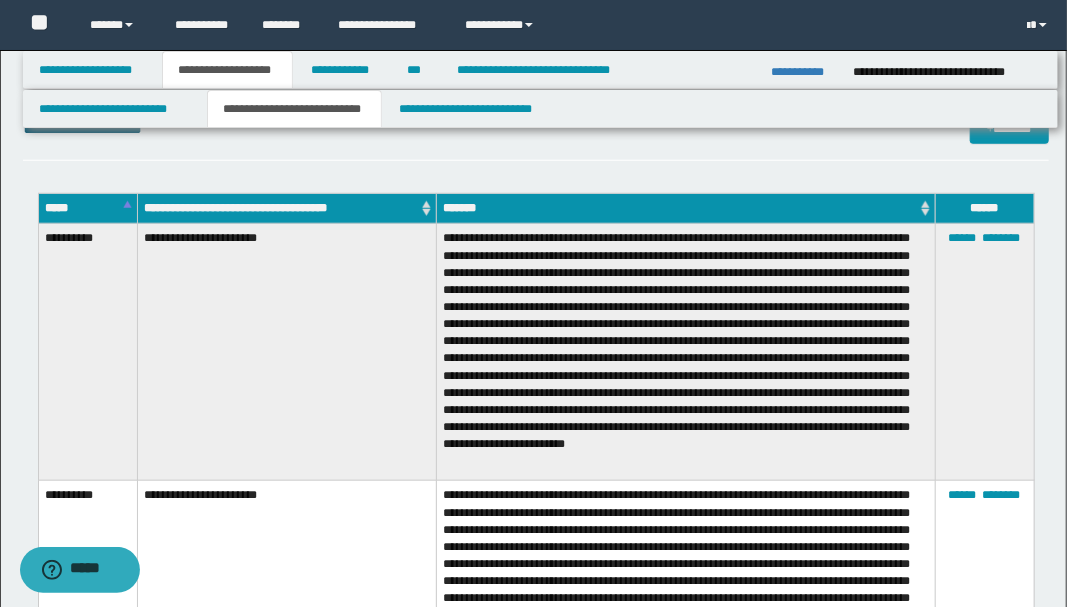scroll, scrollTop: 733, scrollLeft: 0, axis: vertical 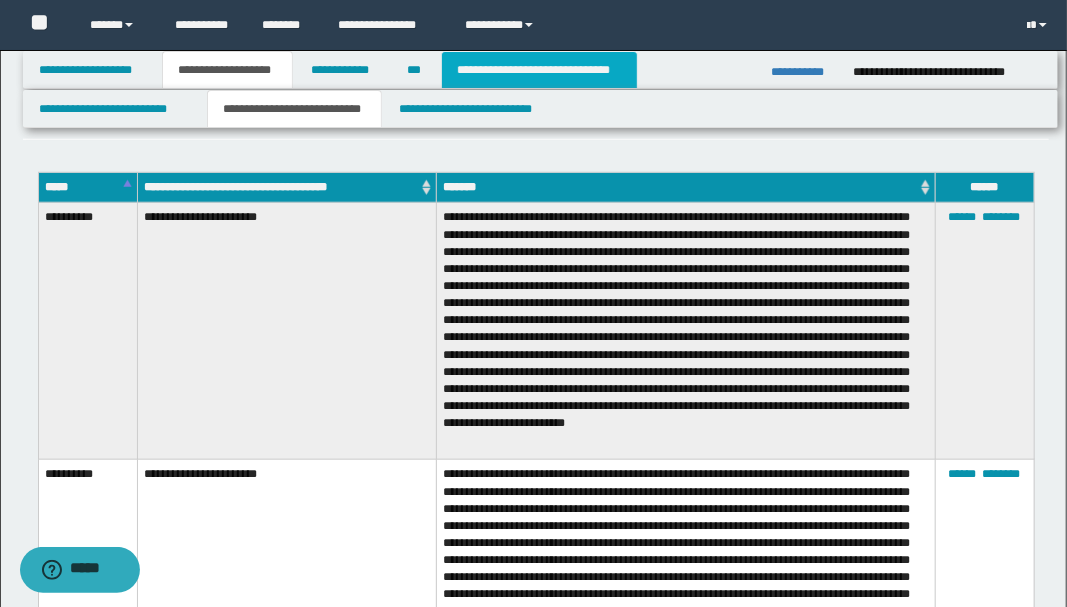 click on "**********" at bounding box center (539, 70) 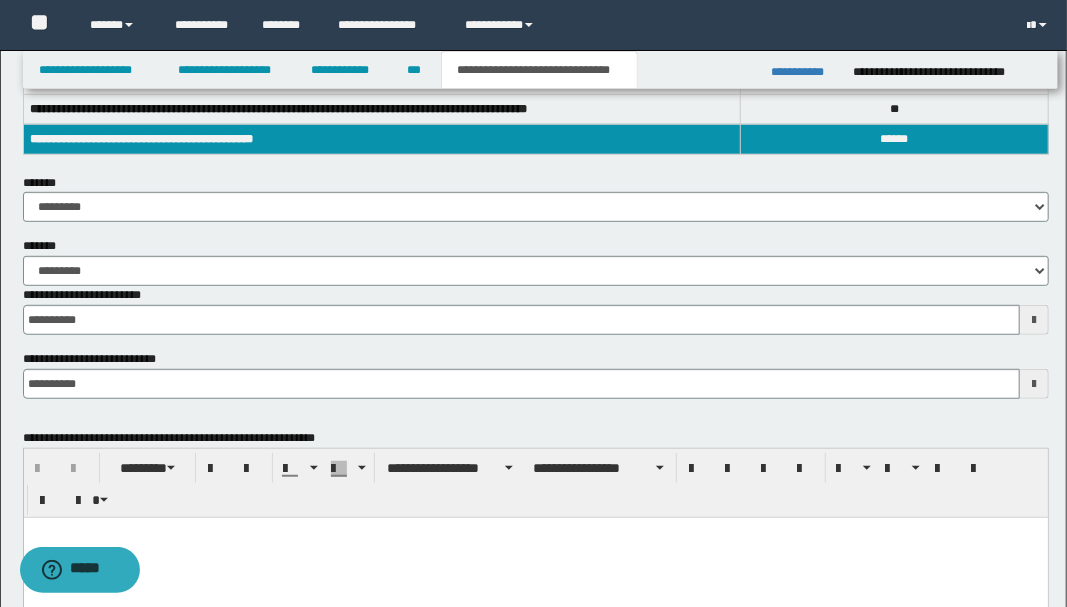 scroll, scrollTop: 369, scrollLeft: 0, axis: vertical 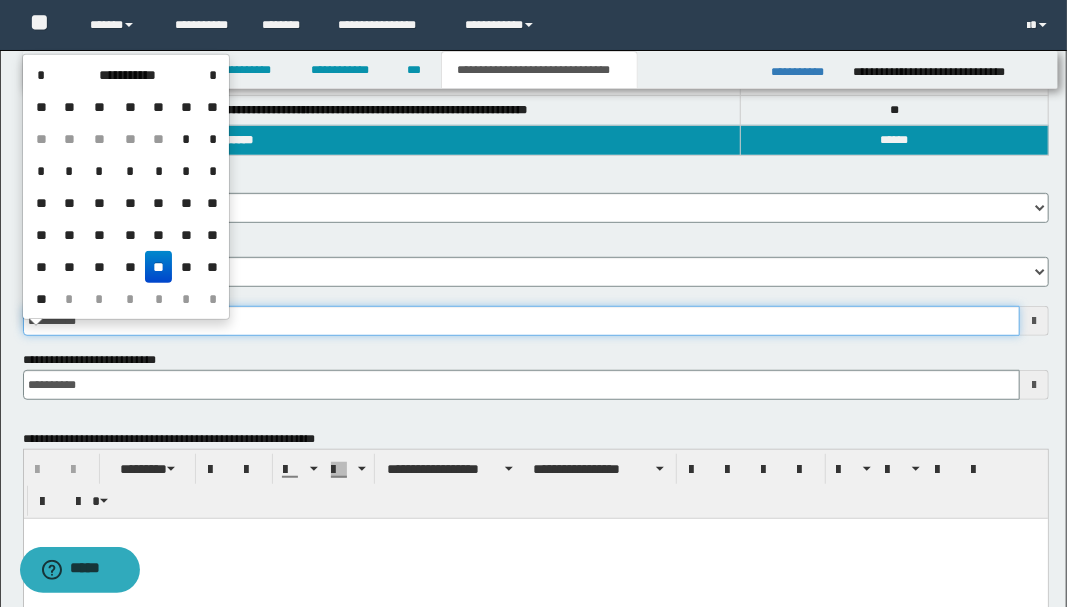 drag, startPoint x: 122, startPoint y: 335, endPoint x: -1, endPoint y: 335, distance: 123 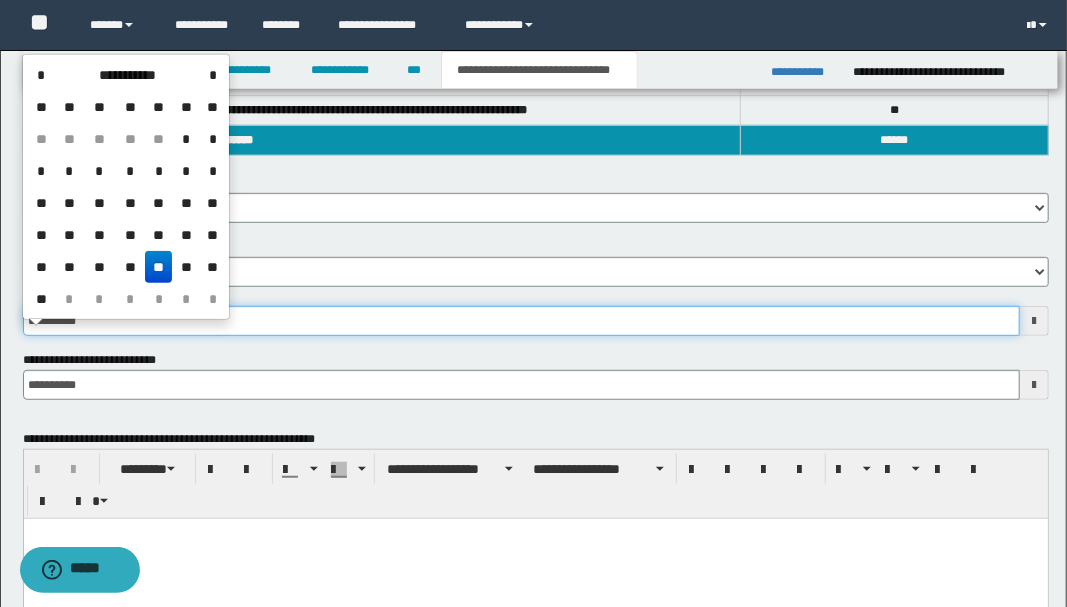 click on "**********" at bounding box center (533, -66) 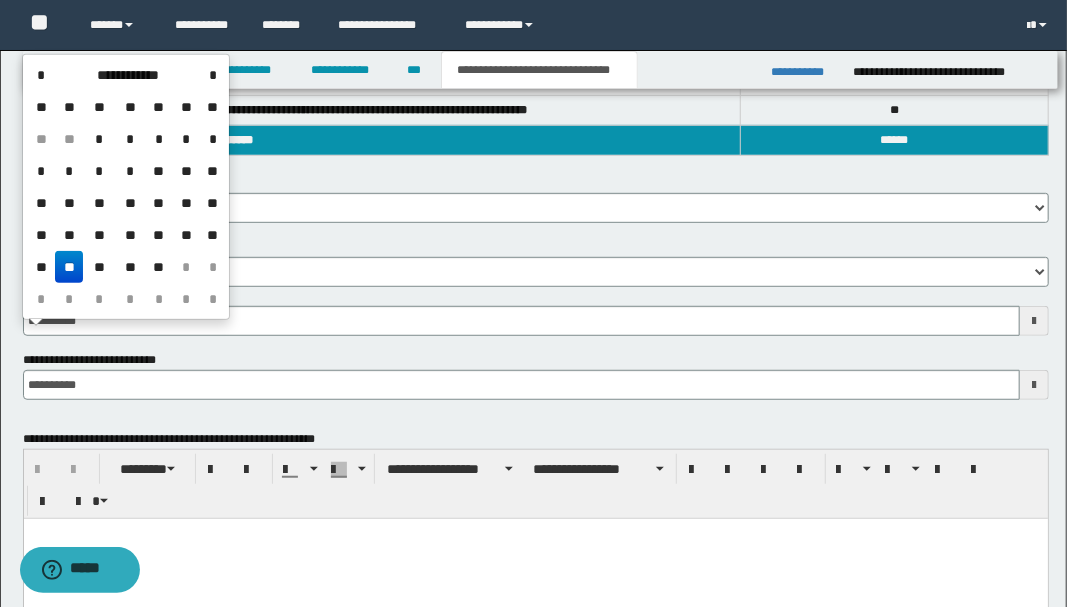 click on "**" at bounding box center (69, 267) 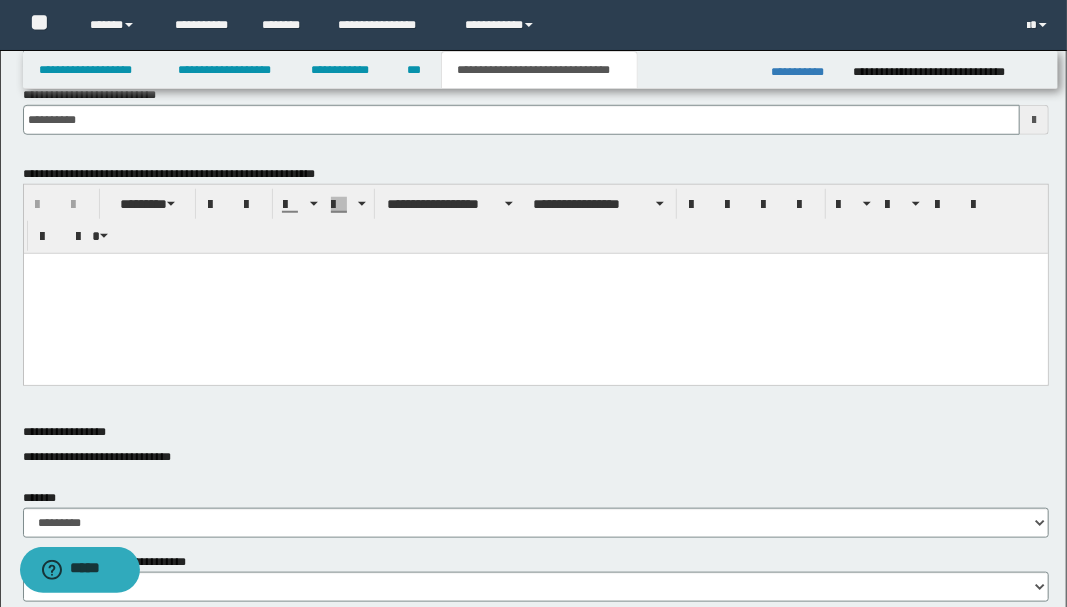 scroll, scrollTop: 636, scrollLeft: 0, axis: vertical 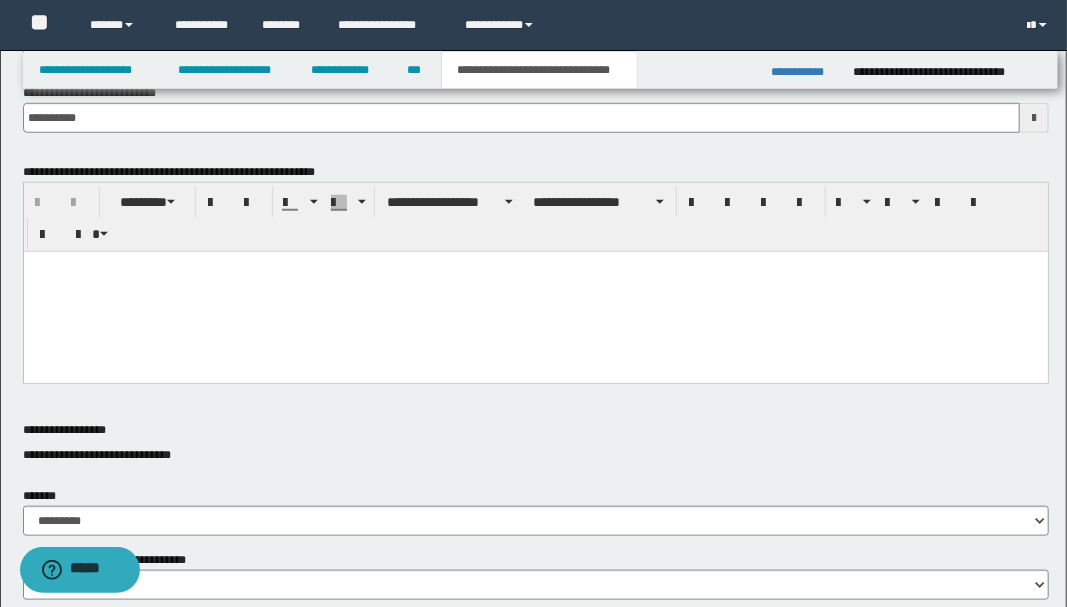 click at bounding box center (535, 291) 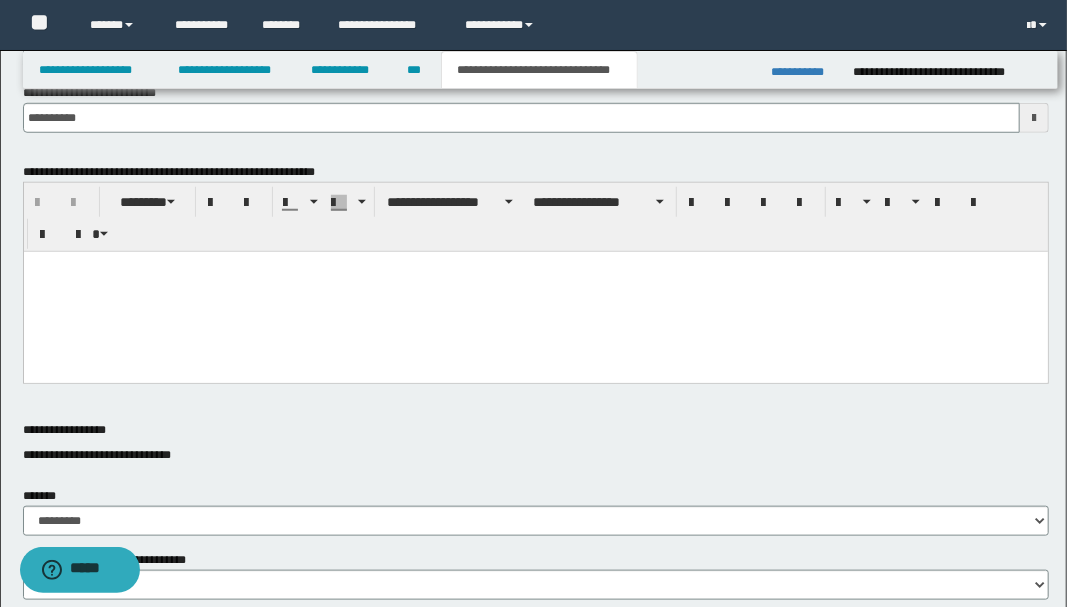 type 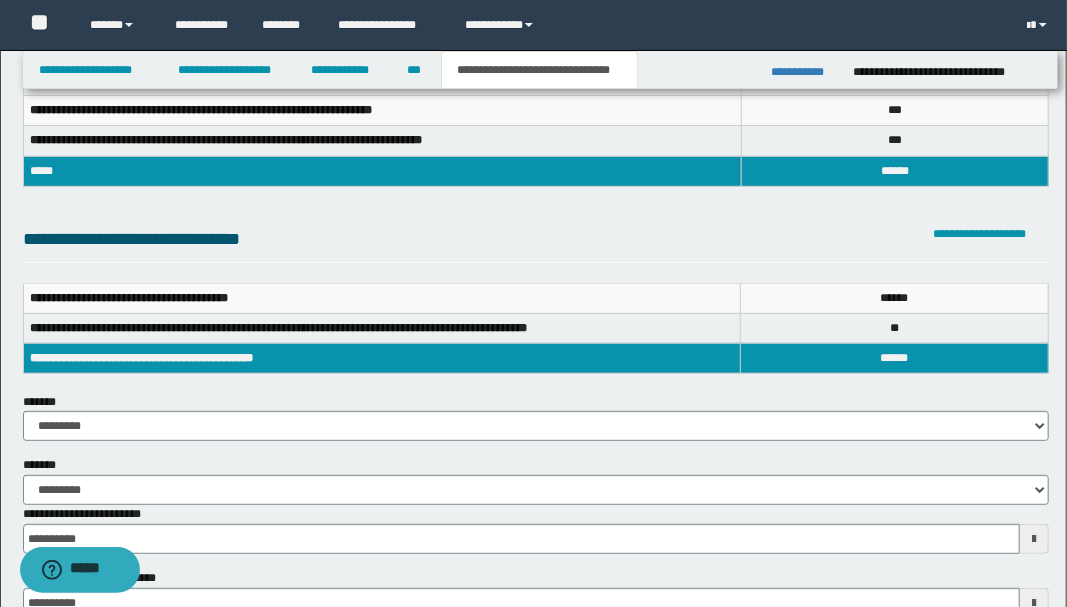 scroll, scrollTop: 0, scrollLeft: 0, axis: both 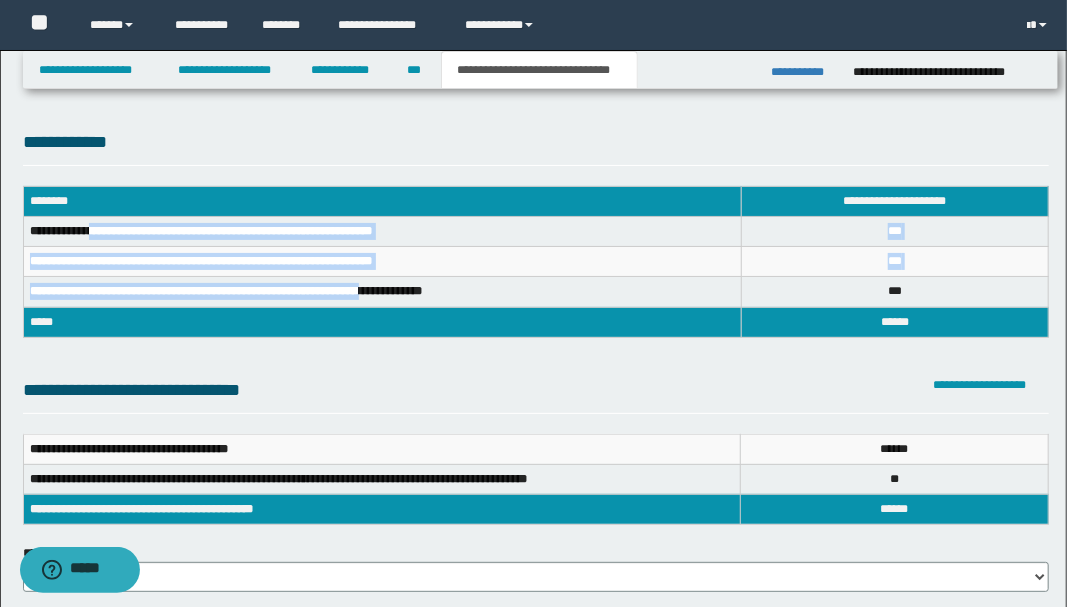 drag, startPoint x: 94, startPoint y: 226, endPoint x: 398, endPoint y: 292, distance: 311.08197 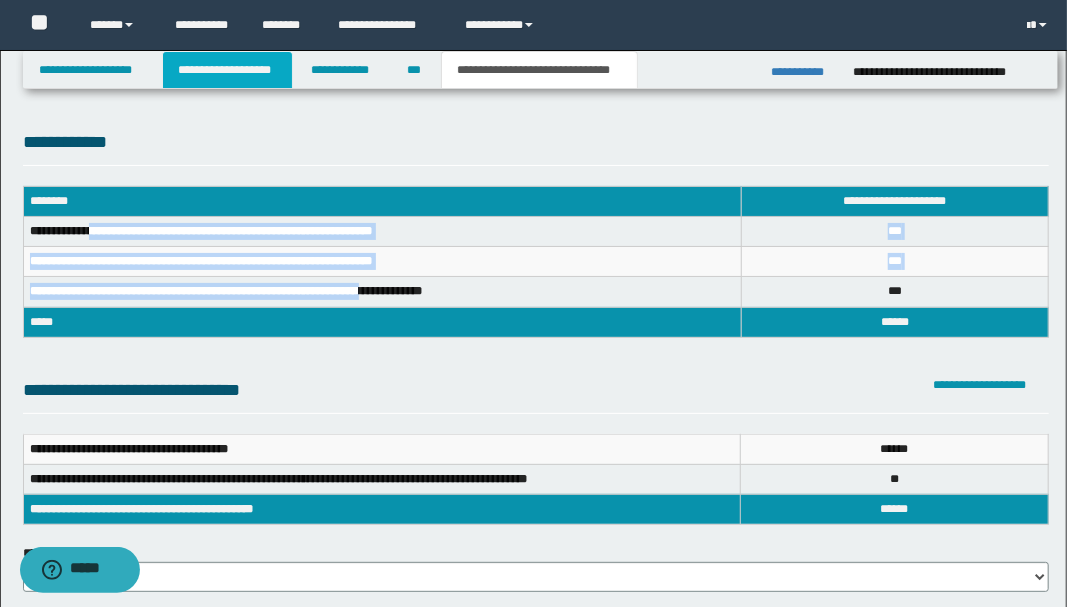click on "**********" at bounding box center (227, 70) 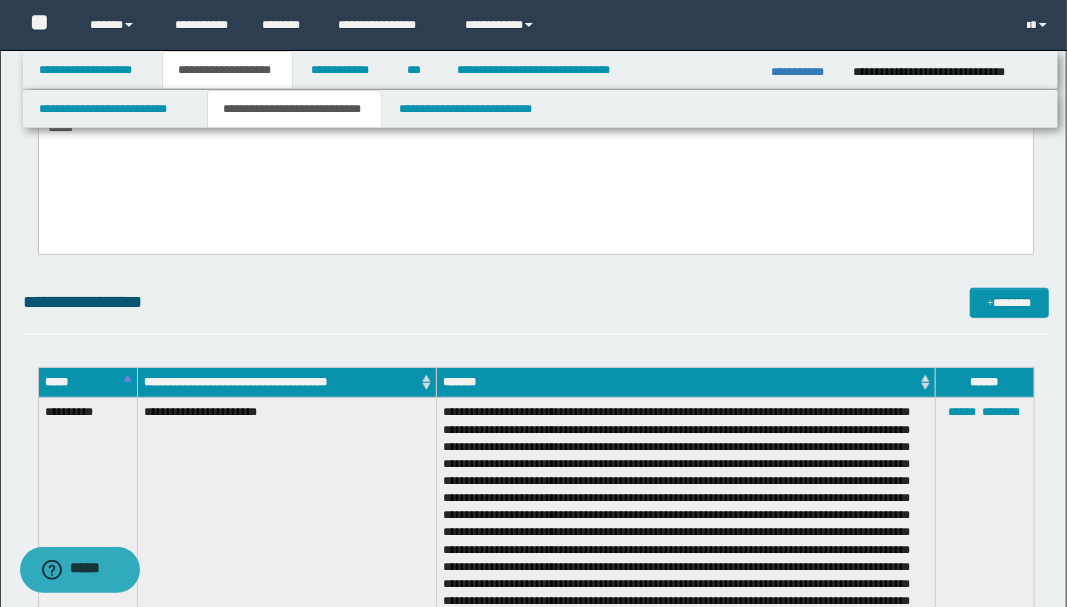 scroll, scrollTop: 733, scrollLeft: 0, axis: vertical 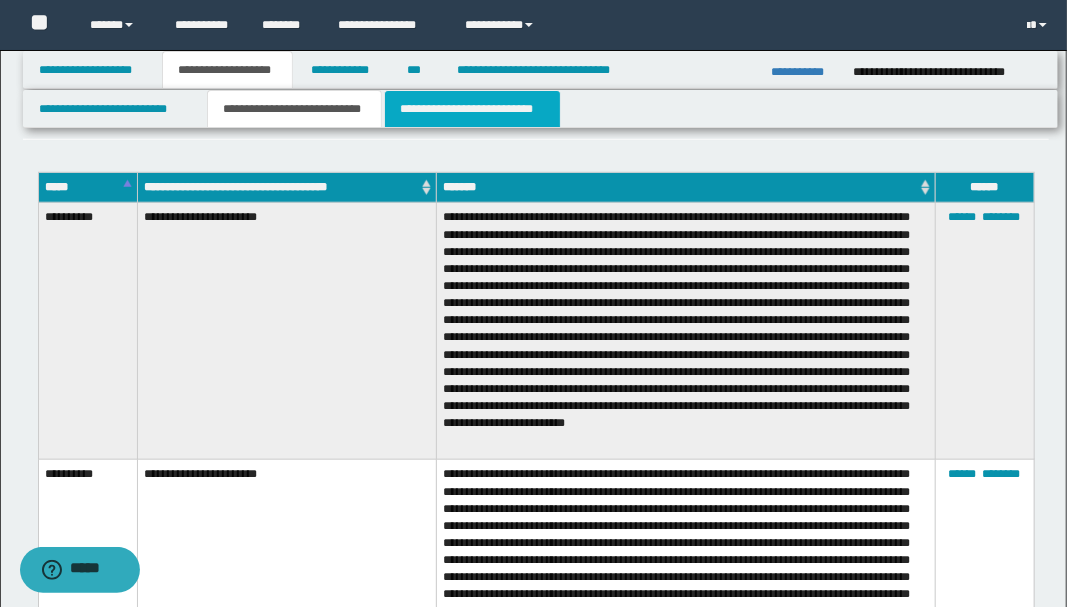 click on "**********" at bounding box center (472, 109) 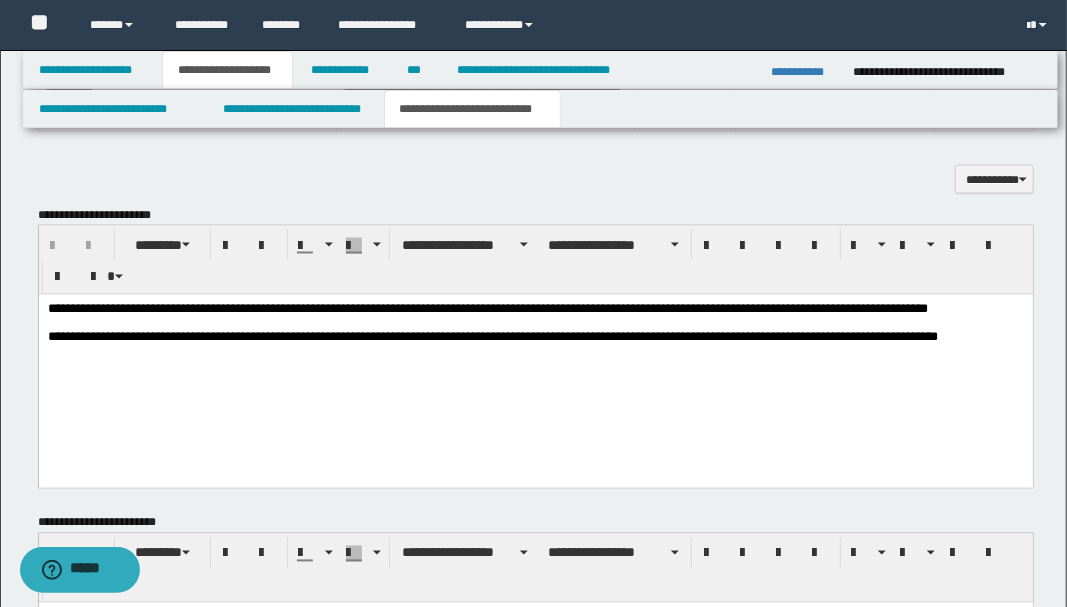 scroll, scrollTop: 1466, scrollLeft: 0, axis: vertical 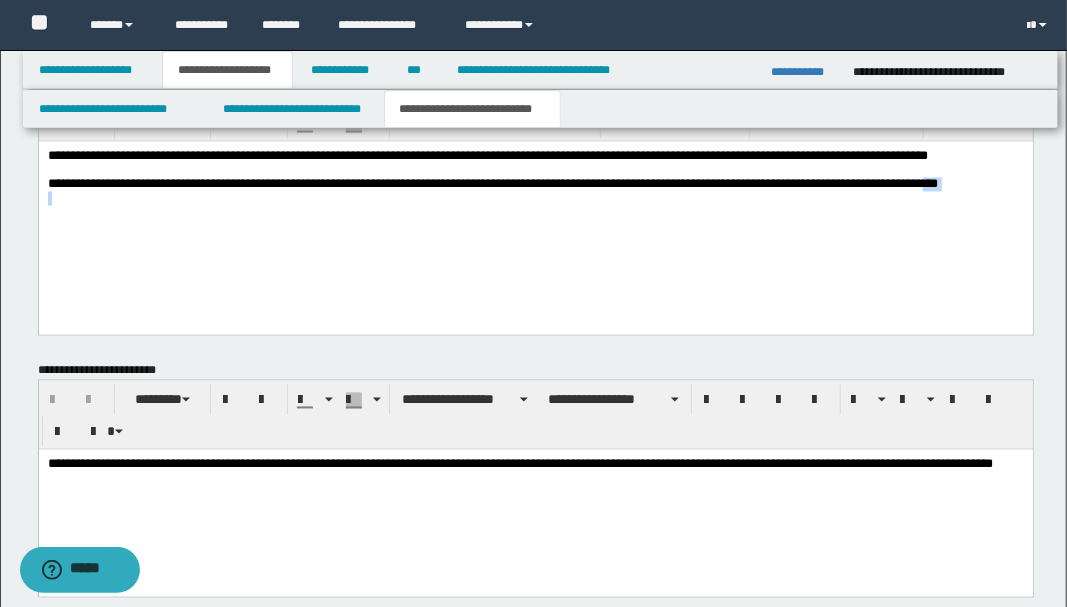 drag, startPoint x: 972, startPoint y: 205, endPoint x: 998, endPoint y: 261, distance: 61.741398 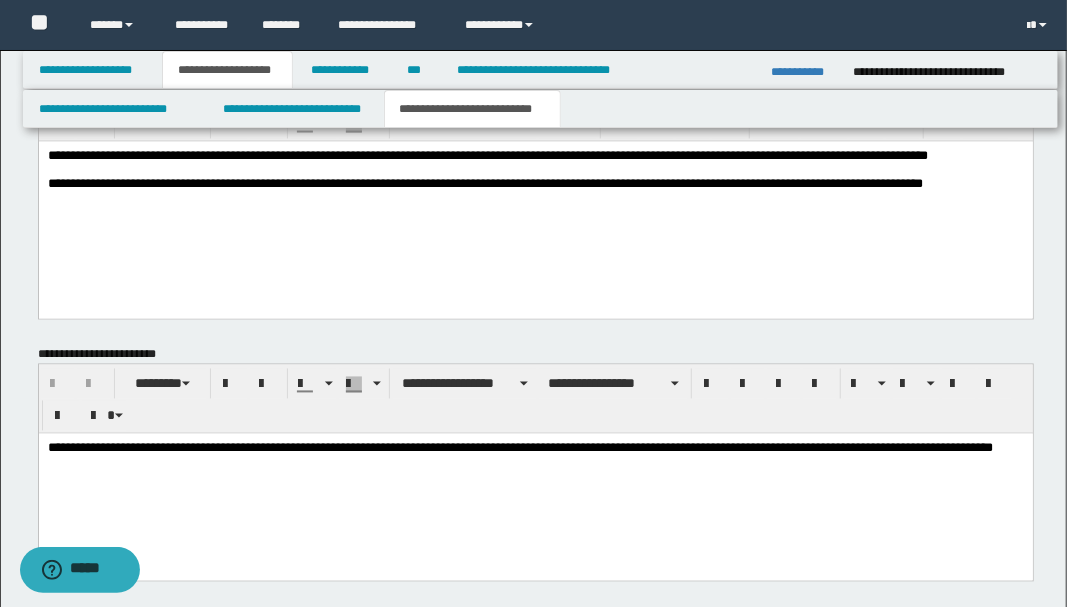type 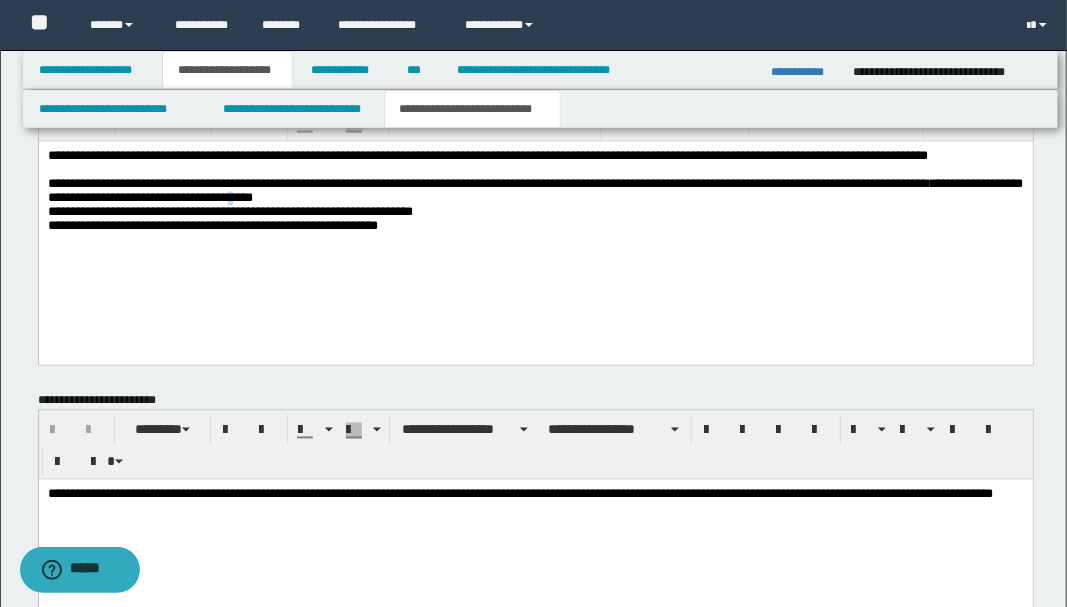 drag, startPoint x: 366, startPoint y: 222, endPoint x: 372, endPoint y: 155, distance: 67.26812 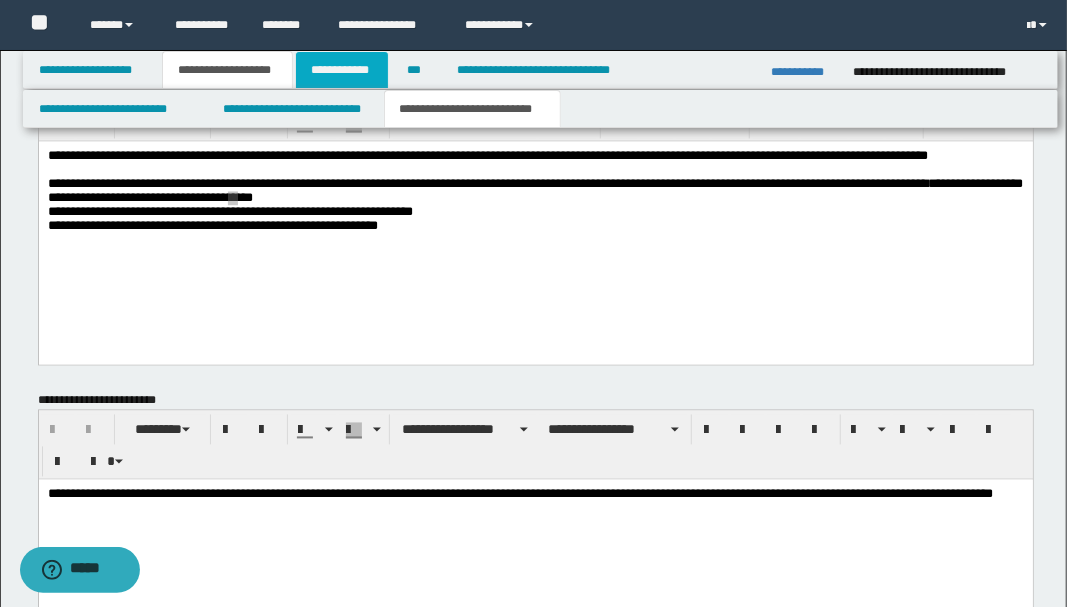 click on "**********" at bounding box center (342, 70) 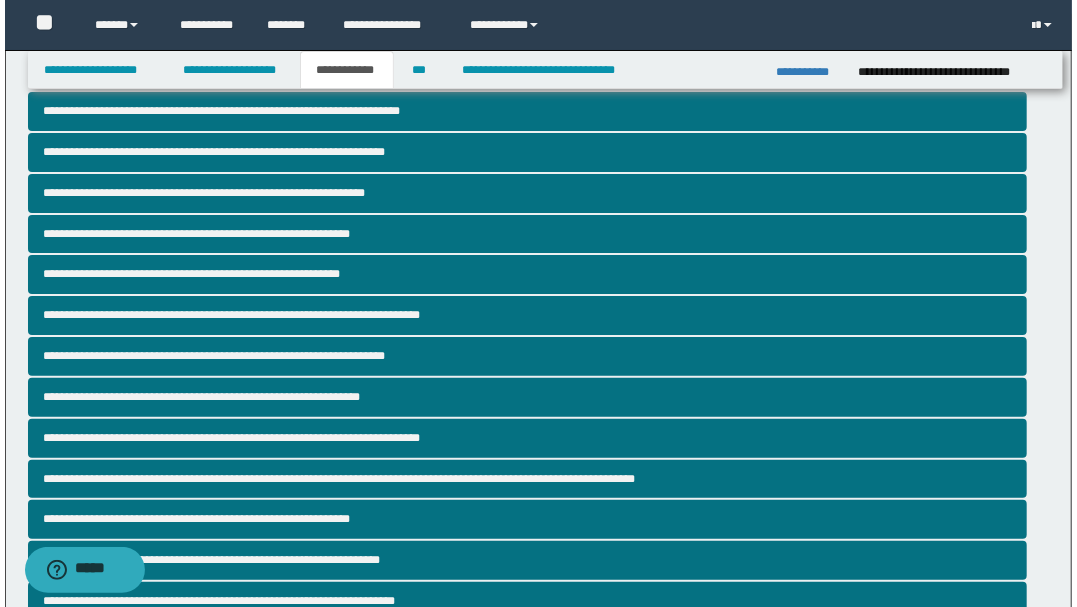 scroll, scrollTop: 0, scrollLeft: 0, axis: both 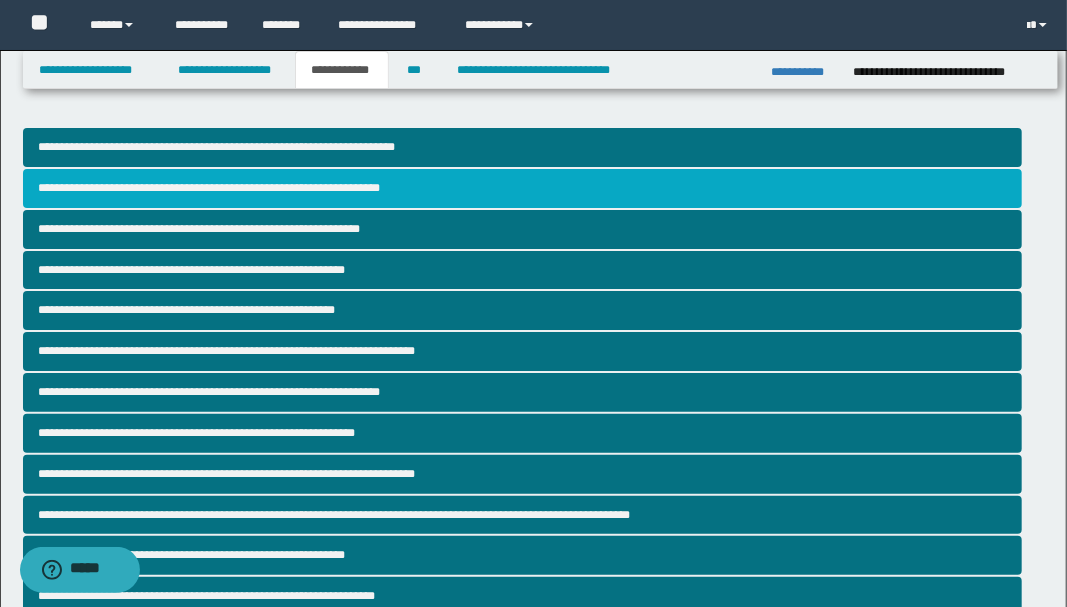click on "**********" at bounding box center [522, 188] 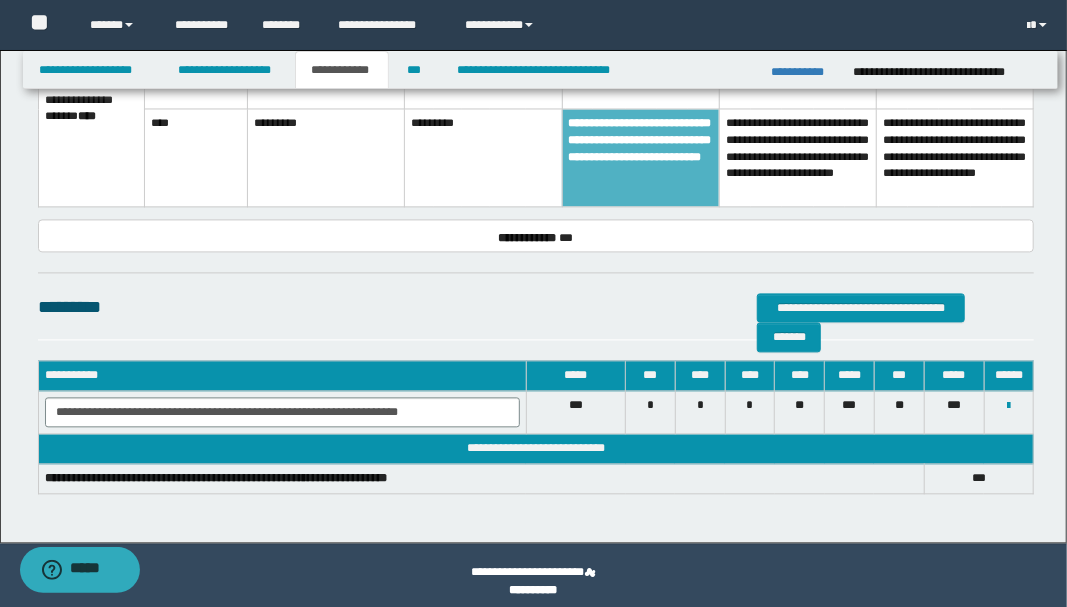 scroll, scrollTop: 1680, scrollLeft: 0, axis: vertical 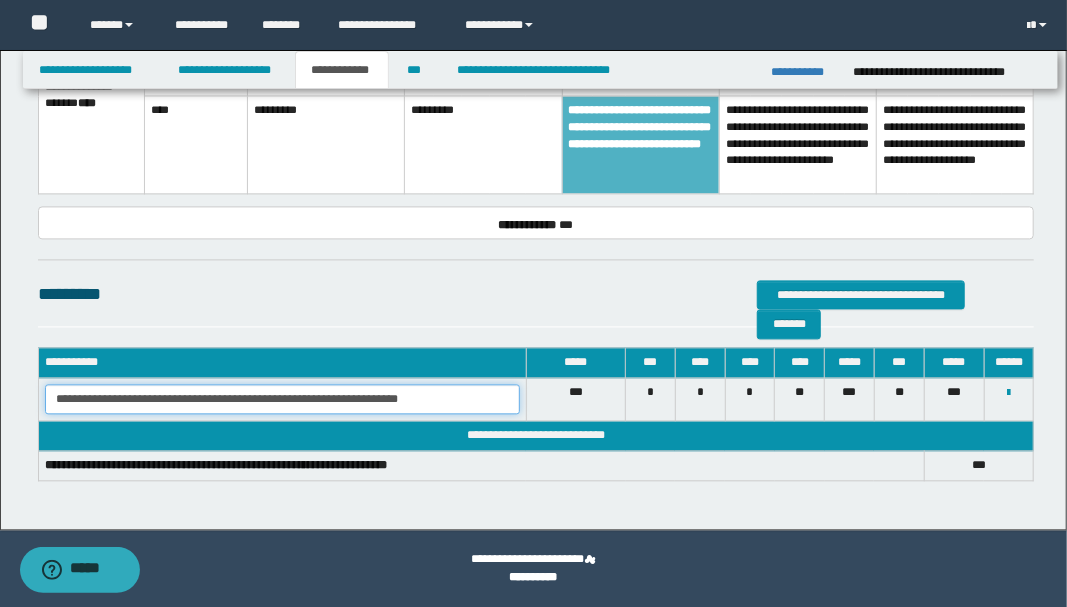 drag, startPoint x: 56, startPoint y: 398, endPoint x: 426, endPoint y: 392, distance: 370.04865 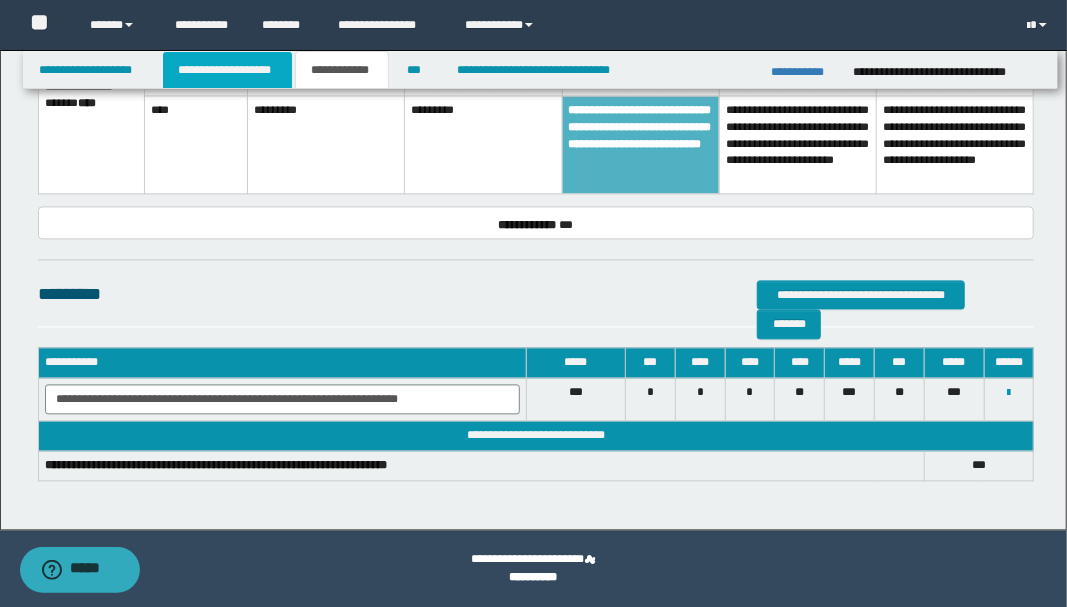 click on "**********" at bounding box center [227, 70] 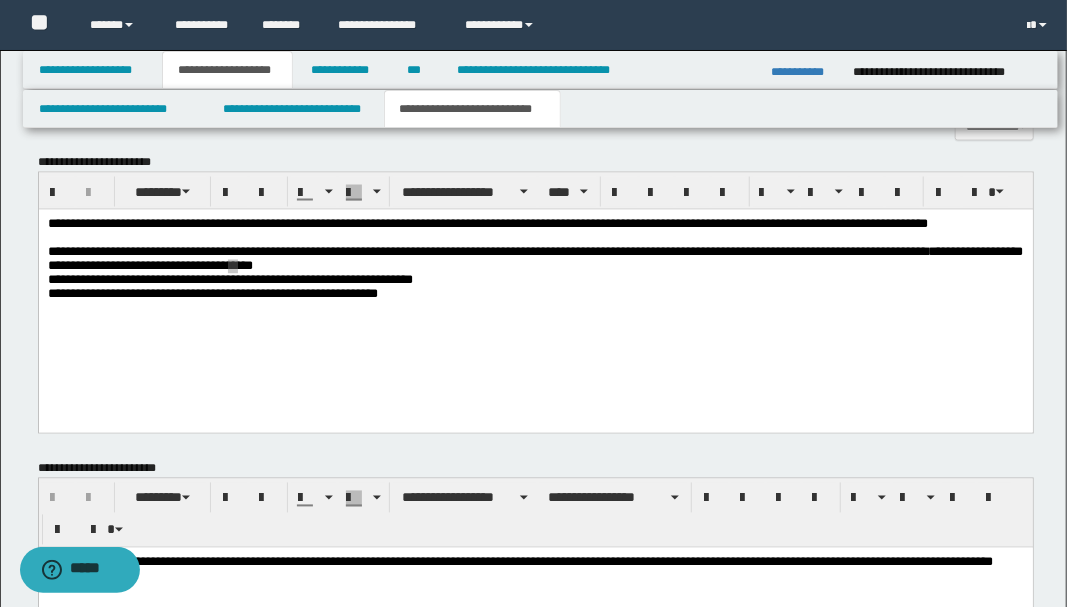 scroll, scrollTop: 1406, scrollLeft: 0, axis: vertical 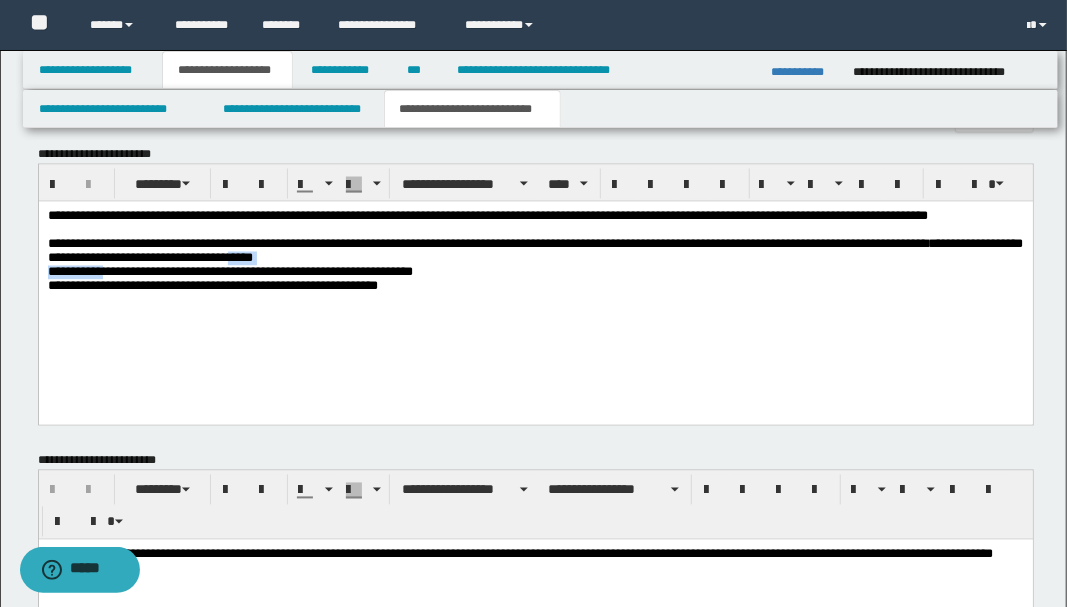 drag, startPoint x: 68, startPoint y: 277, endPoint x: 106, endPoint y: 295, distance: 42.047592 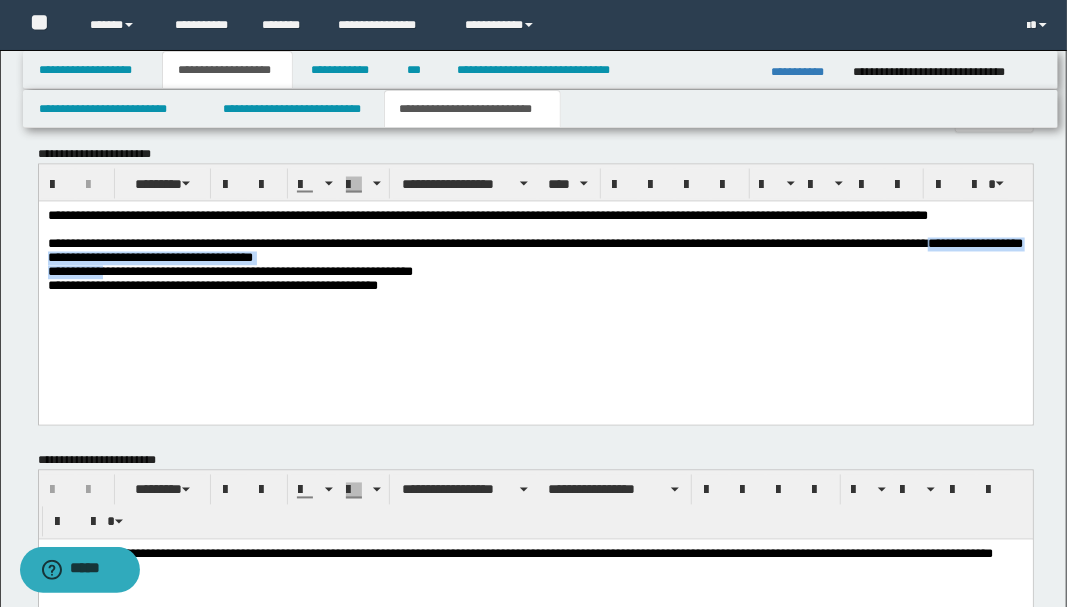 drag, startPoint x: 68, startPoint y: 278, endPoint x: 104, endPoint y: 294, distance: 39.39543 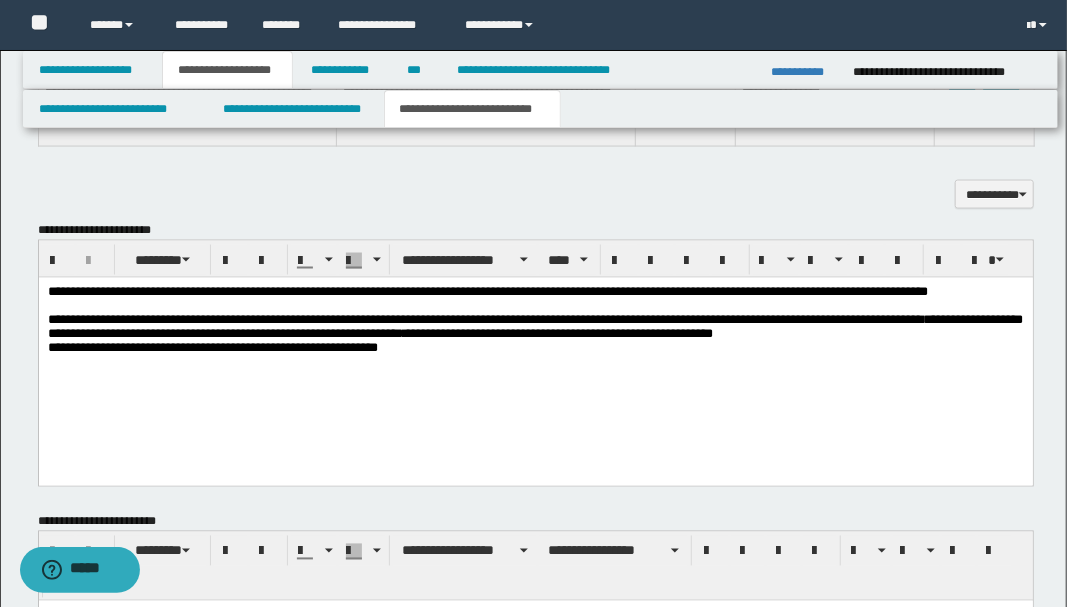 scroll, scrollTop: 1139, scrollLeft: 0, axis: vertical 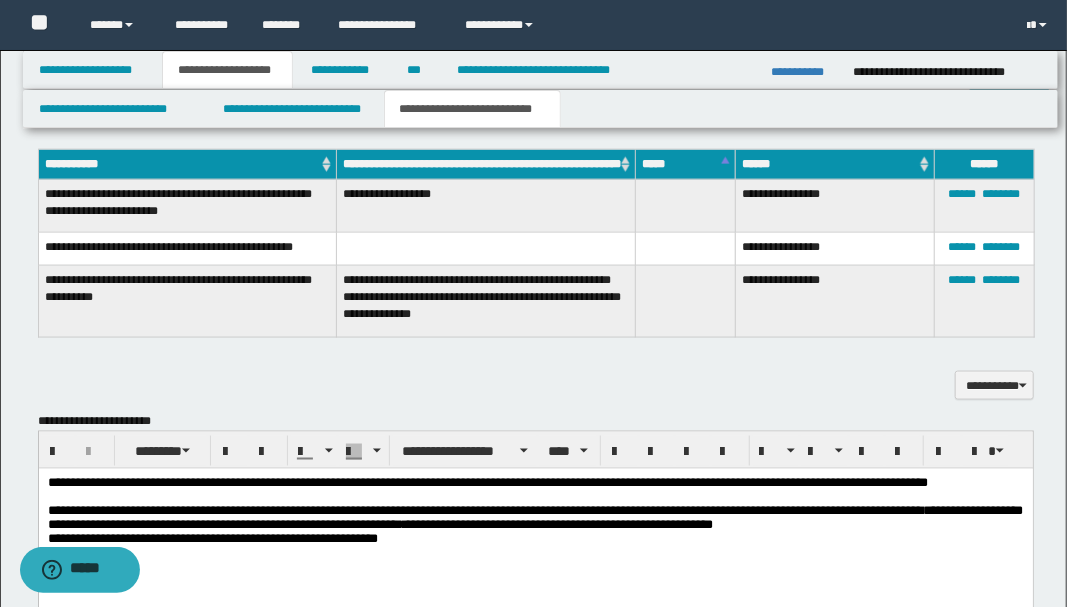 click on "**********" at bounding box center (187, 206) 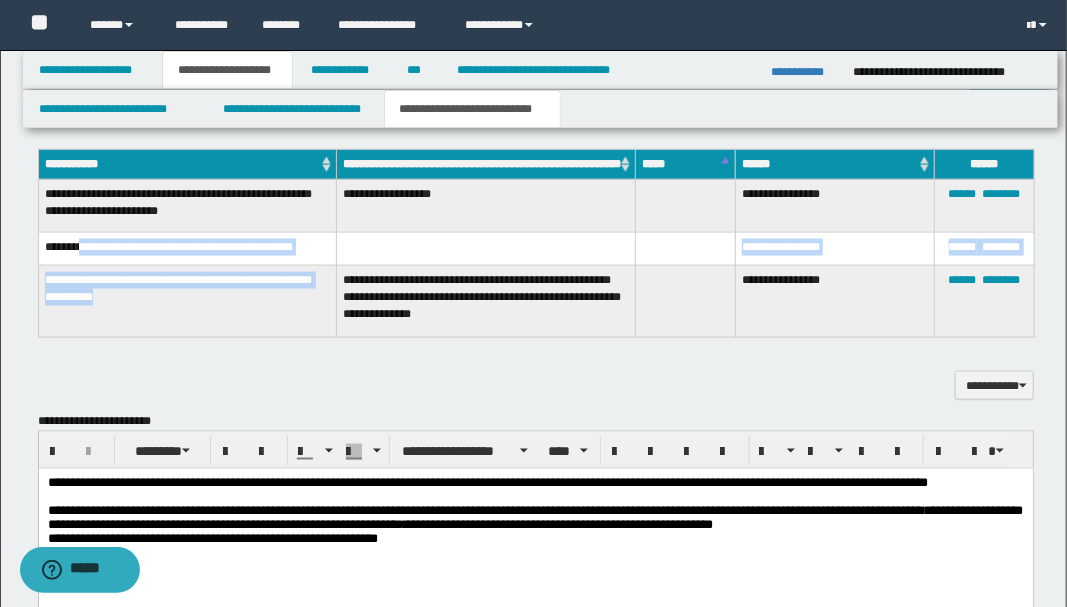 drag, startPoint x: 78, startPoint y: 256, endPoint x: 172, endPoint y: 305, distance: 106.004715 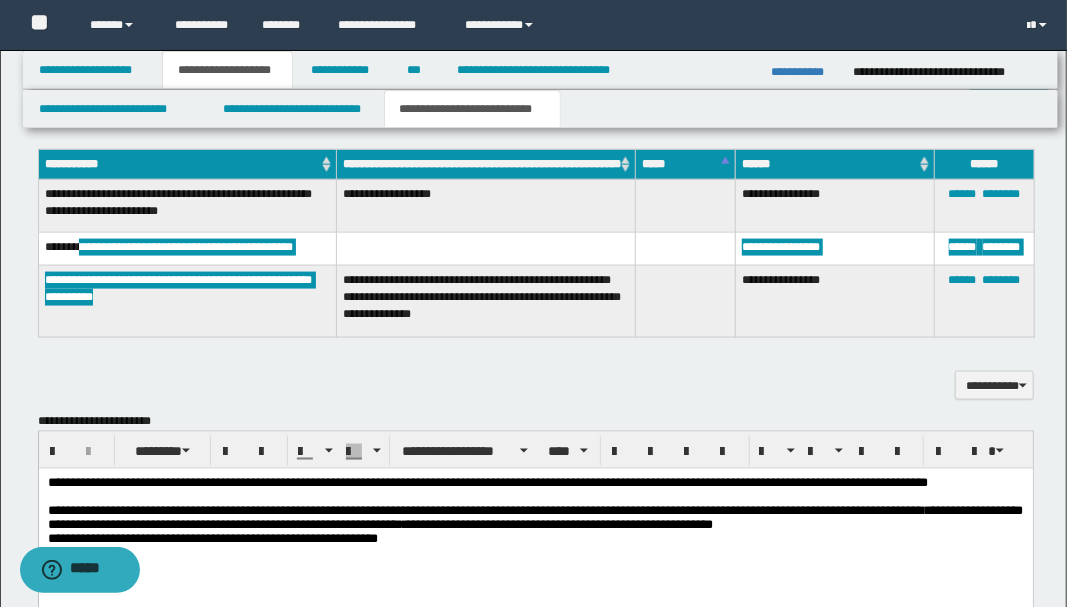 click at bounding box center [535, 498] 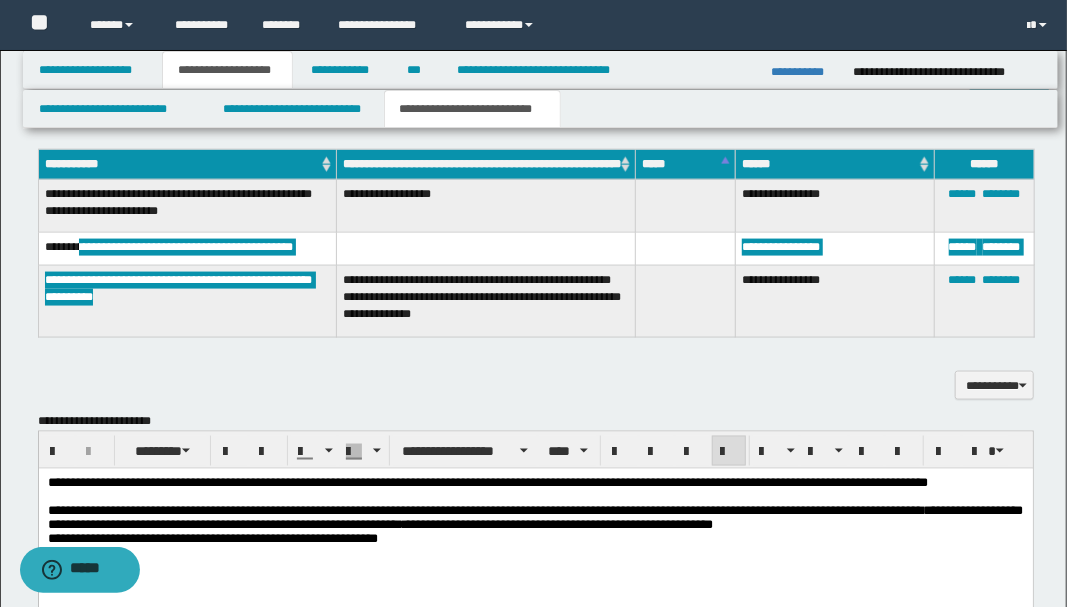 click on "**********" at bounding box center (487, 483) 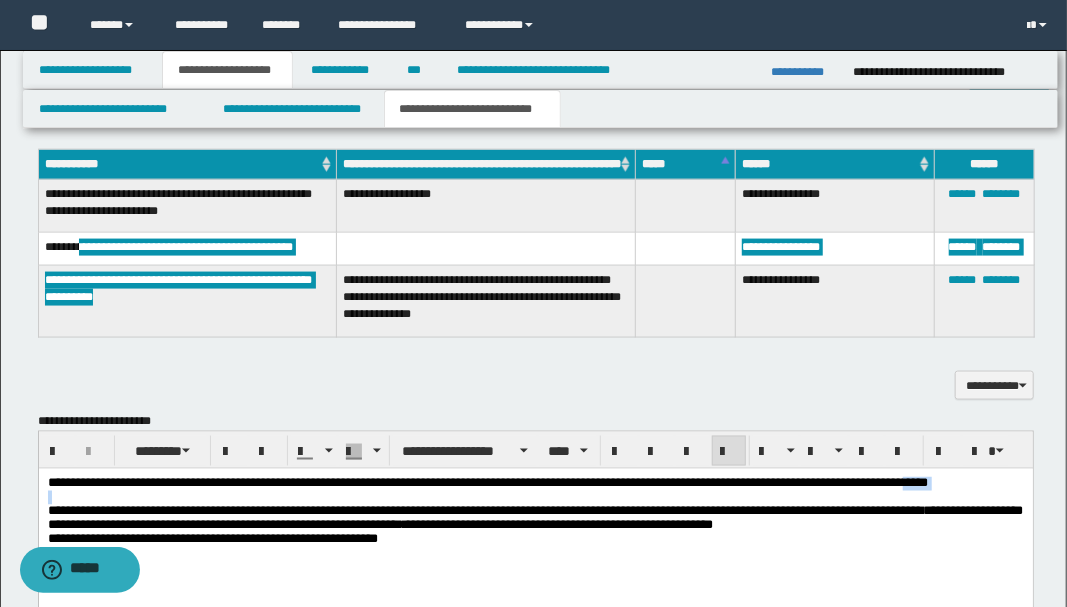 drag, startPoint x: 45, startPoint y: 498, endPoint x: 110, endPoint y: 507, distance: 65.62012 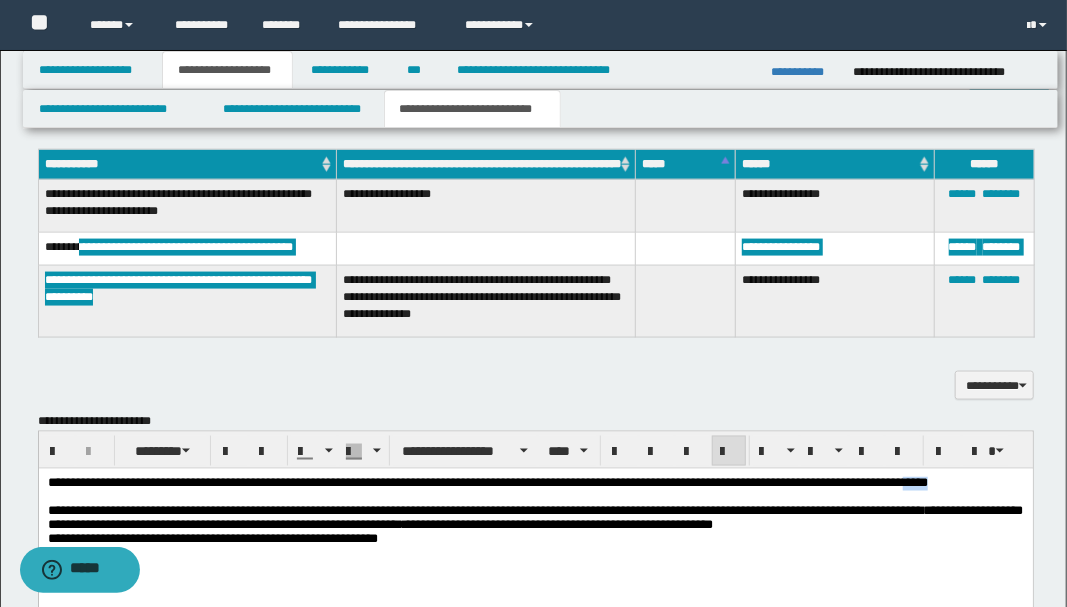 drag, startPoint x: 50, startPoint y: 497, endPoint x: 102, endPoint y: 498, distance: 52.009613 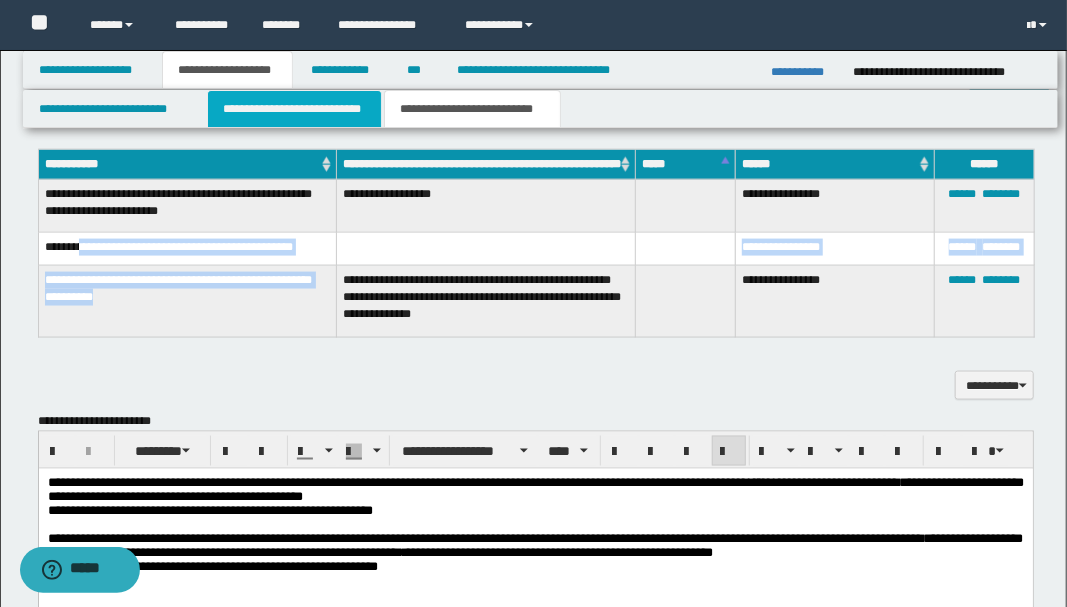 click on "**********" at bounding box center [294, 109] 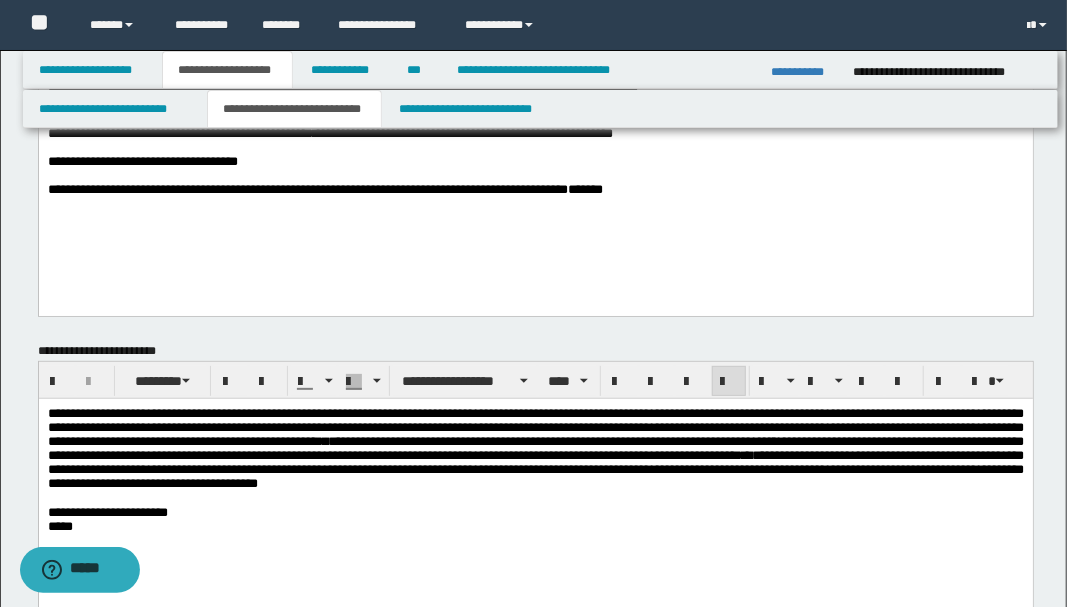 scroll, scrollTop: 0, scrollLeft: 0, axis: both 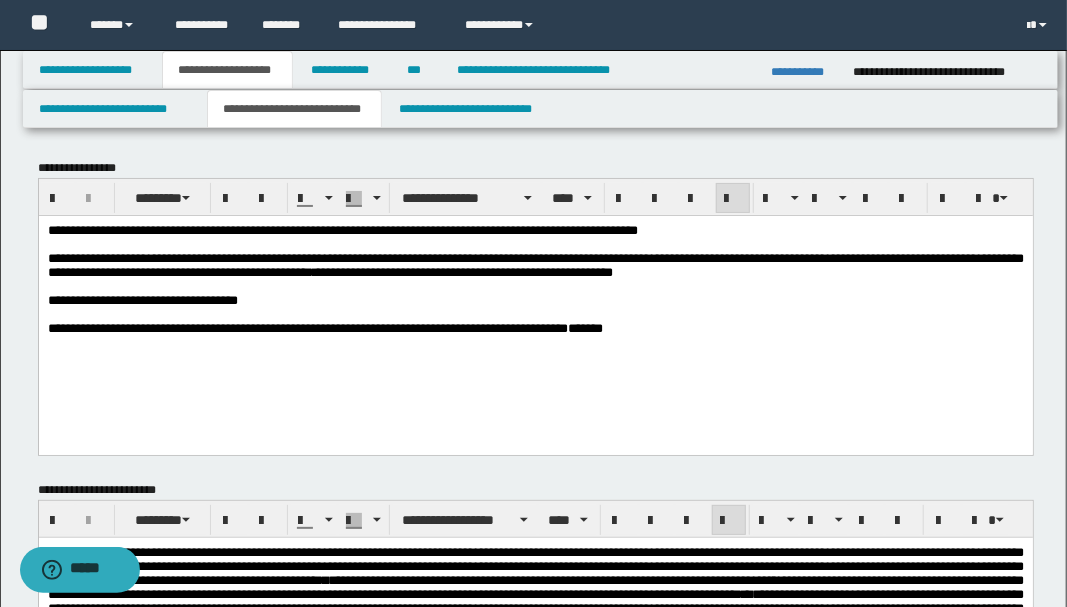 drag, startPoint x: 410, startPoint y: 294, endPoint x: 279, endPoint y: 280, distance: 131.74597 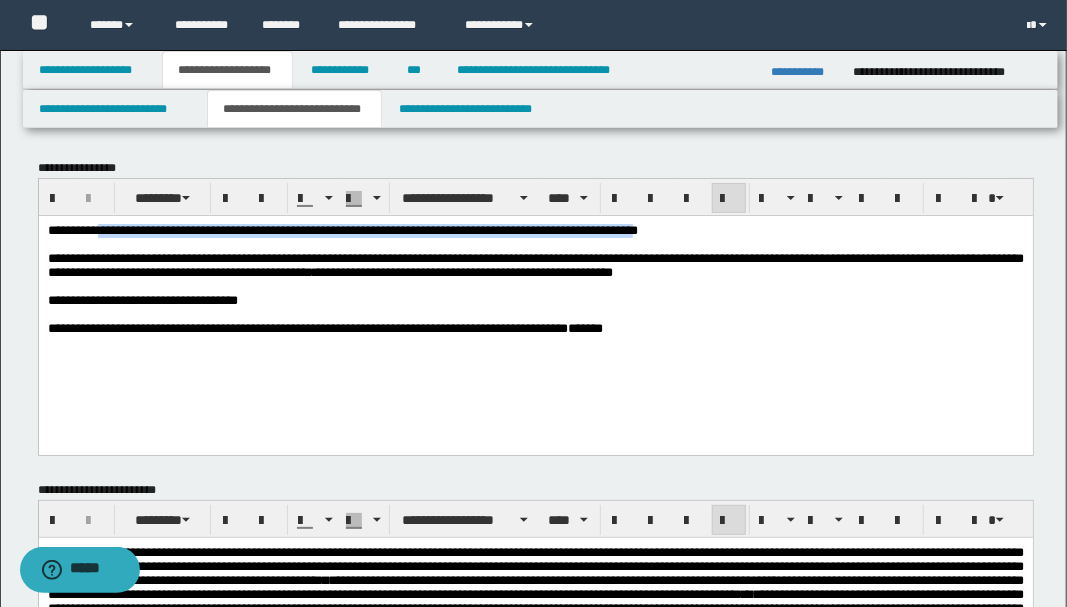 drag, startPoint x: 102, startPoint y: 228, endPoint x: 730, endPoint y: 231, distance: 628.00714 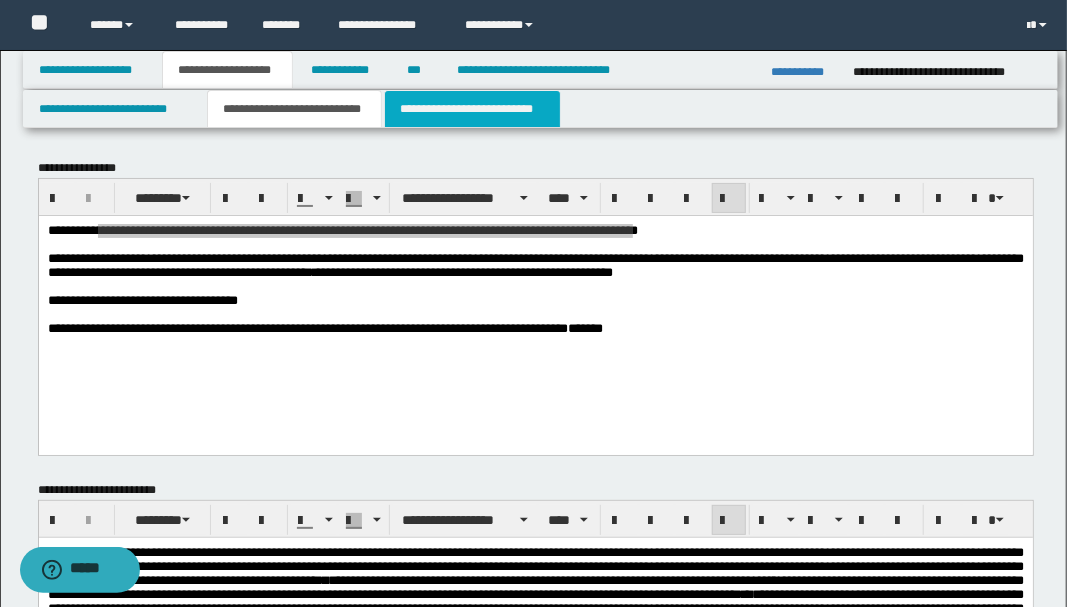 click on "**********" at bounding box center (472, 109) 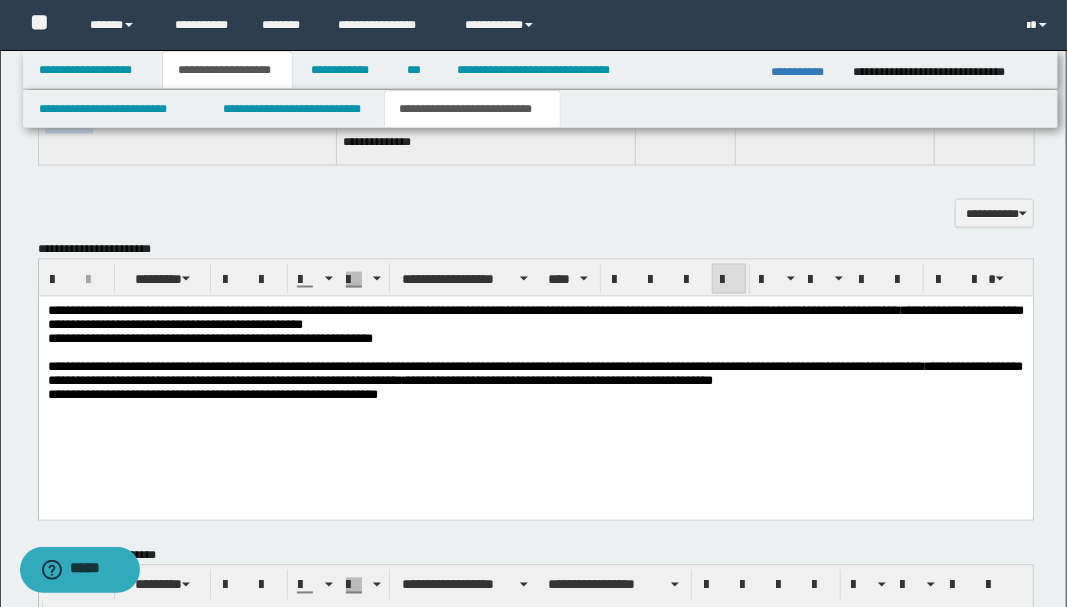 scroll, scrollTop: 1333, scrollLeft: 0, axis: vertical 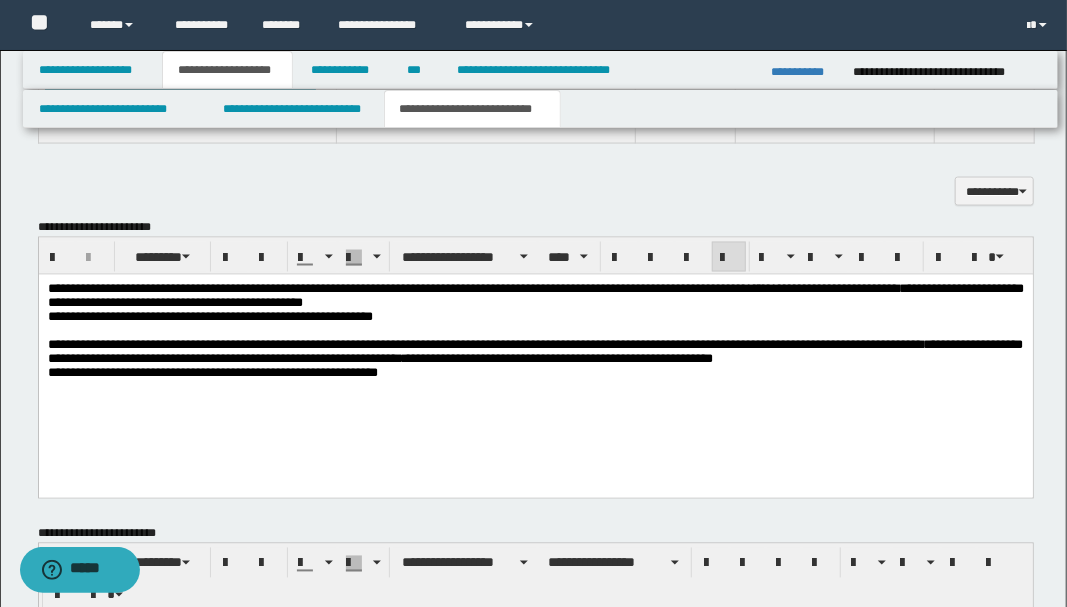click at bounding box center [535, 332] 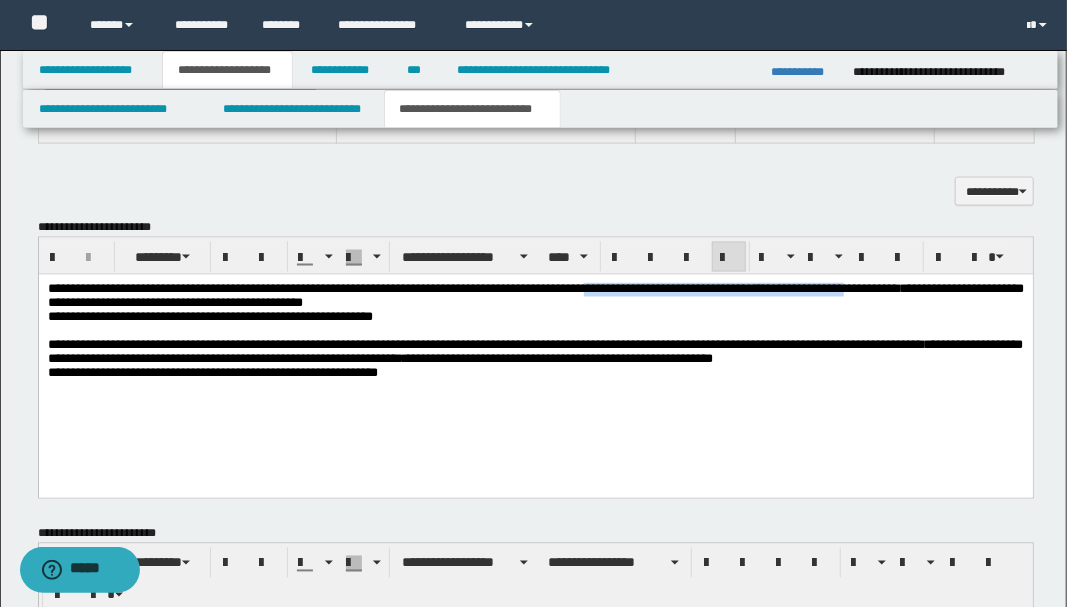 drag, startPoint x: 634, startPoint y: 290, endPoint x: 960, endPoint y: 291, distance: 326.00153 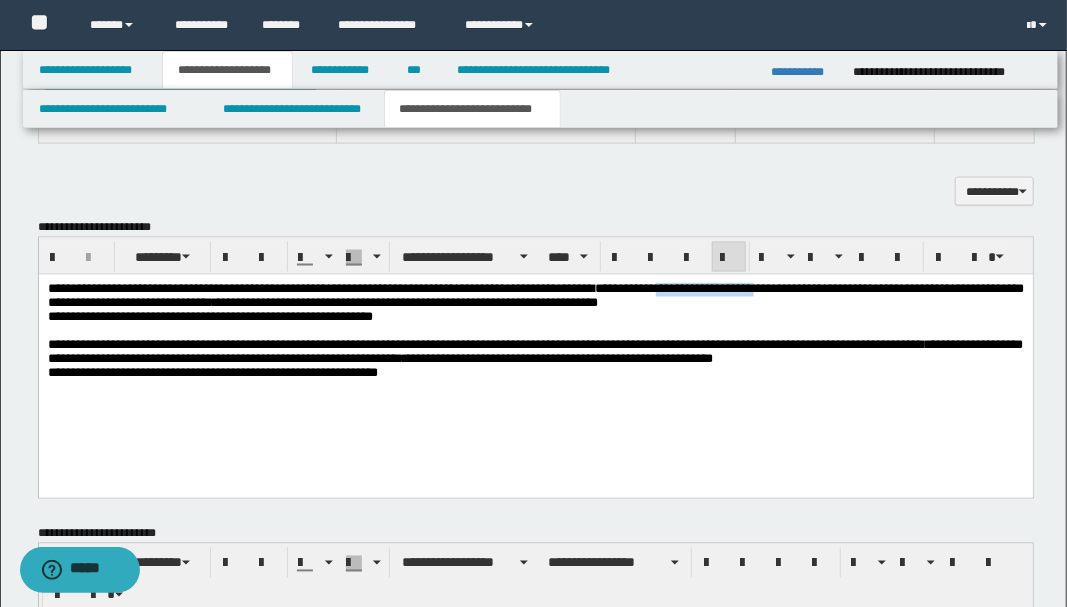 drag, startPoint x: 678, startPoint y: 291, endPoint x: 794, endPoint y: 285, distance: 116.15507 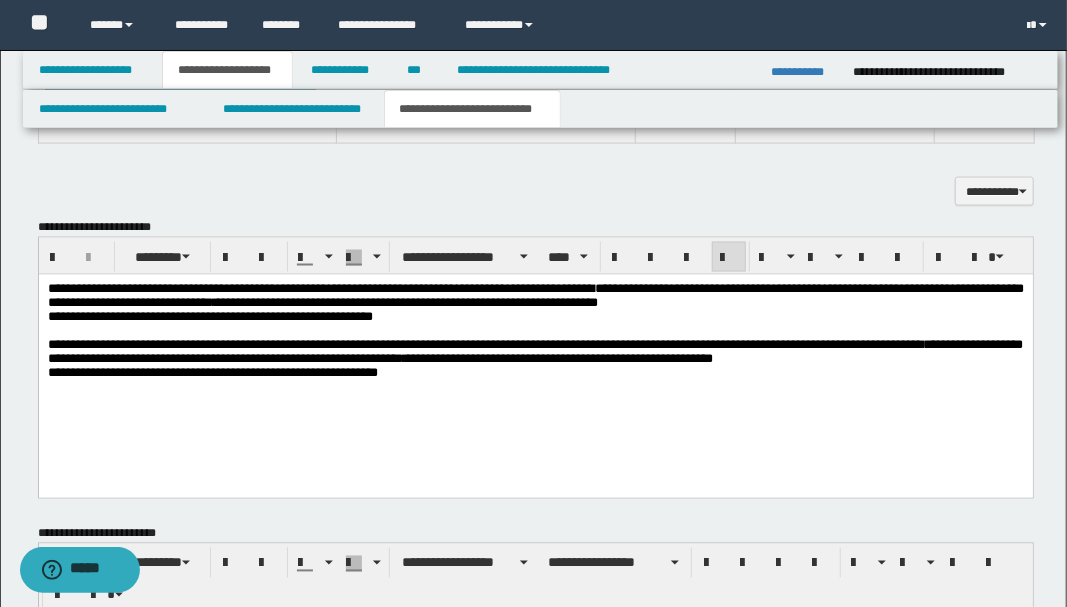 click on "**********" at bounding box center (535, 303) 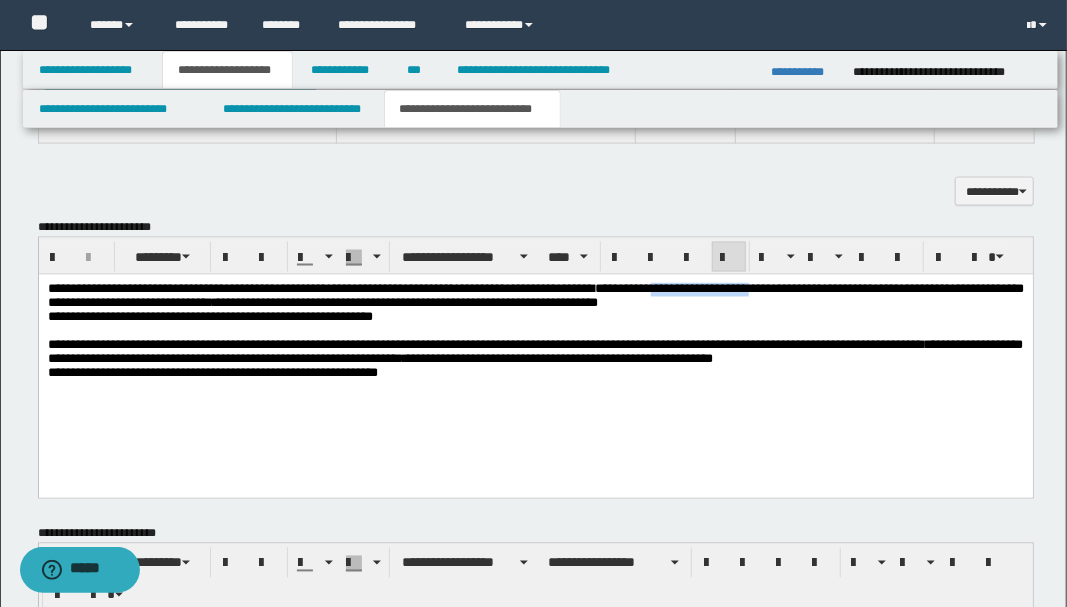 drag, startPoint x: 676, startPoint y: 289, endPoint x: 784, endPoint y: 291, distance: 108.01852 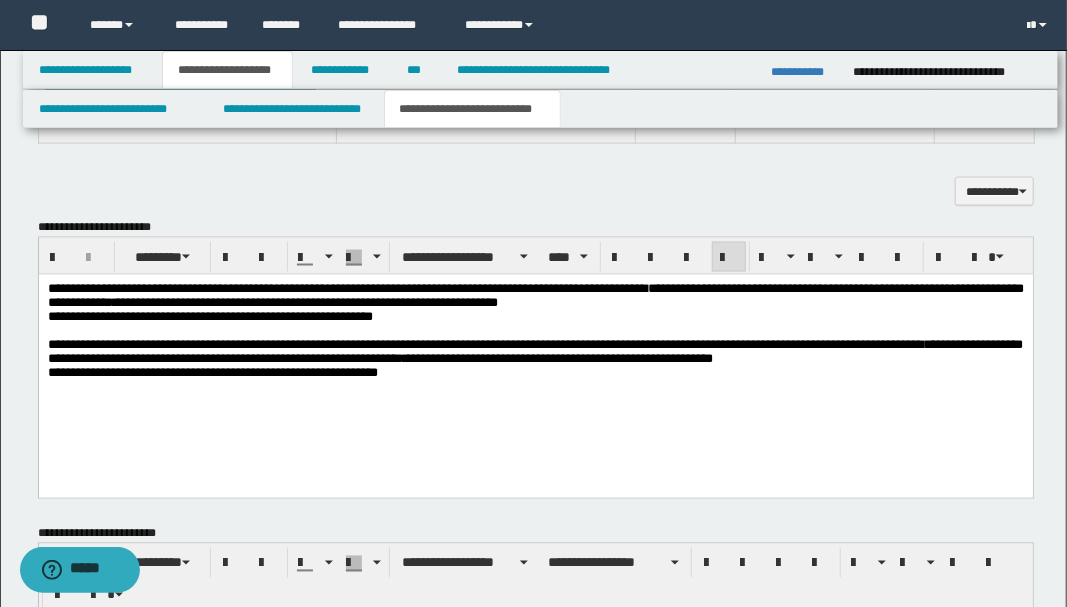 drag, startPoint x: 736, startPoint y: 291, endPoint x: 794, endPoint y: 291, distance: 58 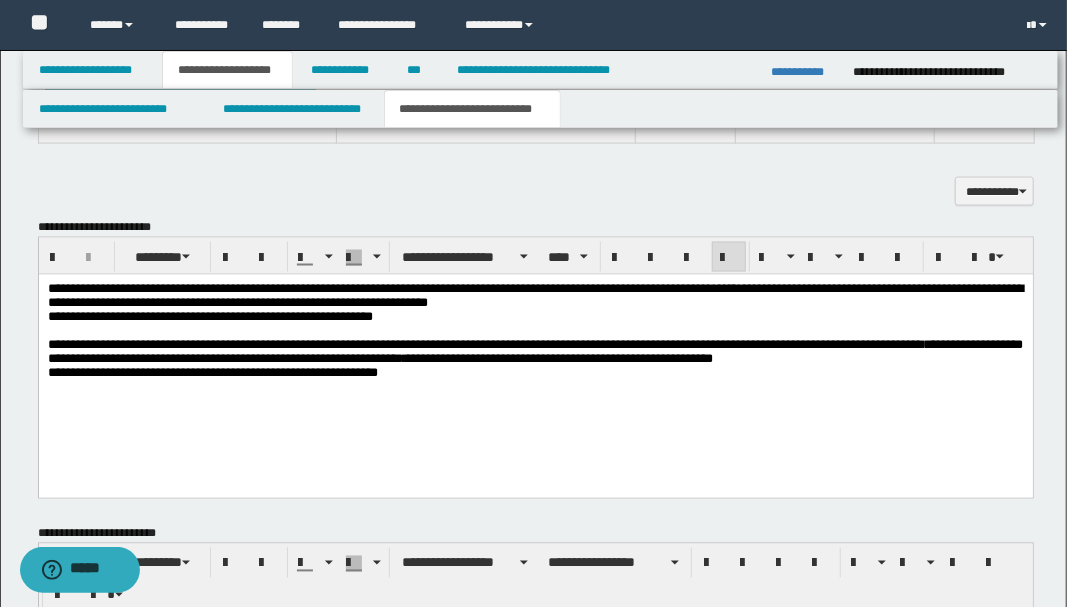 click on "**********" at bounding box center [535, 304] 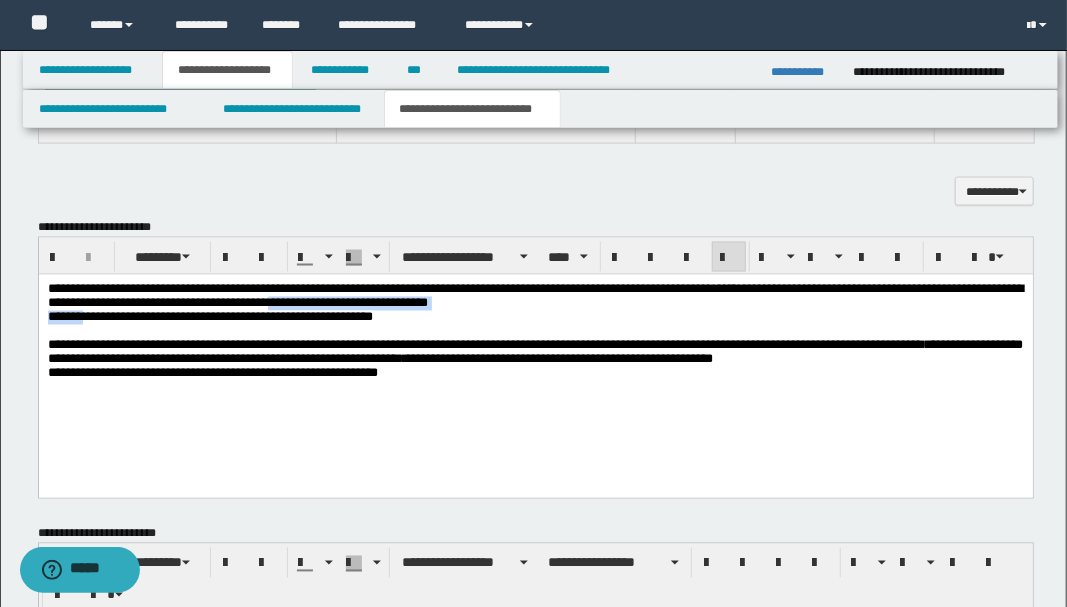 drag, startPoint x: 395, startPoint y: 305, endPoint x: 90, endPoint y: 319, distance: 305.32114 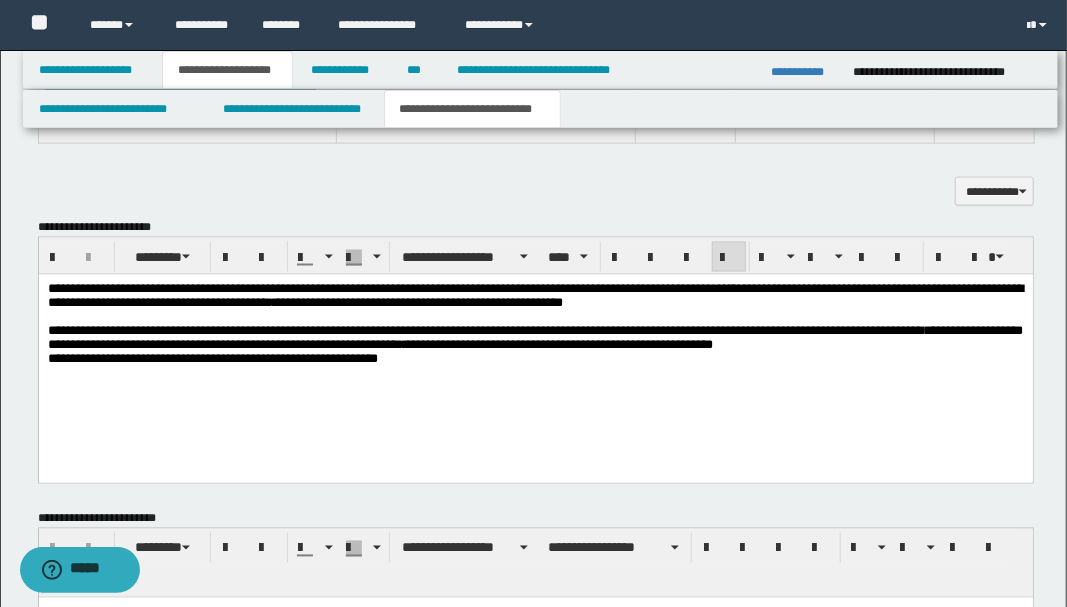 click on "**********" at bounding box center [535, 297] 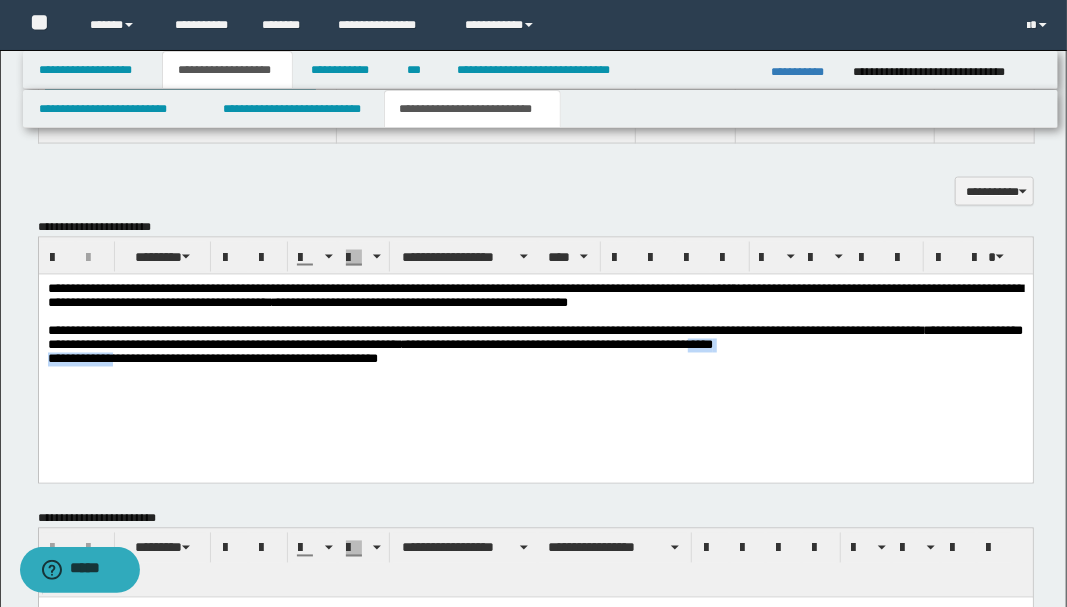 drag, startPoint x: 862, startPoint y: 353, endPoint x: 116, endPoint y: 362, distance: 746.05426 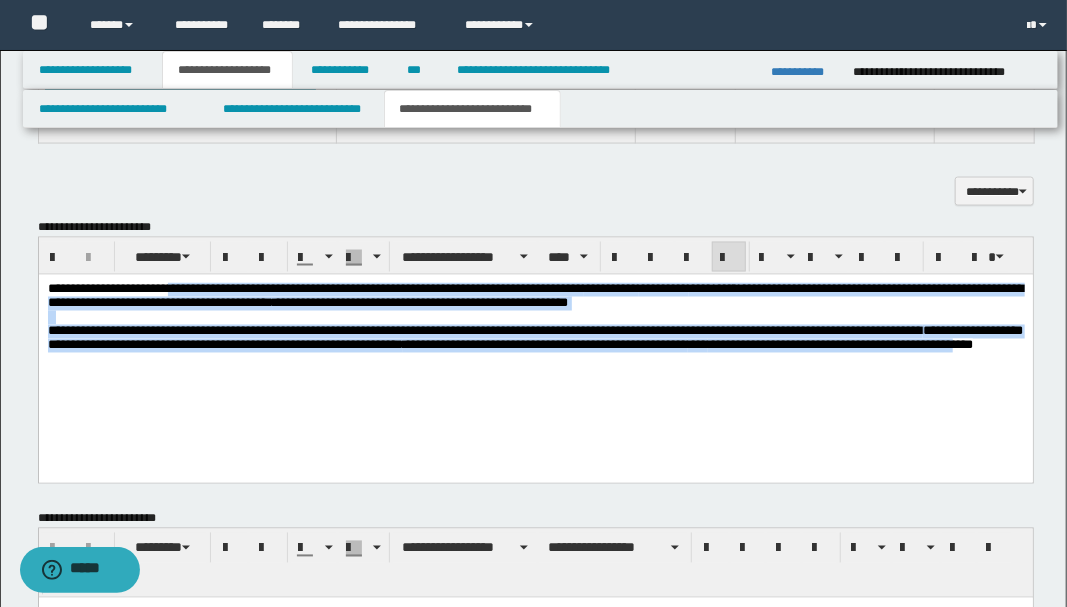 drag, startPoint x: 183, startPoint y: 292, endPoint x: 223, endPoint y: 415, distance: 129.34064 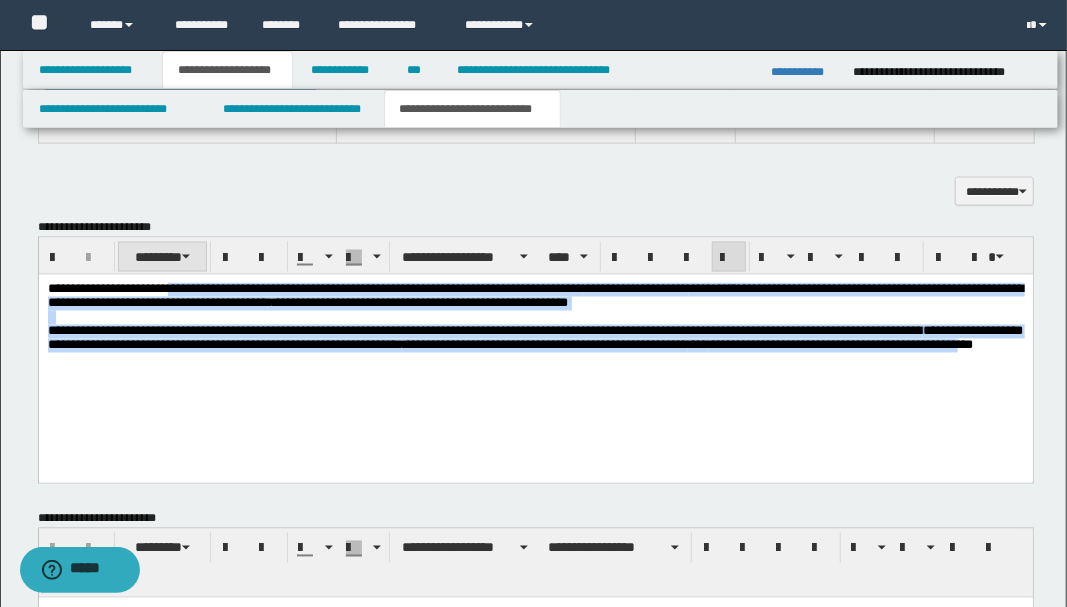click on "********" at bounding box center (162, 257) 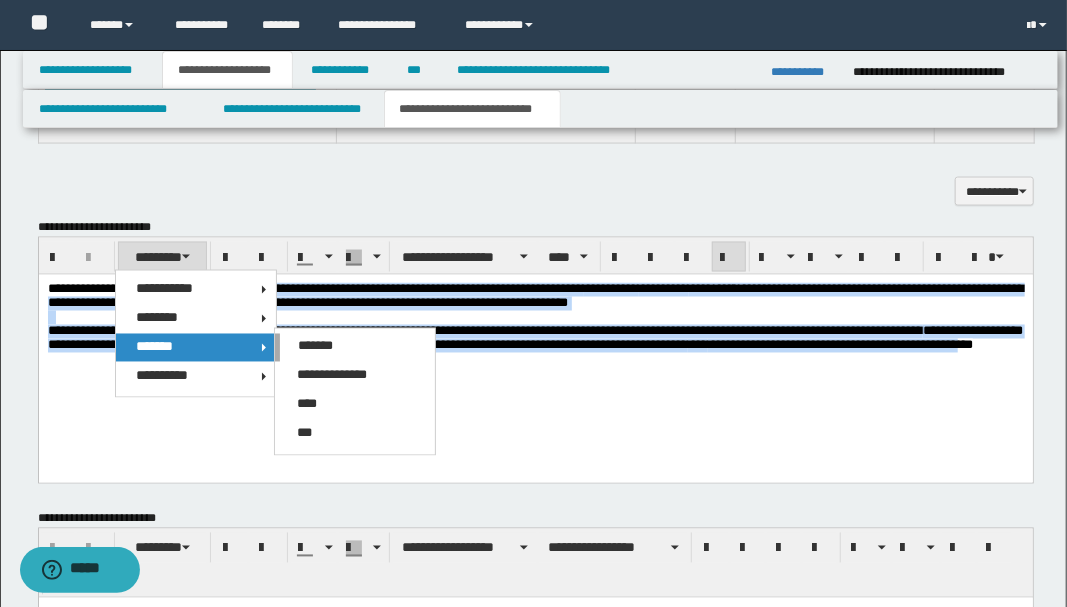 click on "*******" at bounding box center [195, 348] 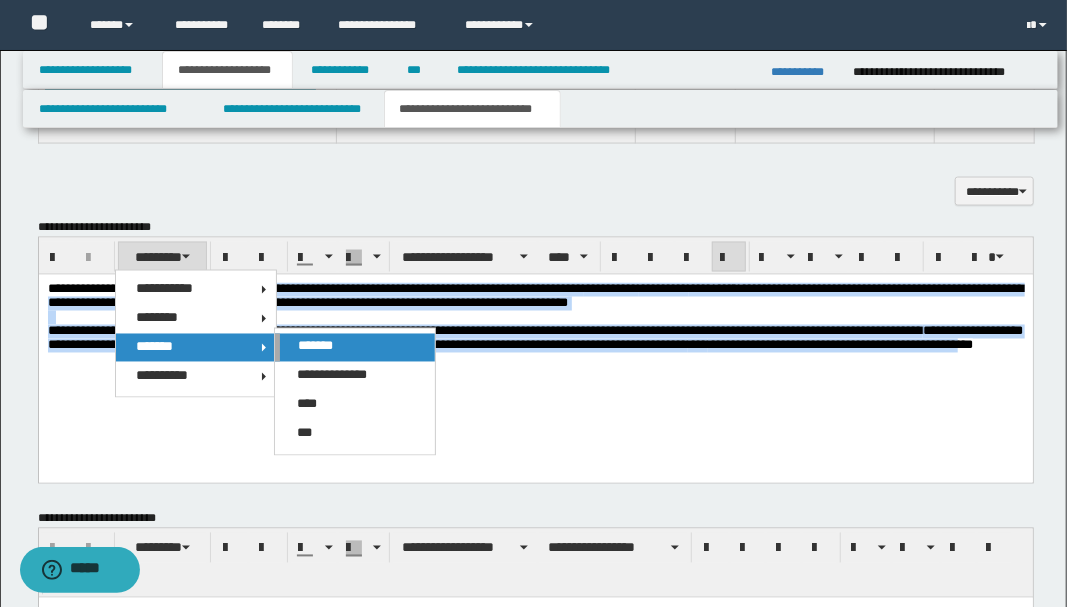 drag, startPoint x: 314, startPoint y: 346, endPoint x: 362, endPoint y: 73, distance: 277.18765 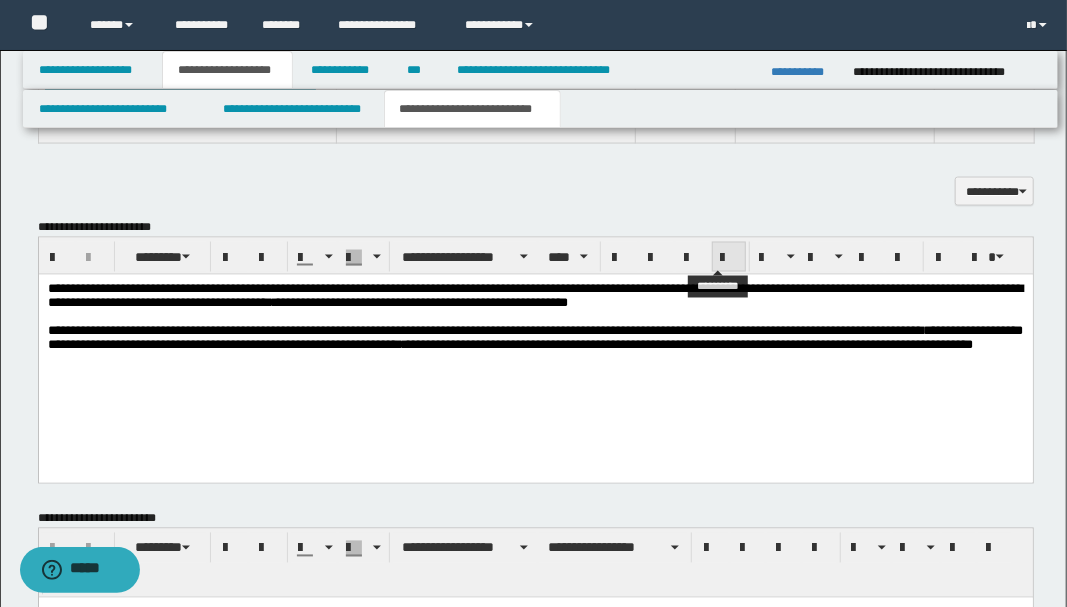 click at bounding box center [729, 258] 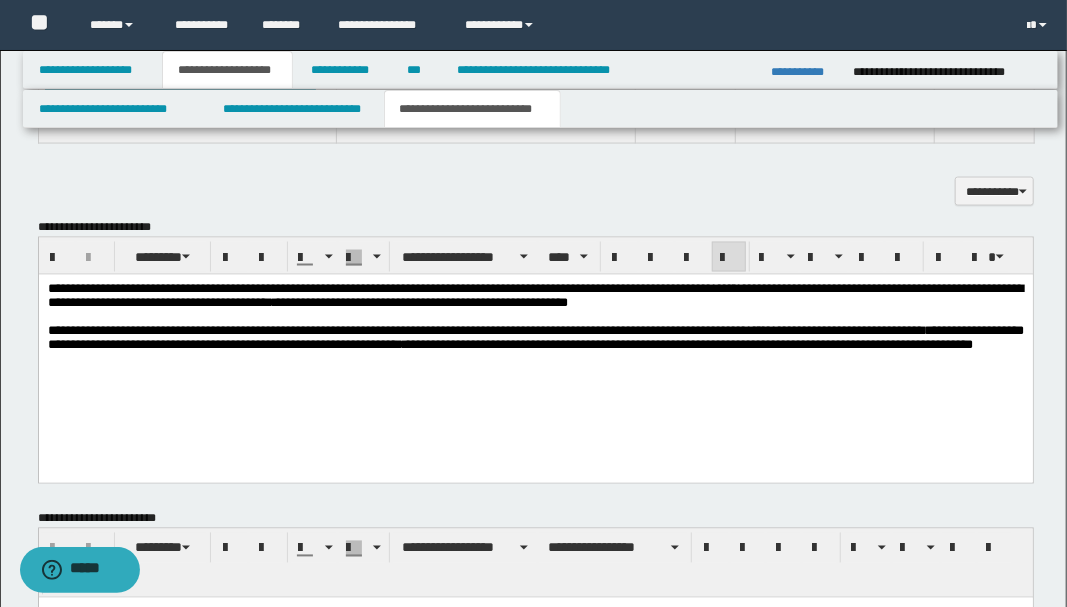 click on "**********" at bounding box center [535, 343] 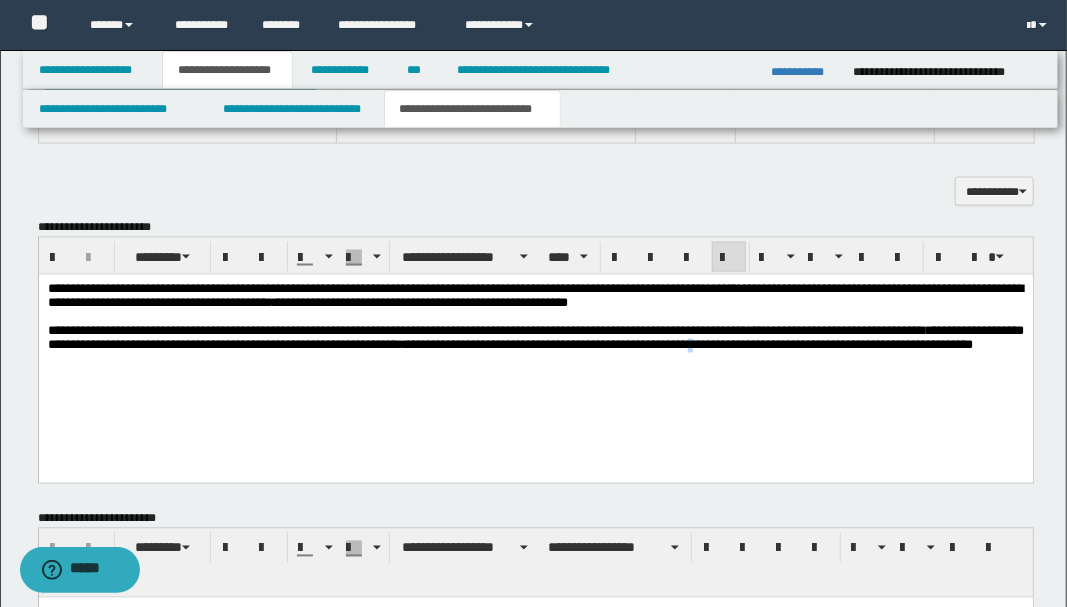 click on "**********" at bounding box center [535, 338] 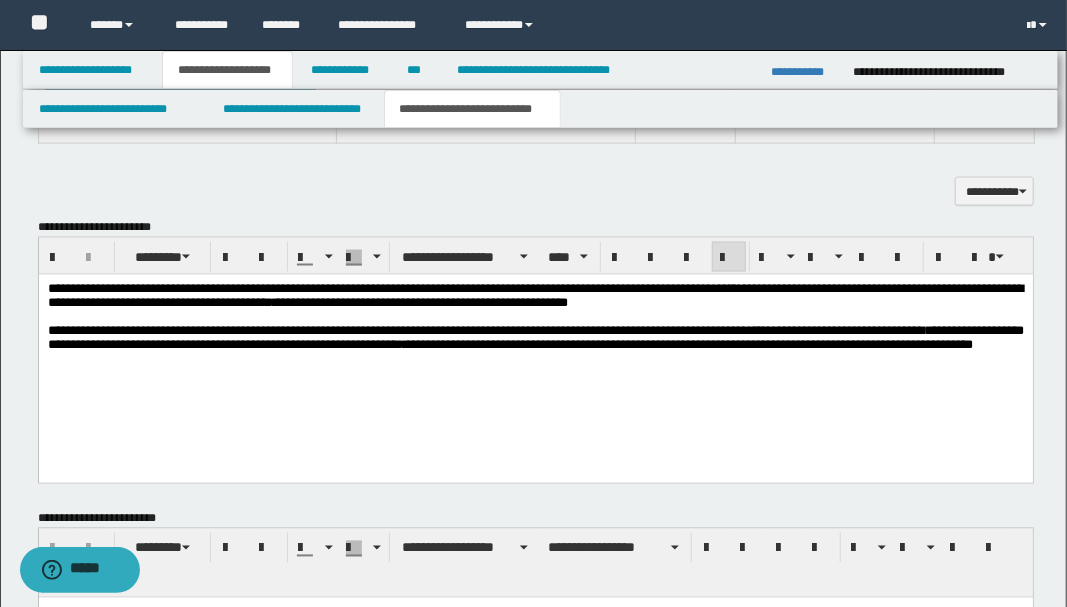 click on "**********" at bounding box center [535, 338] 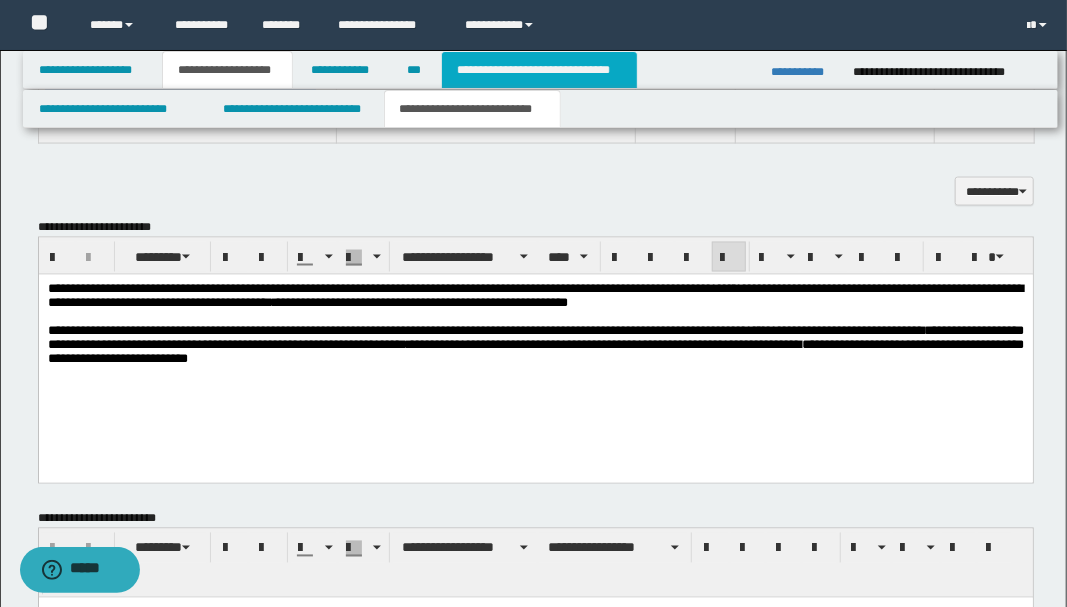 click on "**********" at bounding box center (539, 70) 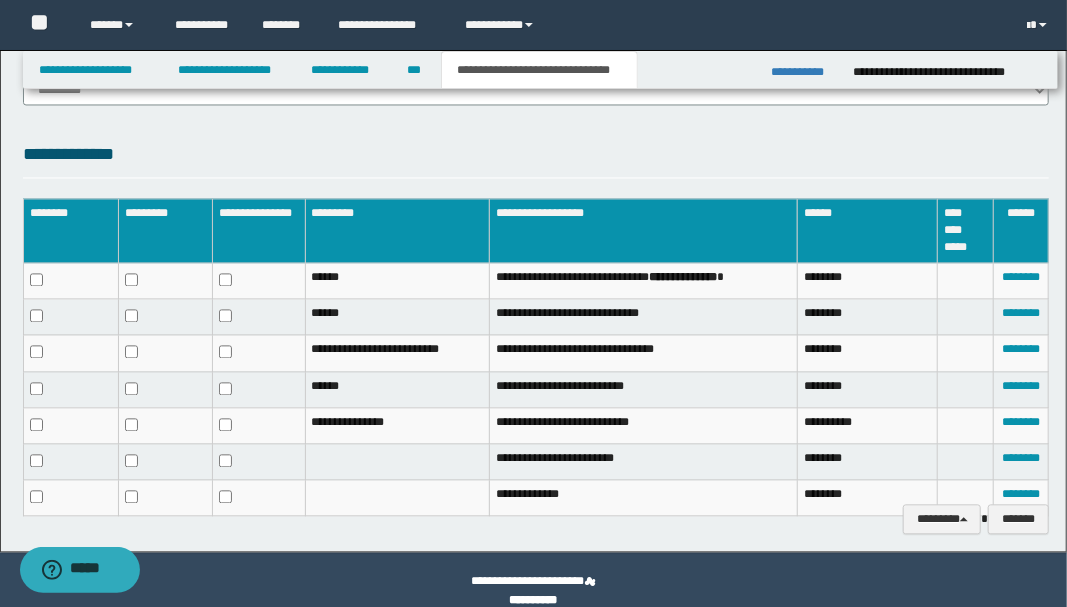 scroll, scrollTop: 1665, scrollLeft: 0, axis: vertical 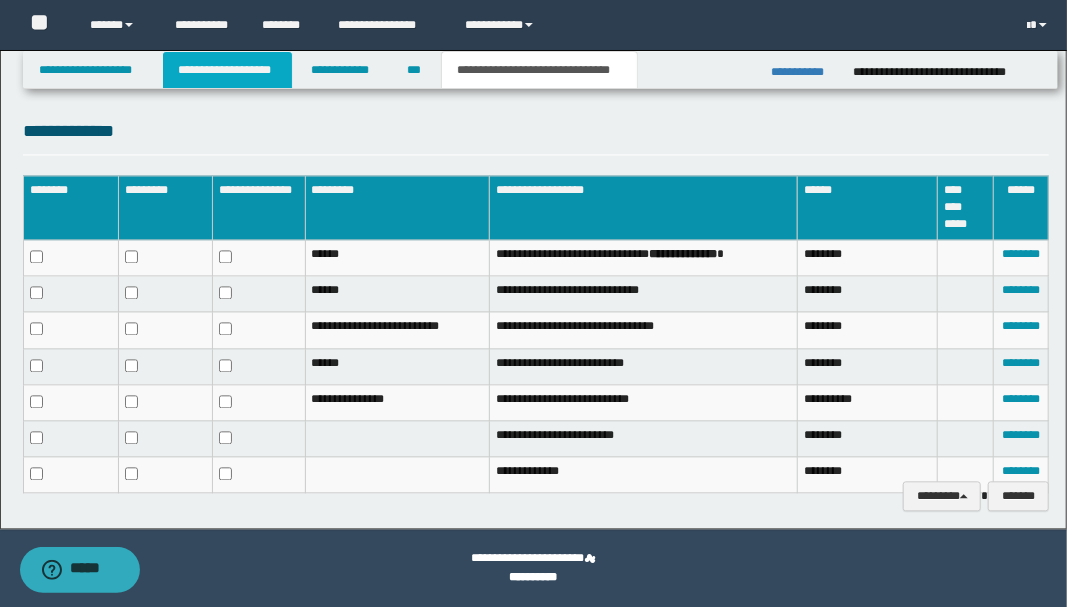 click on "**********" at bounding box center [227, 70] 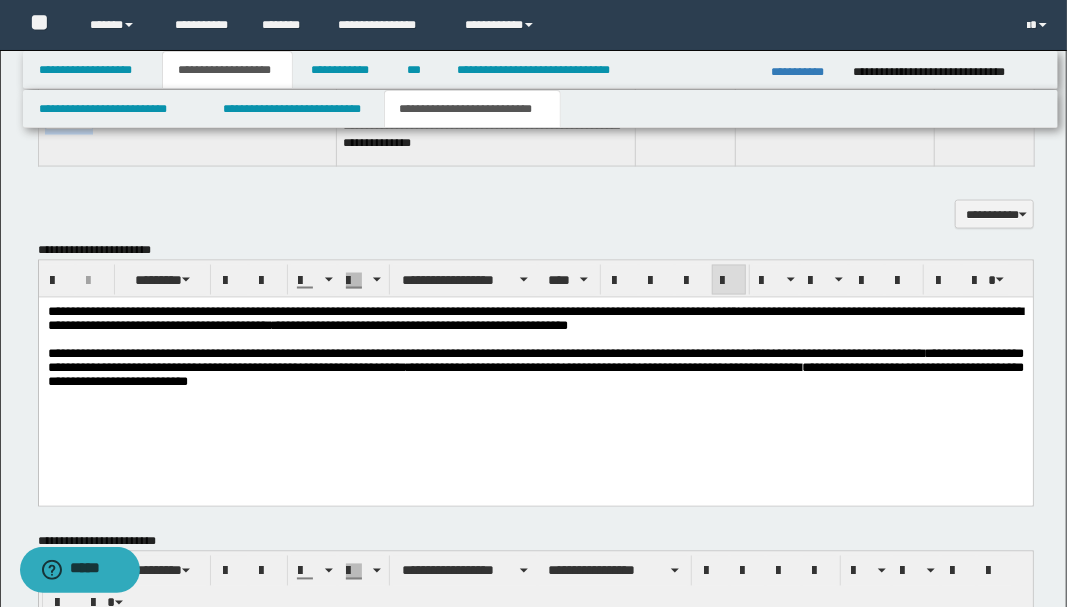 scroll, scrollTop: 1458, scrollLeft: 0, axis: vertical 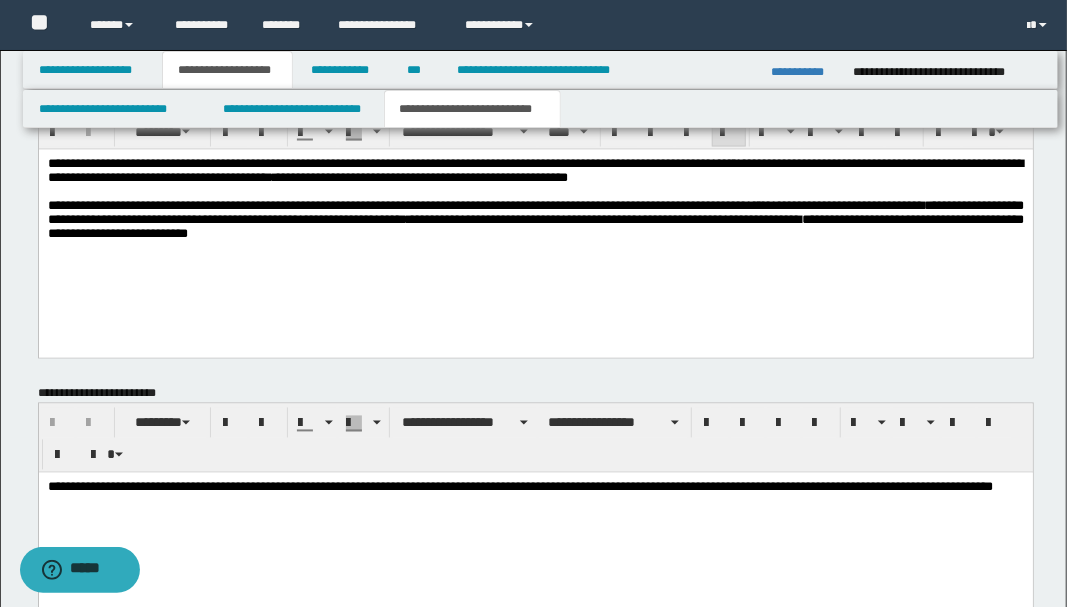 click on "**********" at bounding box center [535, 221] 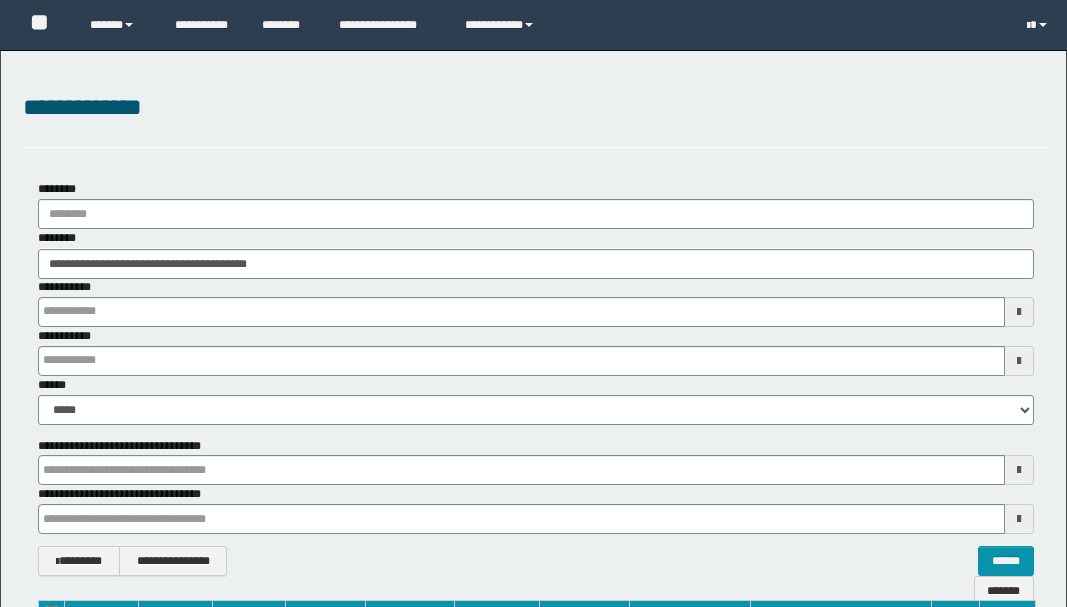 scroll, scrollTop: 279, scrollLeft: 0, axis: vertical 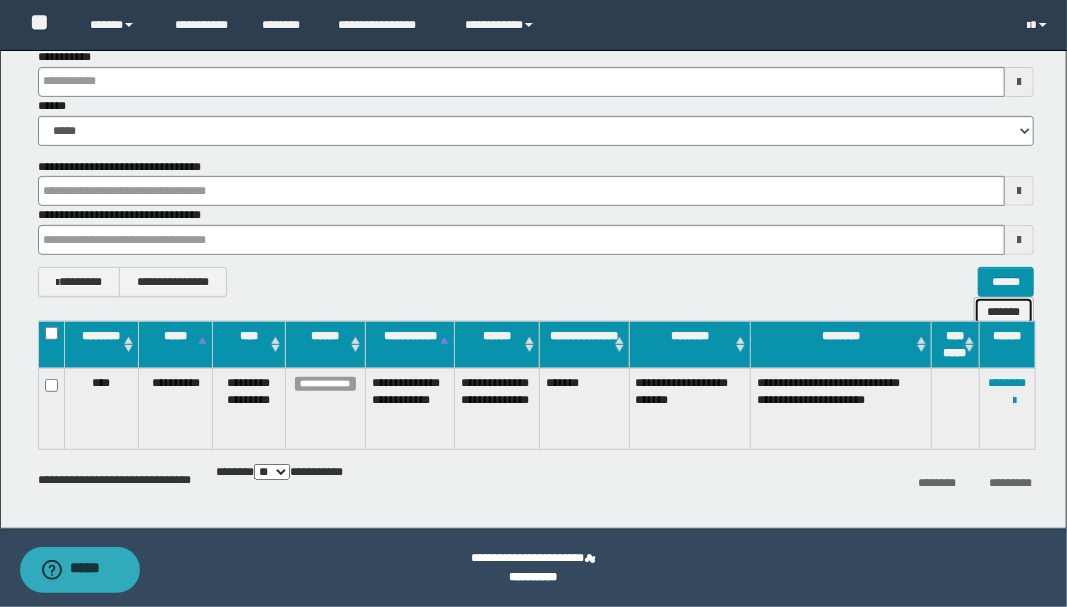 click on "*******" at bounding box center (1004, 311) 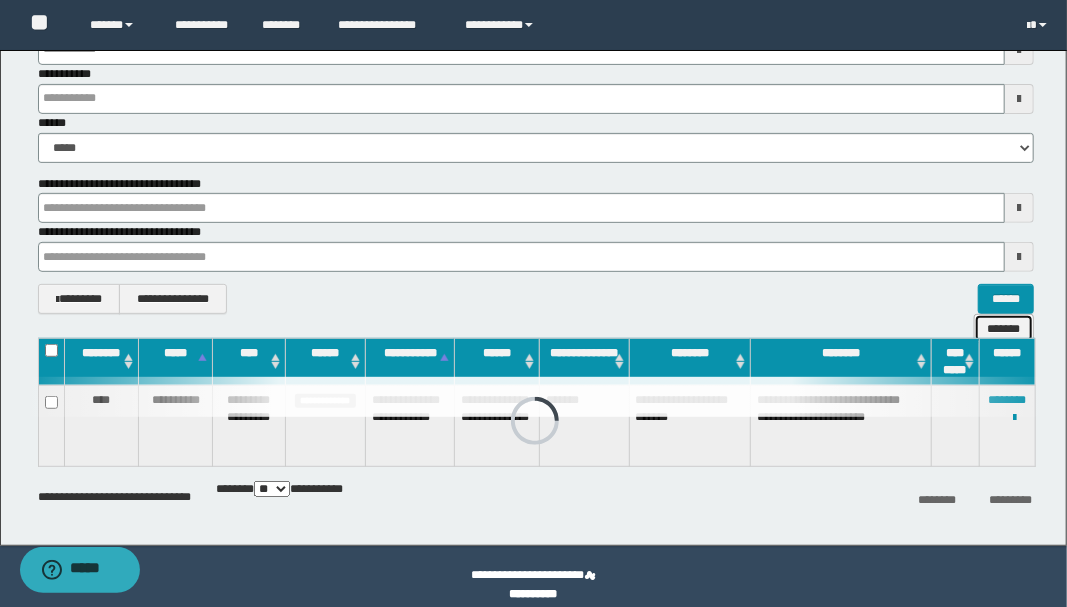 scroll, scrollTop: 12, scrollLeft: 0, axis: vertical 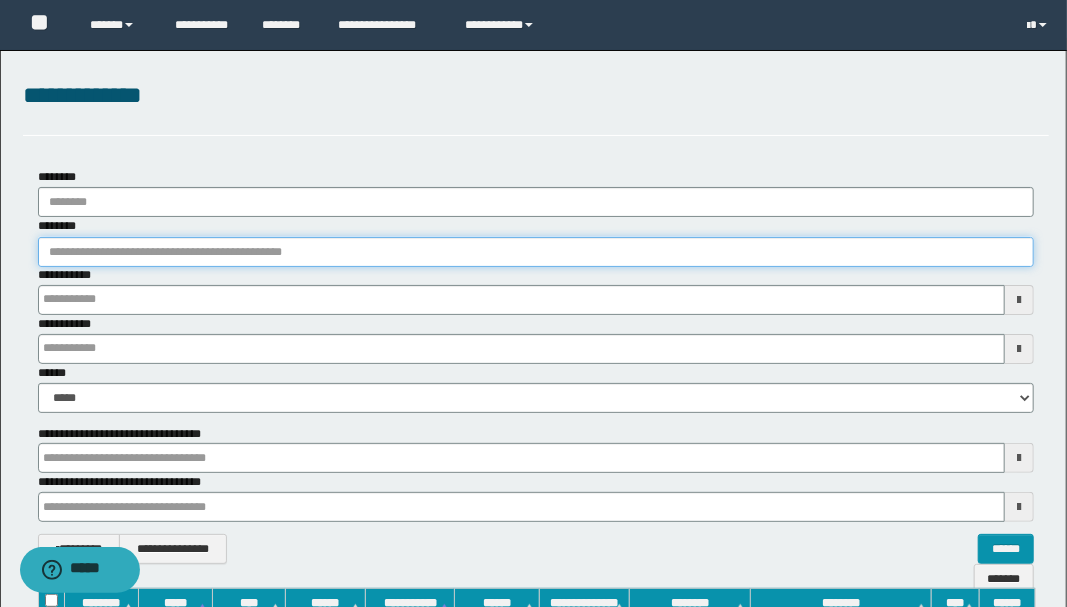 paste on "********" 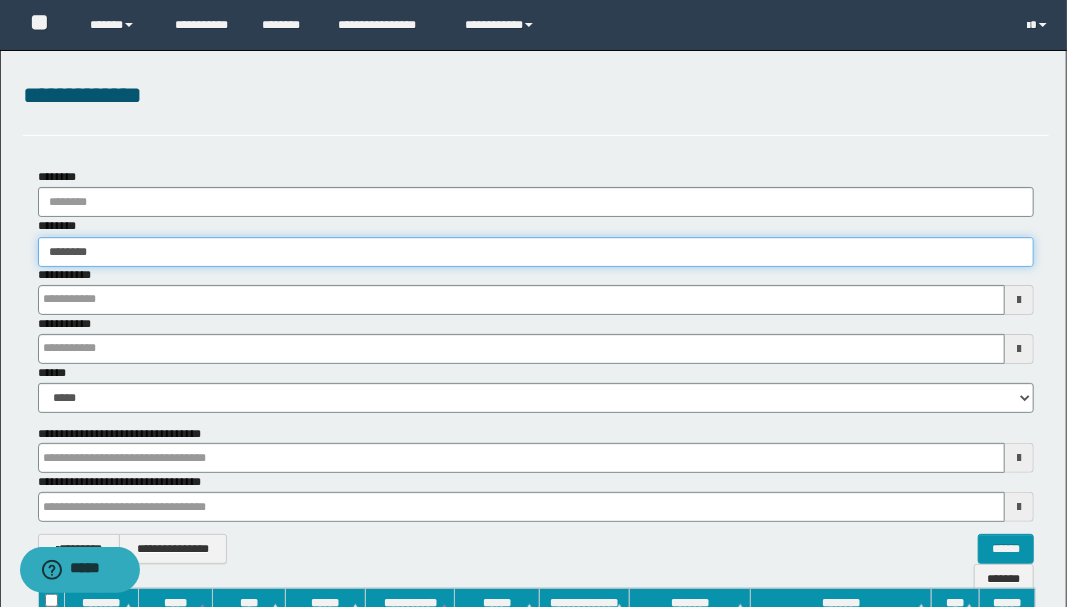 type on "********" 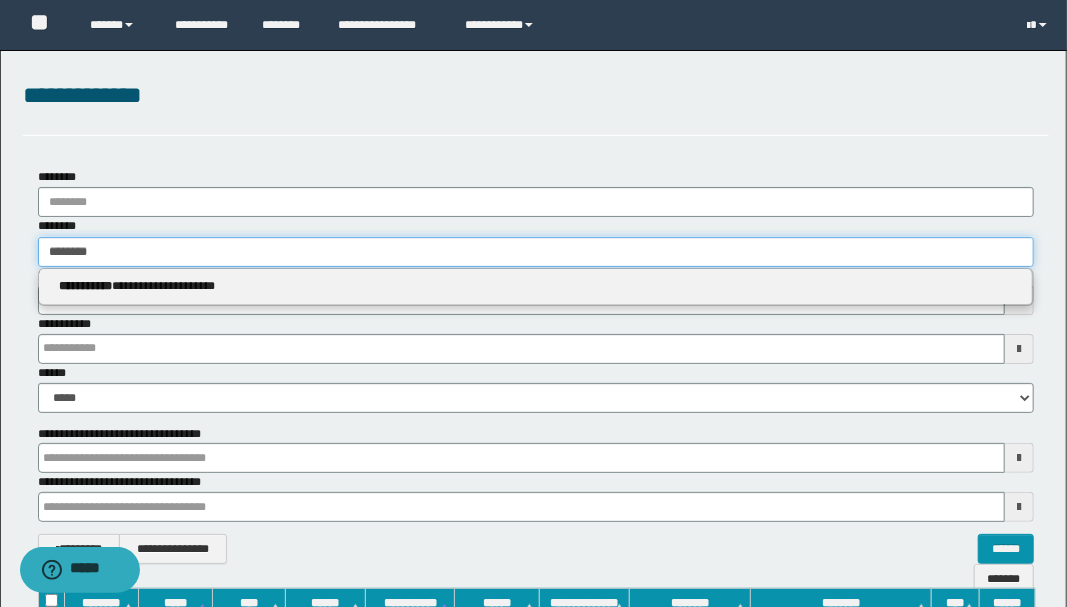 type on "********" 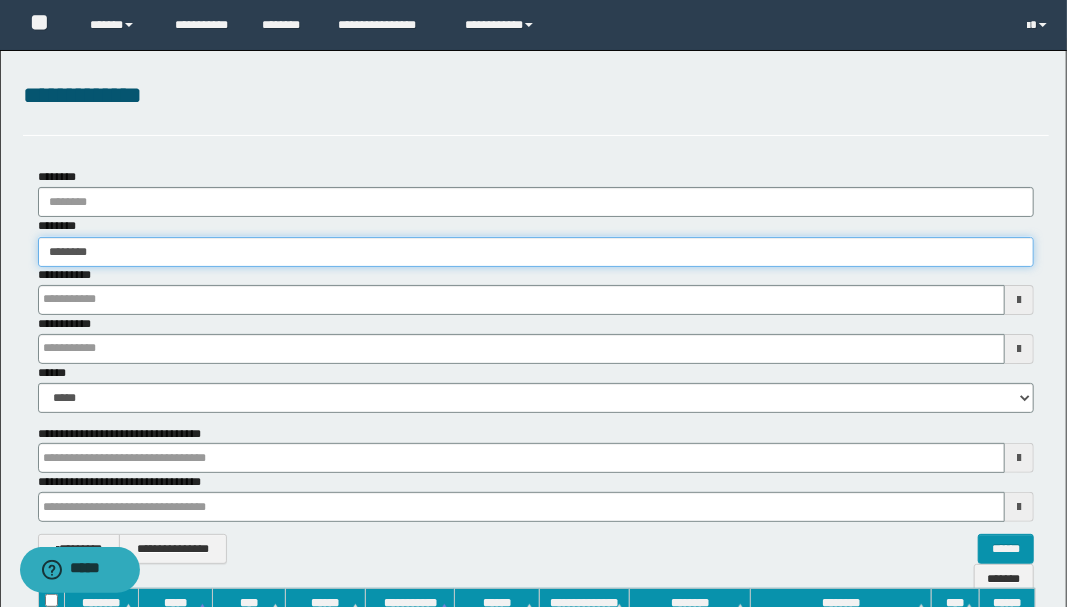 type on "********" 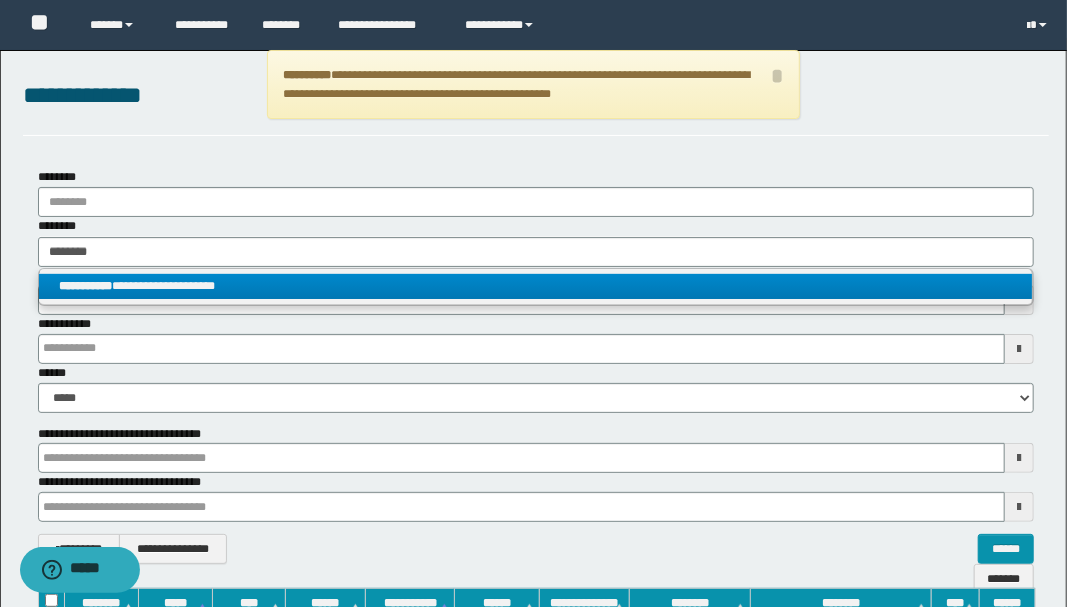 click on "**********" at bounding box center [536, 286] 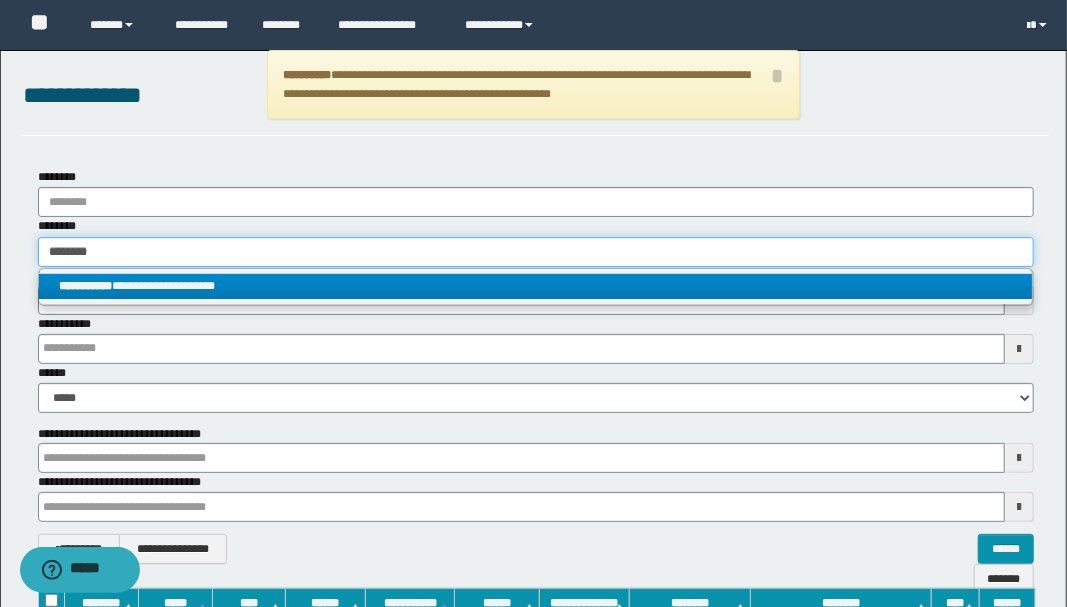 type 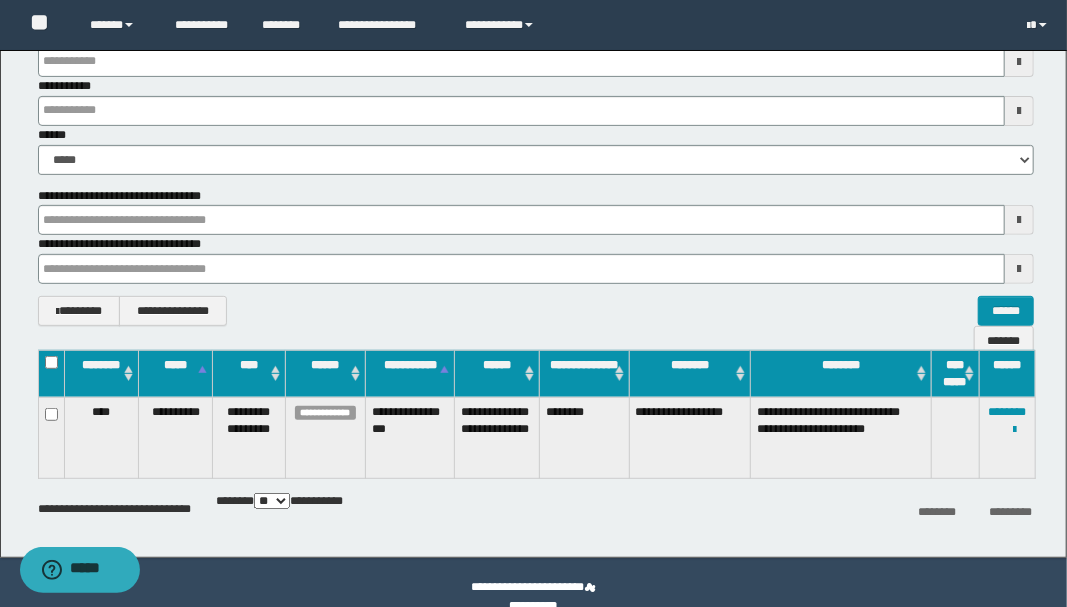 scroll, scrollTop: 253, scrollLeft: 0, axis: vertical 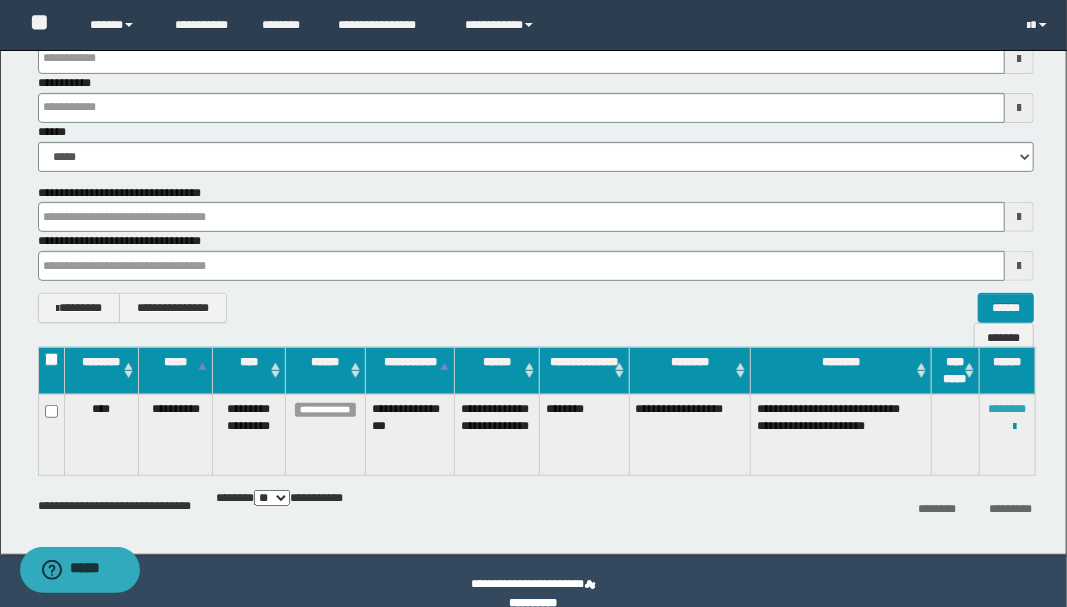 click on "********" at bounding box center (1007, 409) 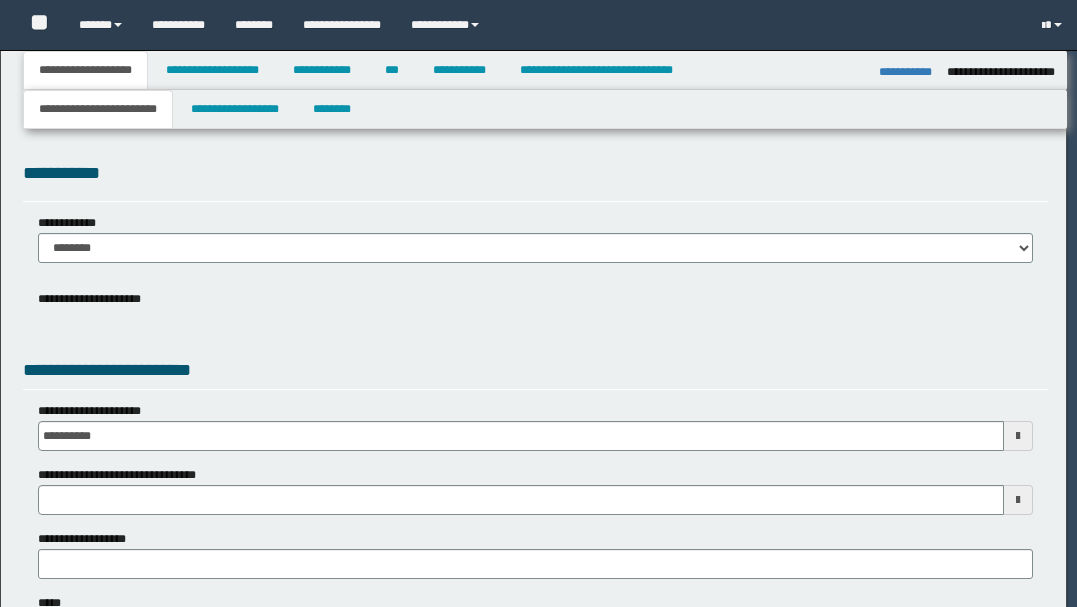 select on "*" 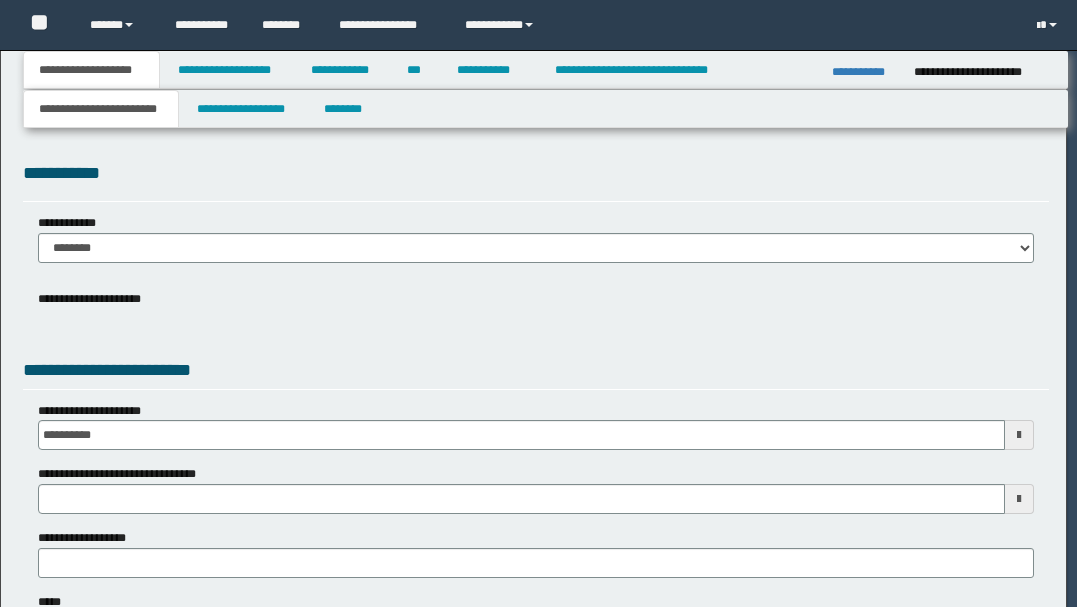 scroll, scrollTop: 0, scrollLeft: 0, axis: both 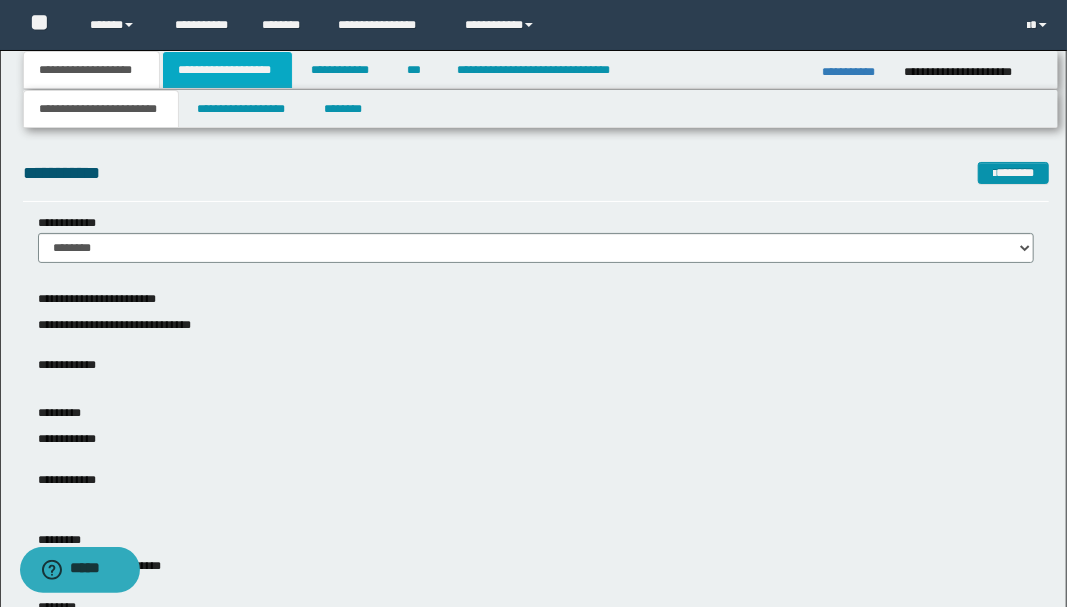 click on "**********" at bounding box center [227, 70] 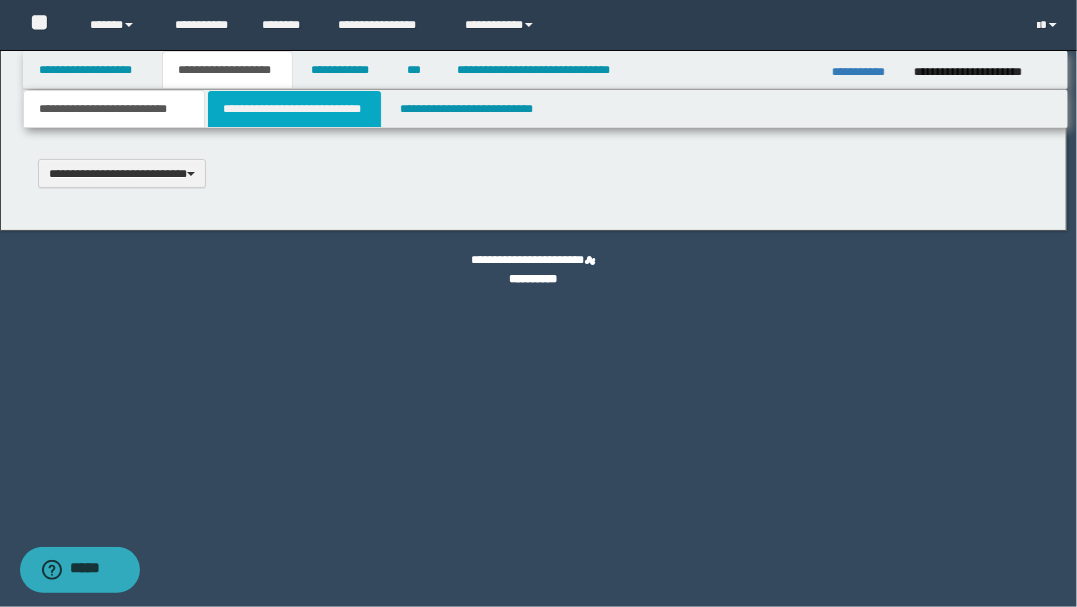 click on "**********" at bounding box center (538, 303) 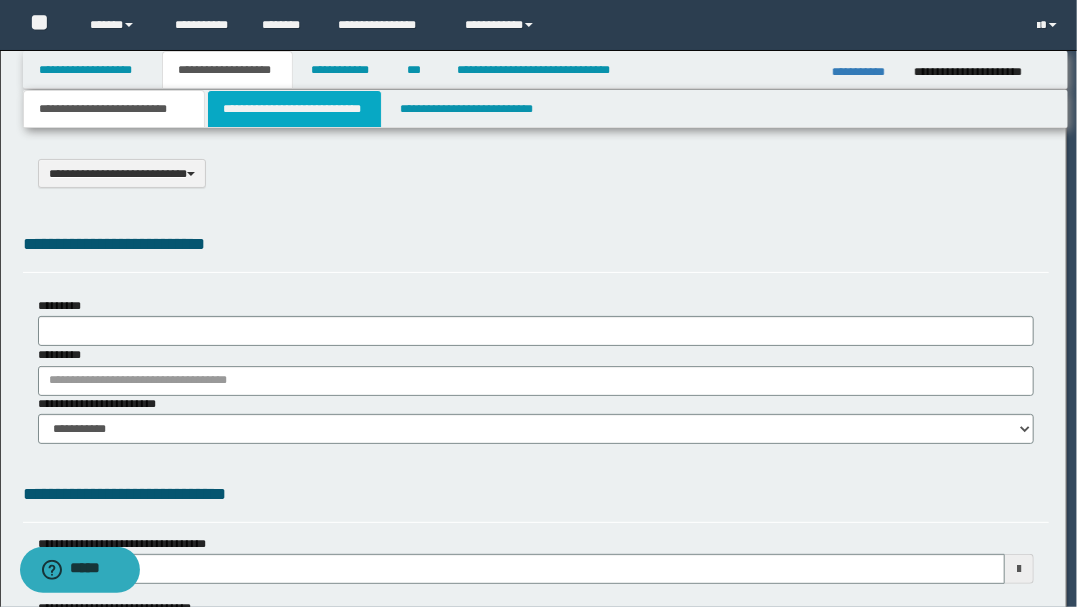 select on "*" 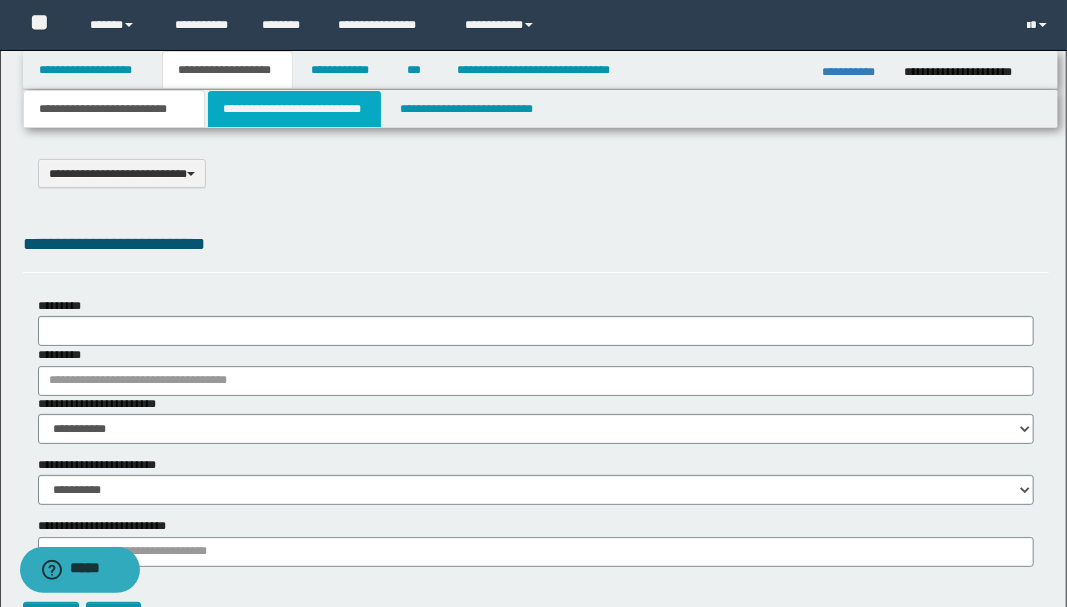 click on "**********" at bounding box center (294, 109) 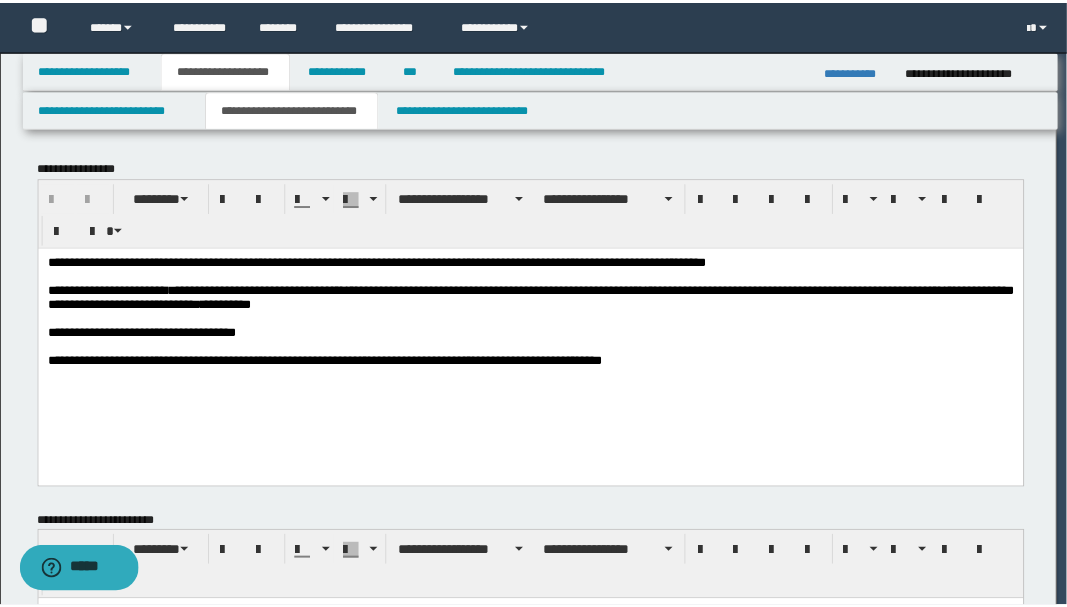 scroll, scrollTop: 0, scrollLeft: 0, axis: both 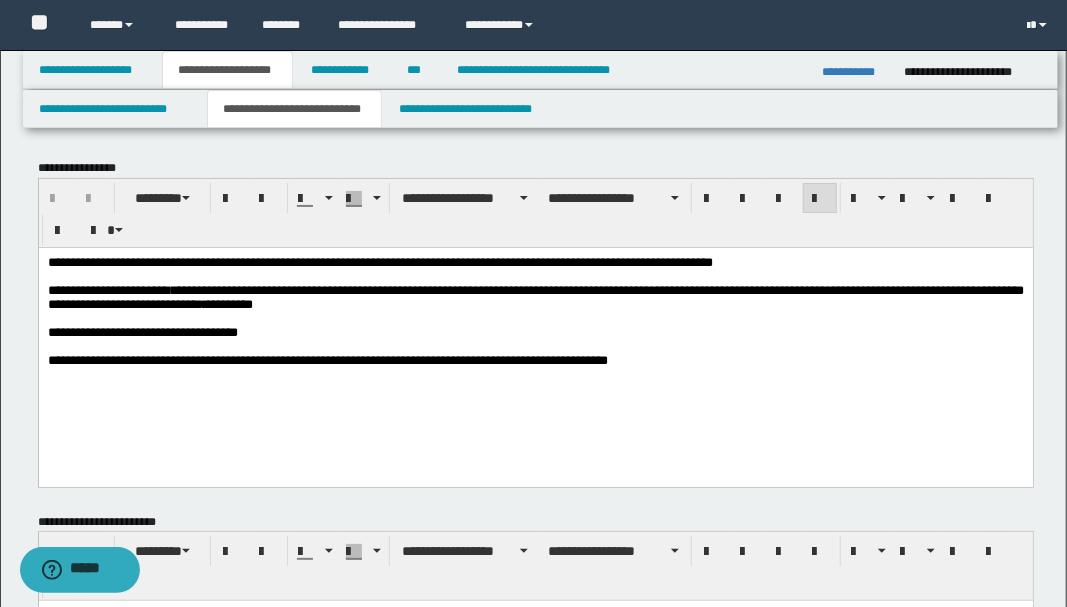 click on "**********" at bounding box center [379, 261] 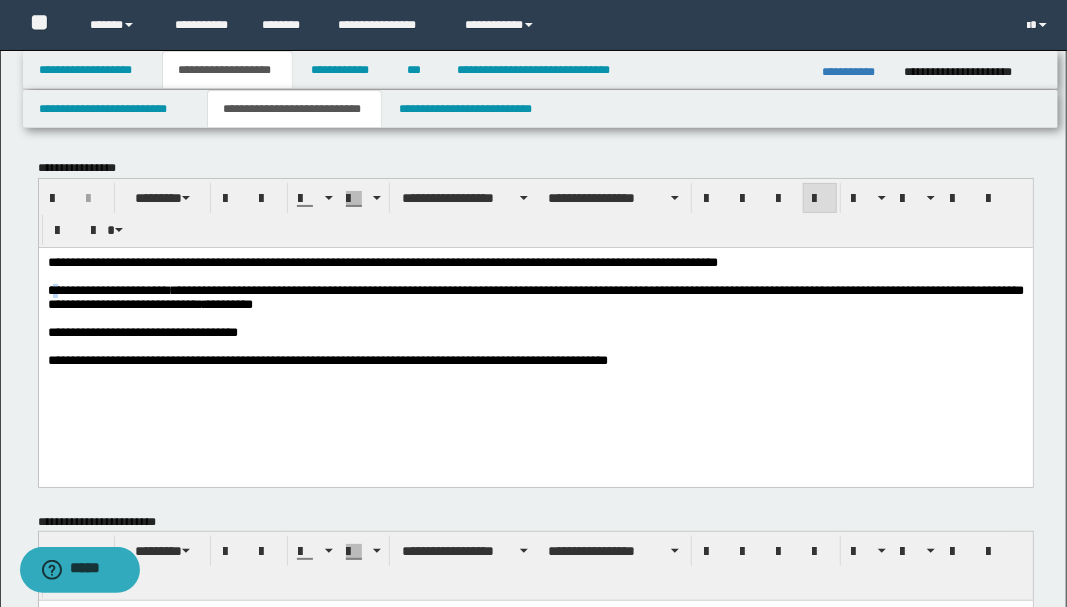 click on "**********" at bounding box center [107, 289] 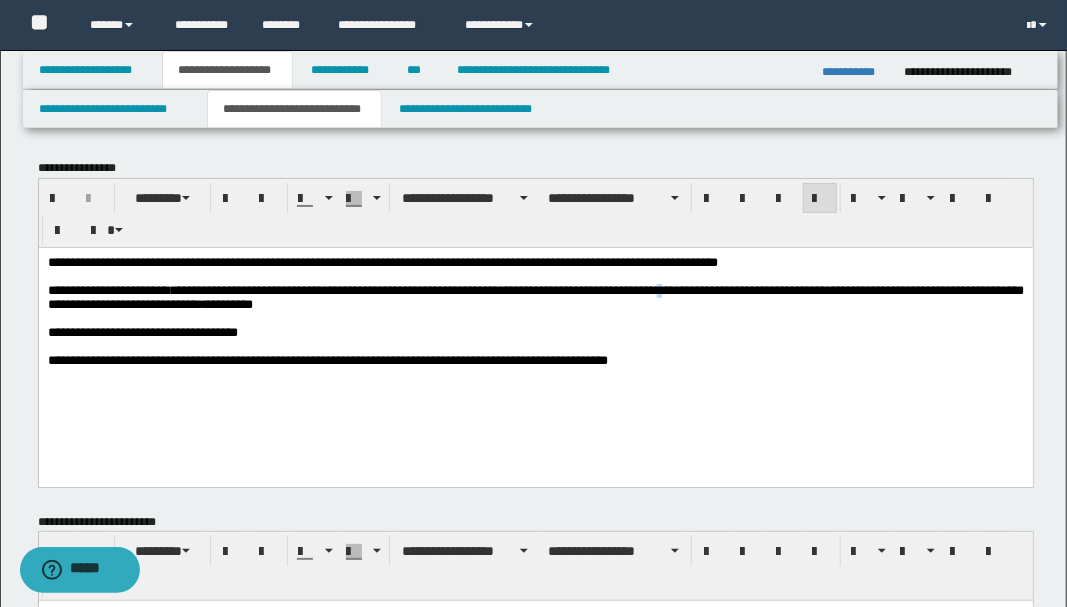 click on "**********" at bounding box center [535, 296] 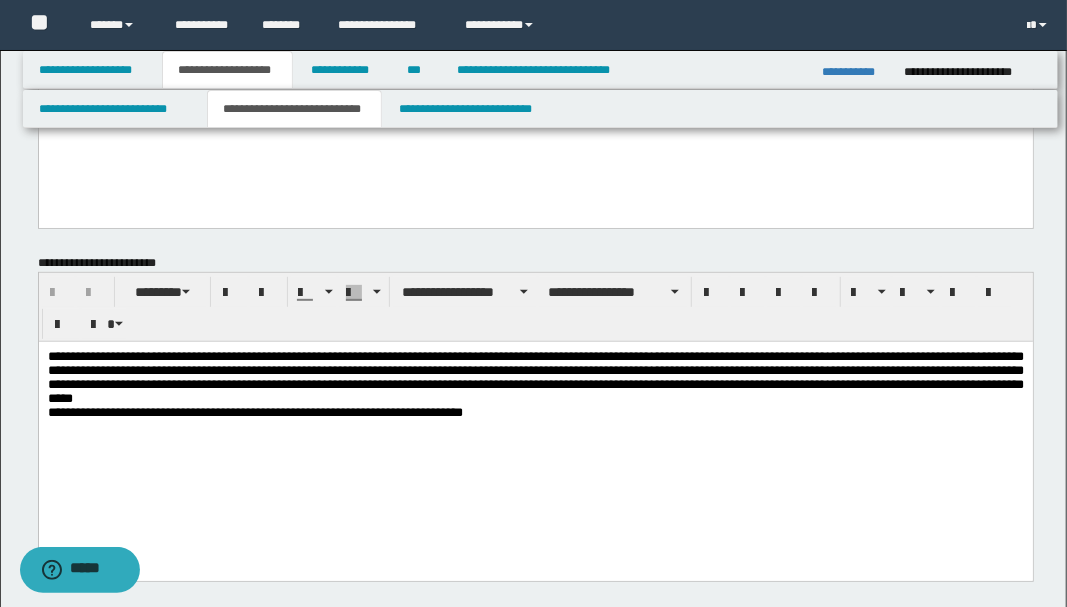 scroll, scrollTop: 266, scrollLeft: 0, axis: vertical 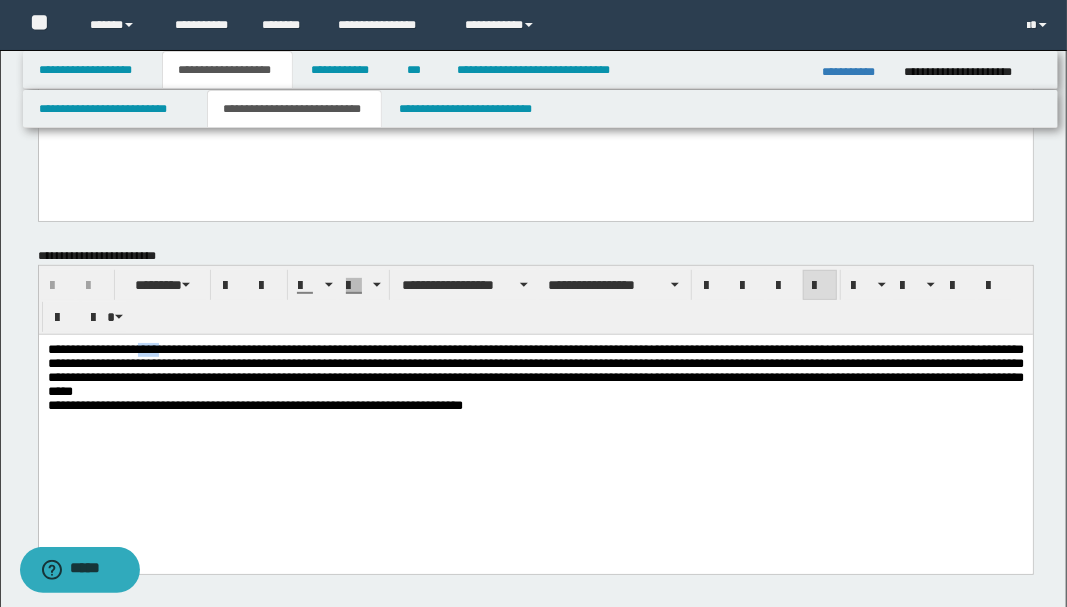 type 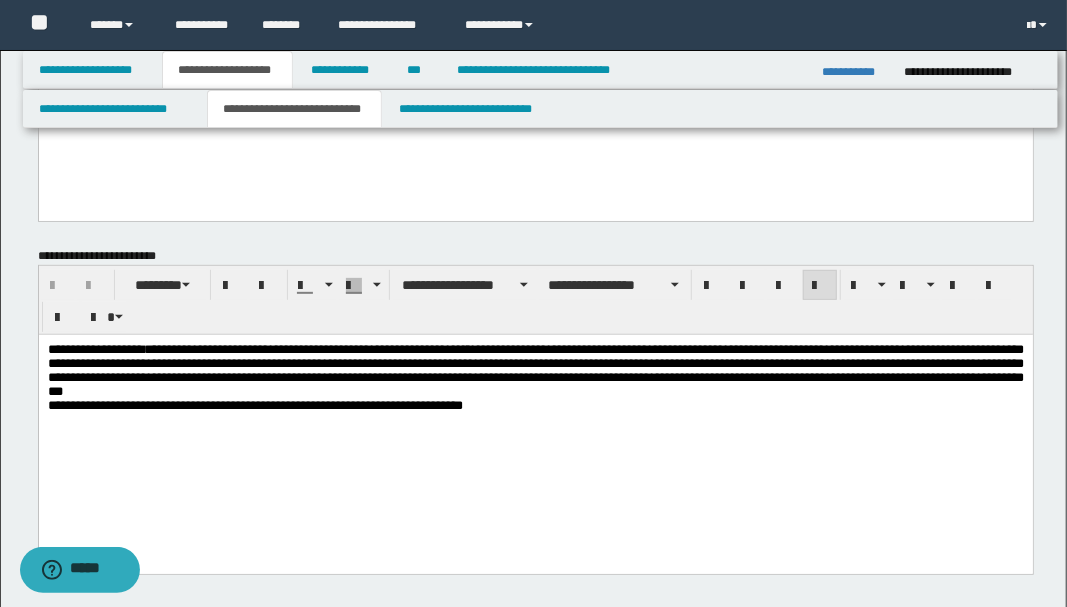 drag, startPoint x: 148, startPoint y: 353, endPoint x: 170, endPoint y: 353, distance: 22 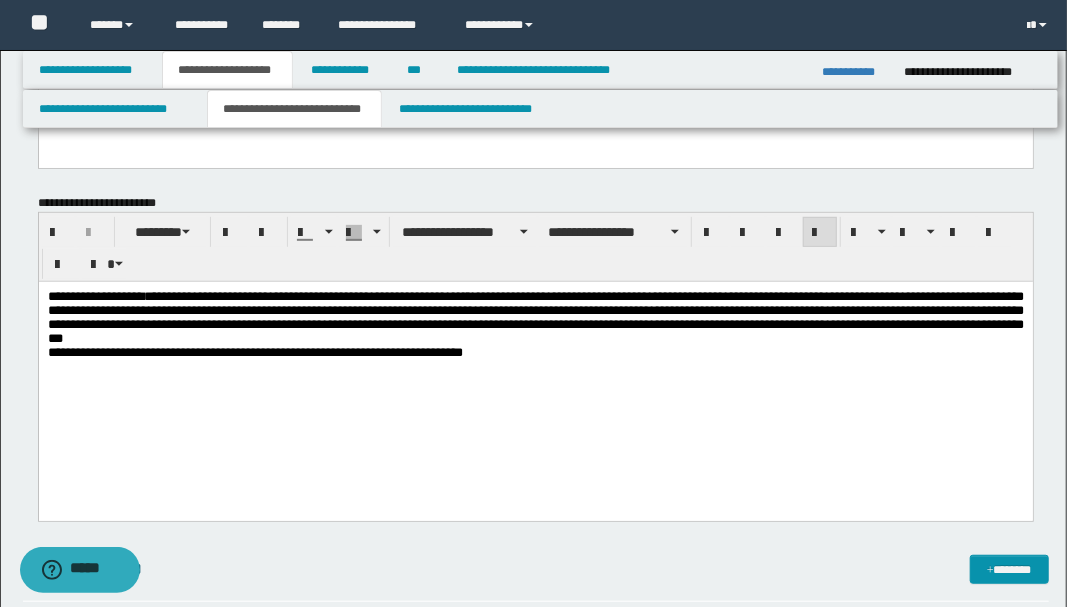 scroll, scrollTop: 400, scrollLeft: 0, axis: vertical 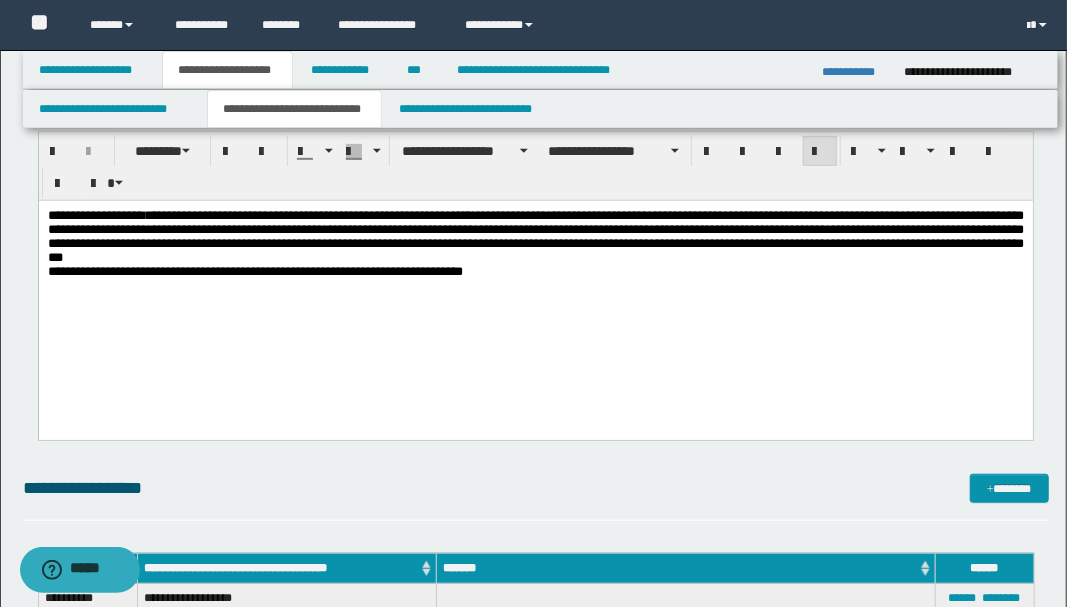 click on "**********" at bounding box center (535, 237) 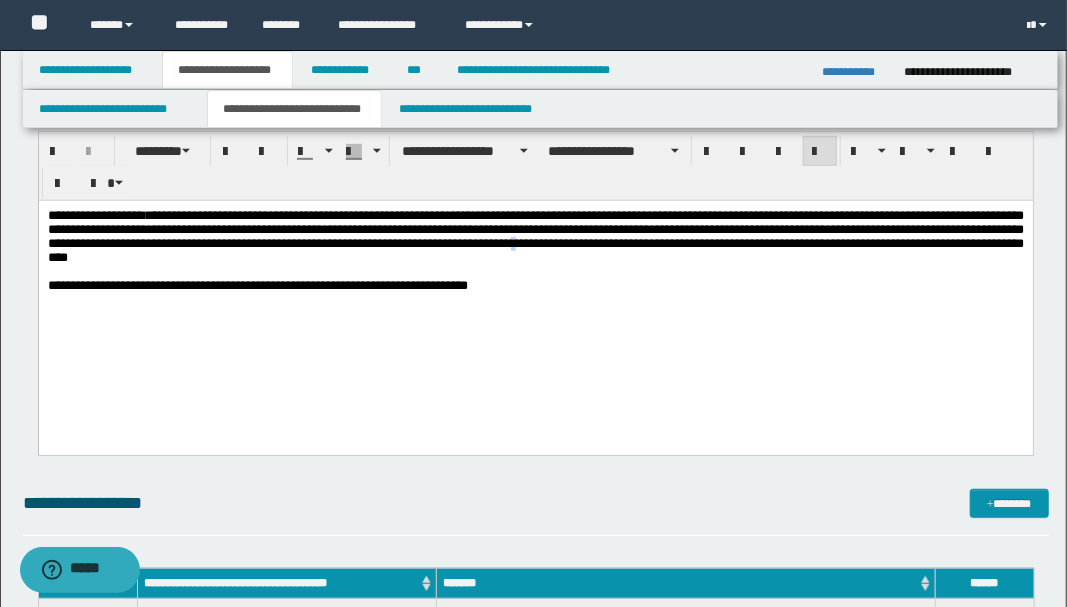 click on "**********" at bounding box center [535, 236] 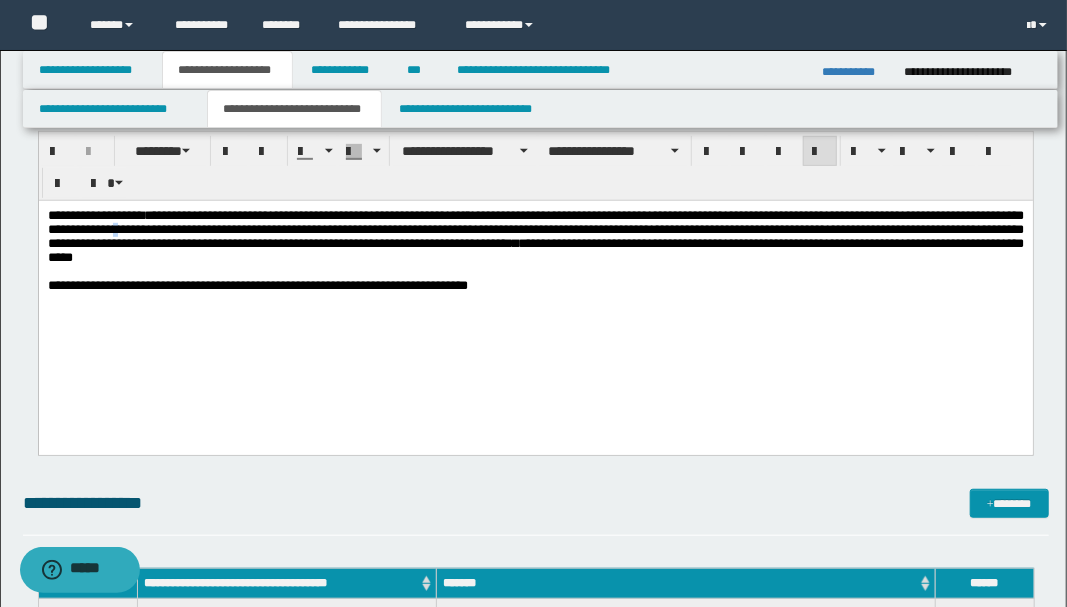 click on "**********" at bounding box center (535, 236) 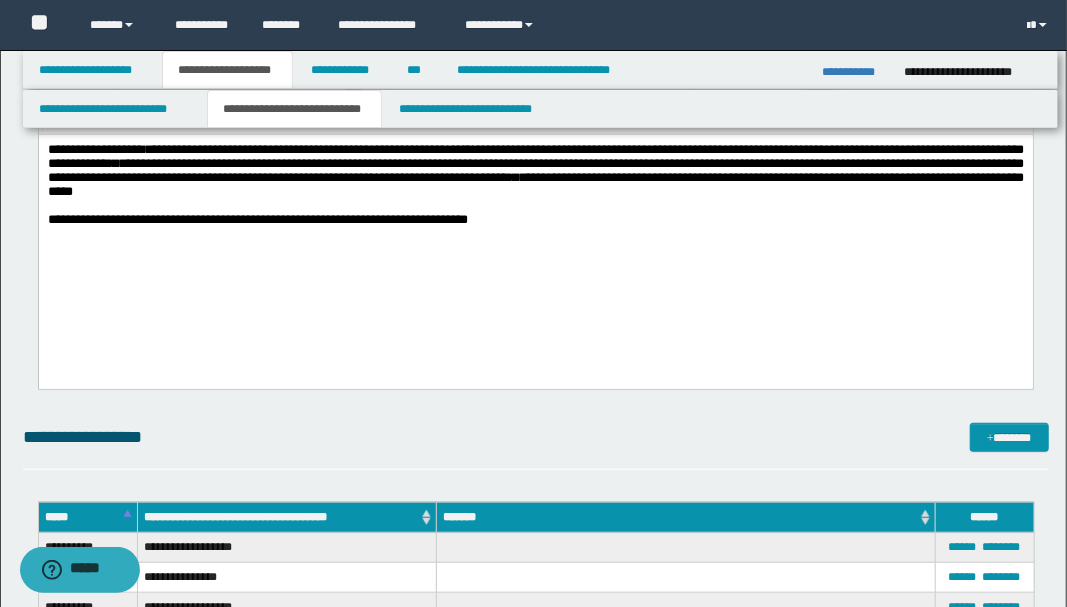 scroll, scrollTop: 400, scrollLeft: 0, axis: vertical 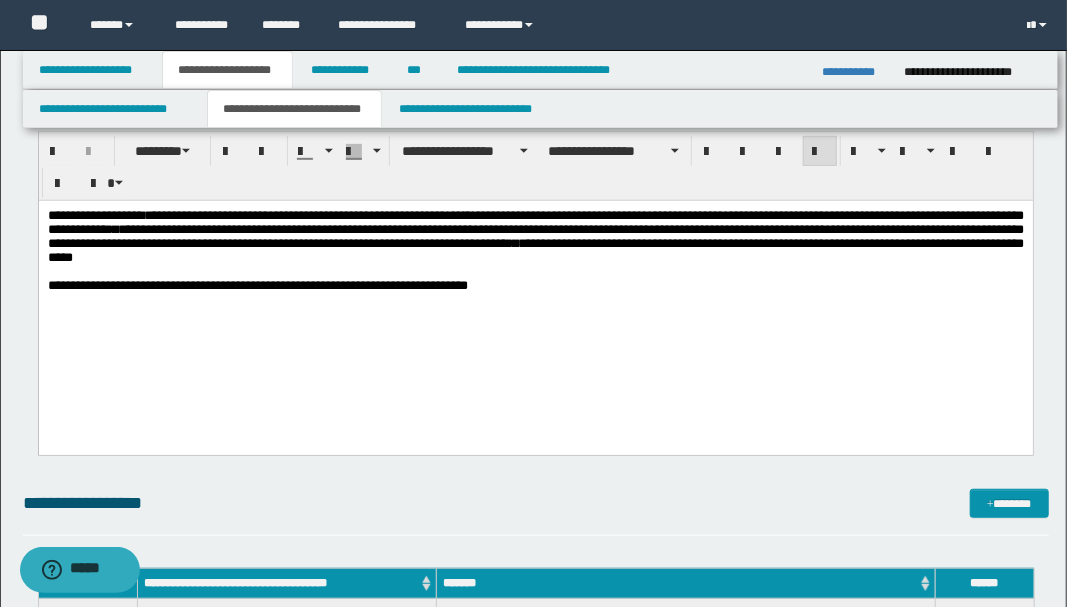click at bounding box center (535, 300) 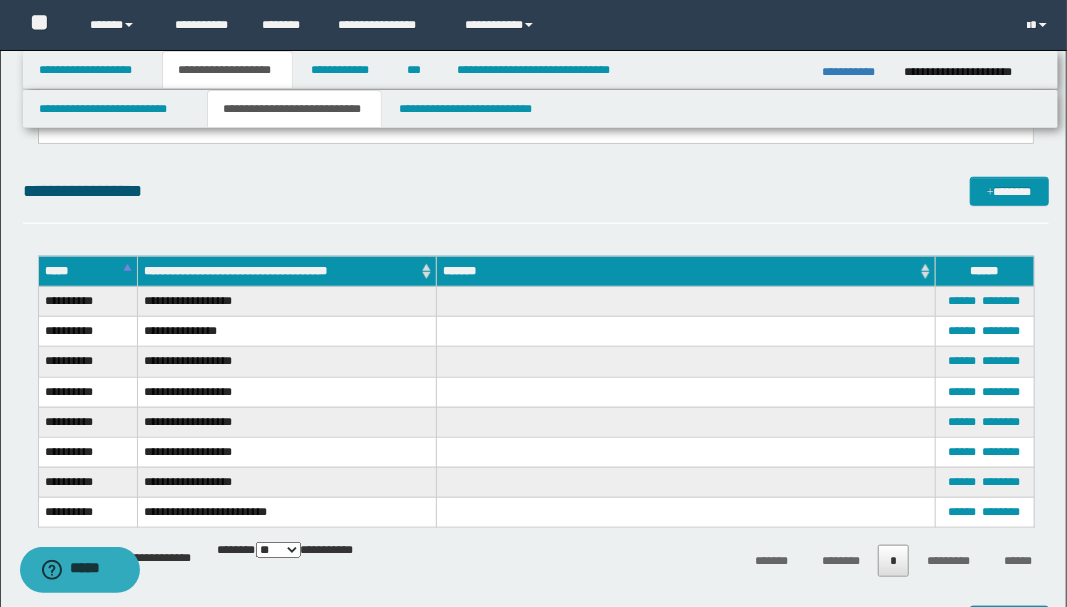 scroll, scrollTop: 733, scrollLeft: 0, axis: vertical 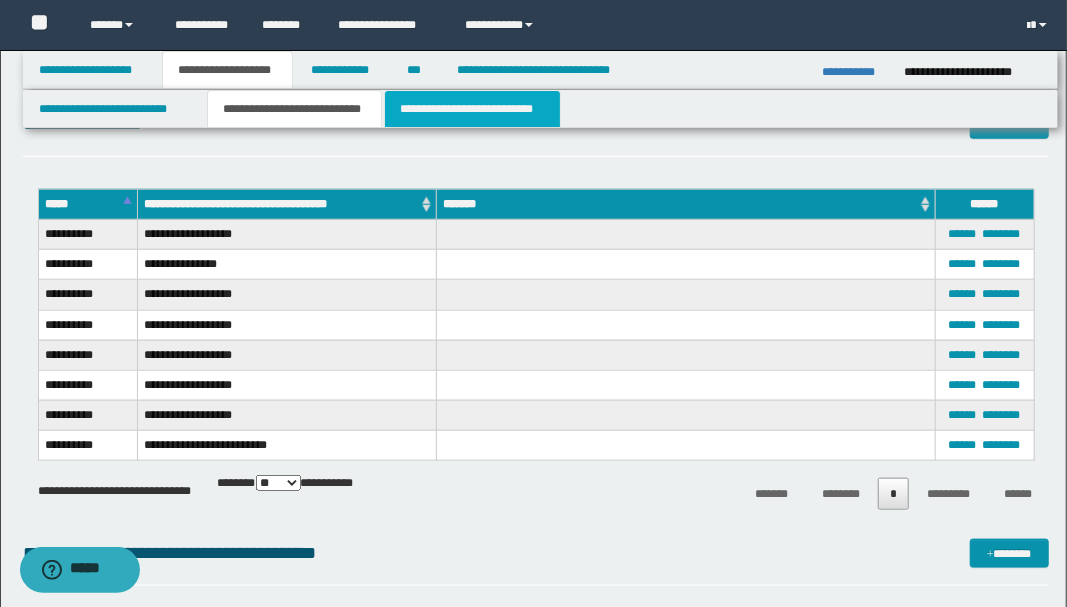 click on "**********" at bounding box center (472, 109) 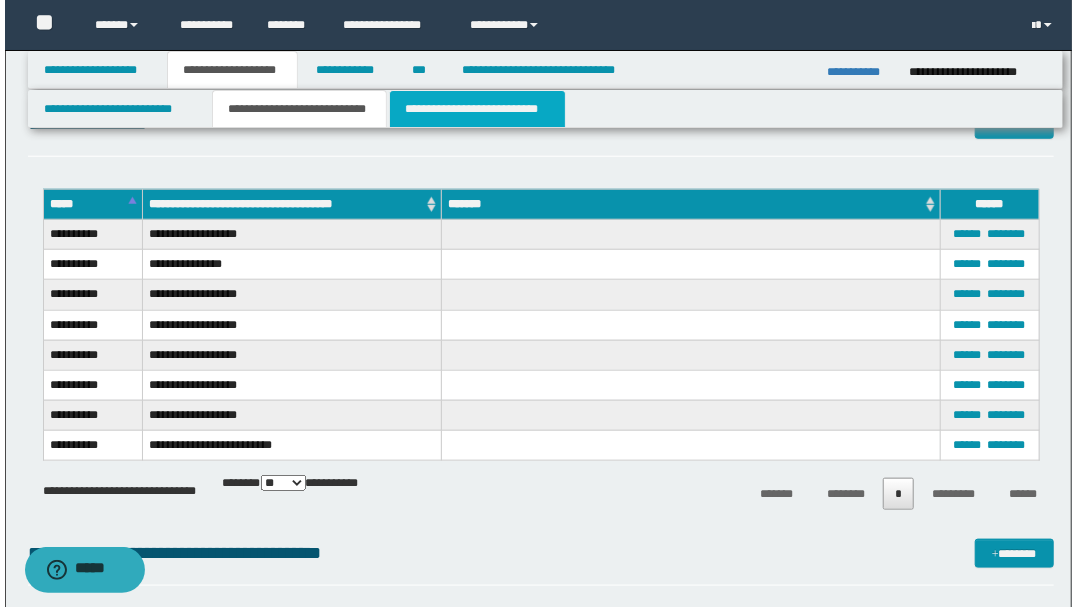 scroll, scrollTop: 0, scrollLeft: 0, axis: both 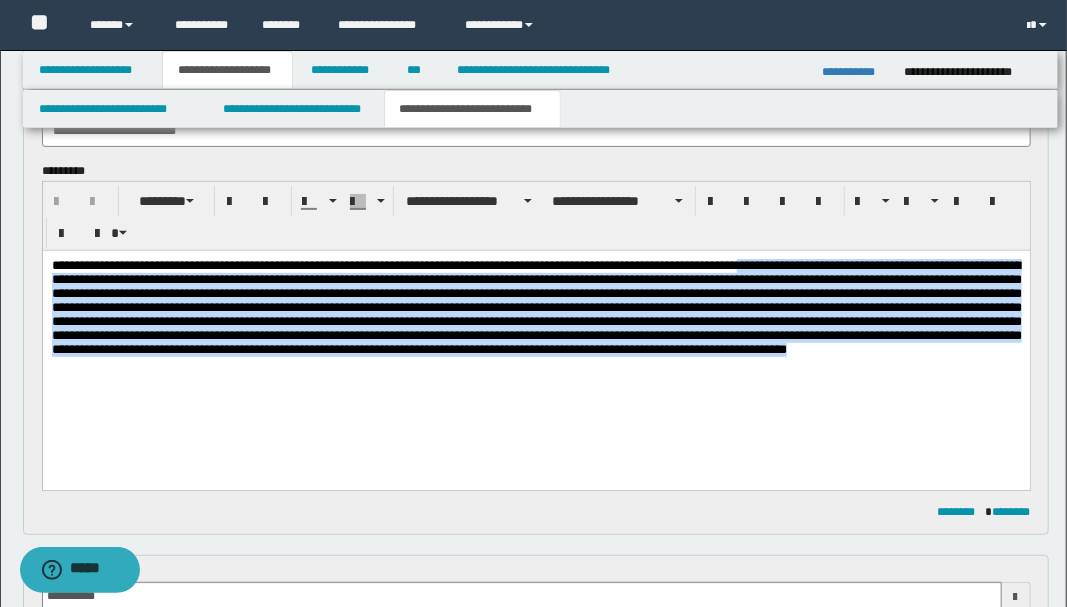 drag, startPoint x: 780, startPoint y: 269, endPoint x: 803, endPoint y: 387, distance: 120.22063 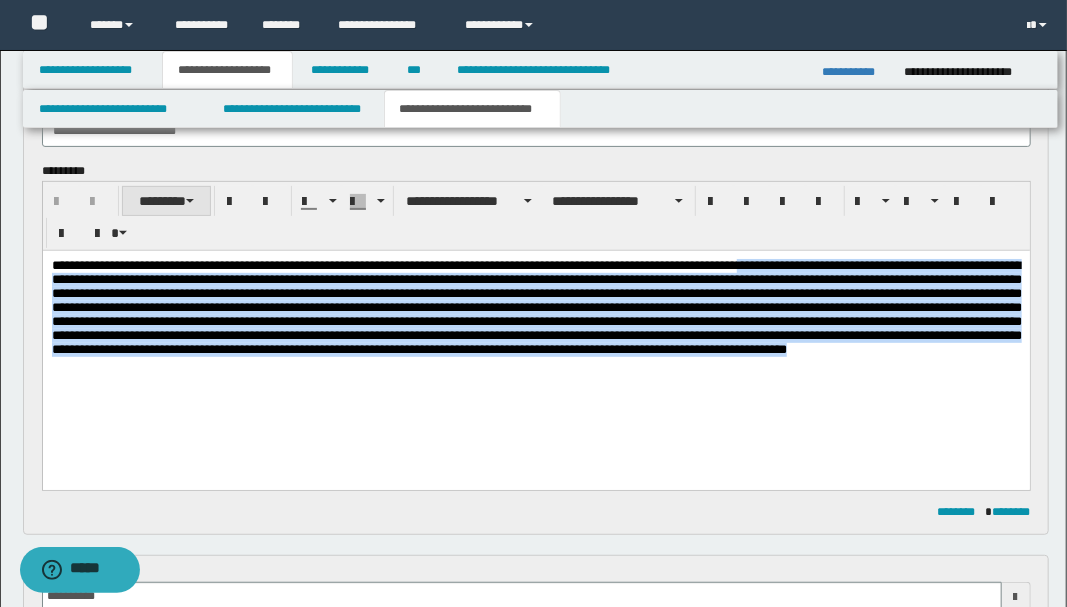 click on "********" at bounding box center [166, 201] 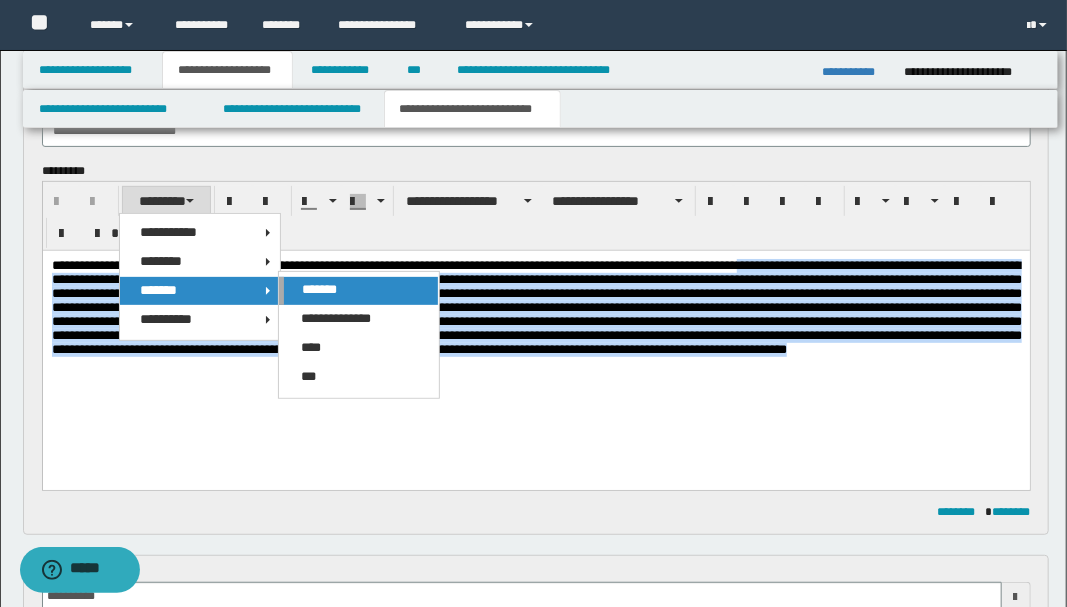 drag, startPoint x: 328, startPoint y: 295, endPoint x: 327, endPoint y: 37, distance: 258.00195 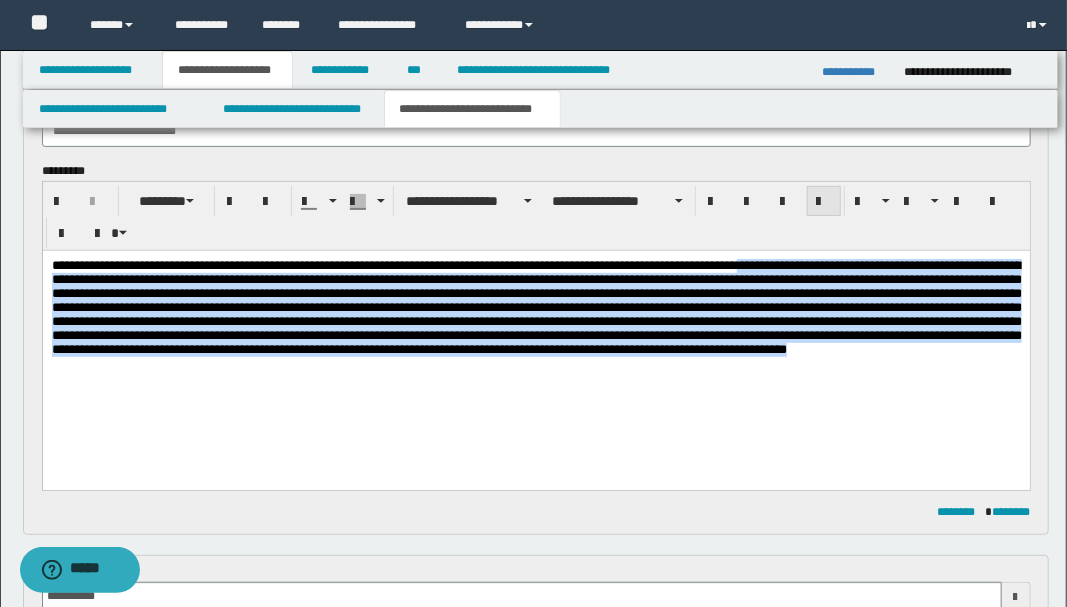 click at bounding box center (824, 202) 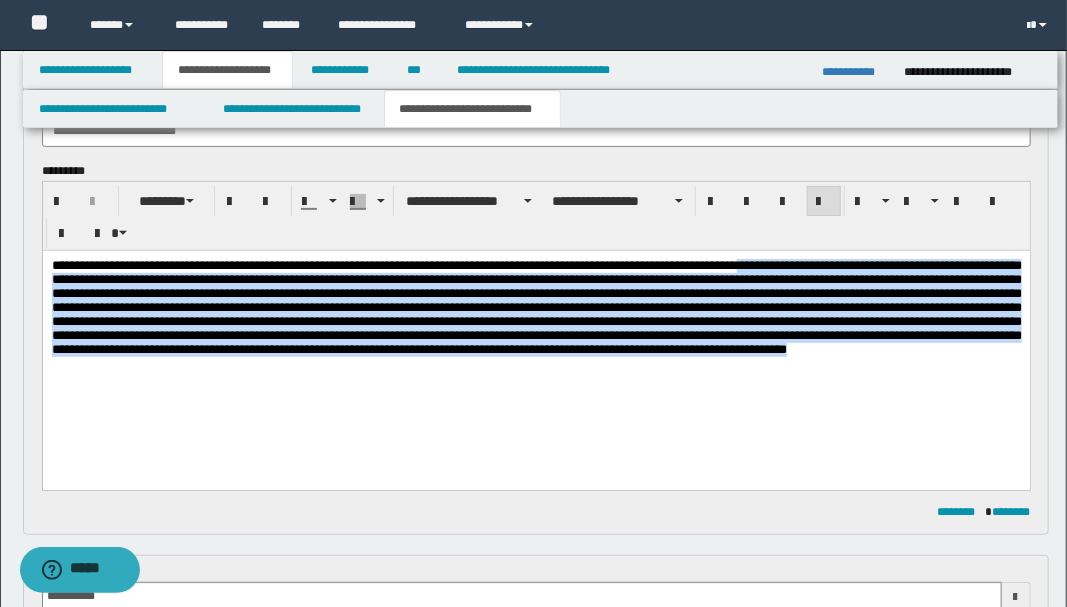 click at bounding box center (536, 319) 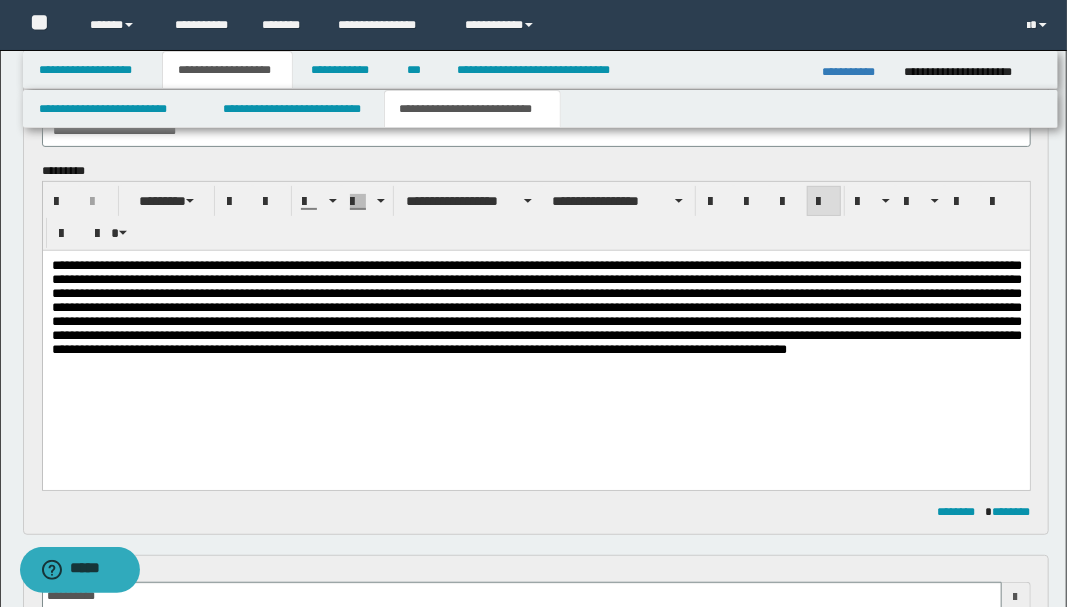 click at bounding box center (535, 344) 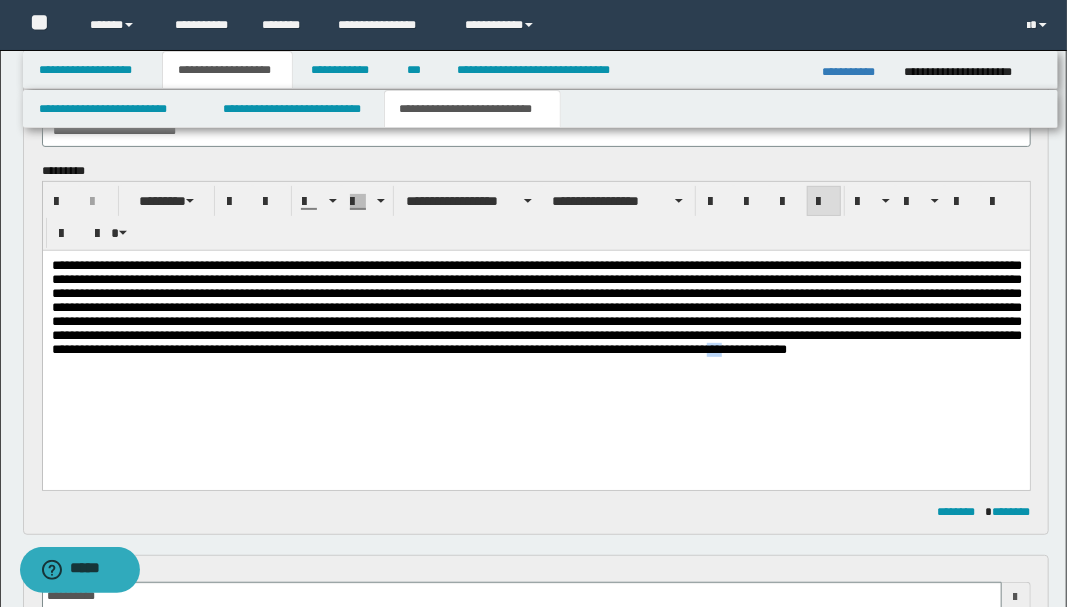 type 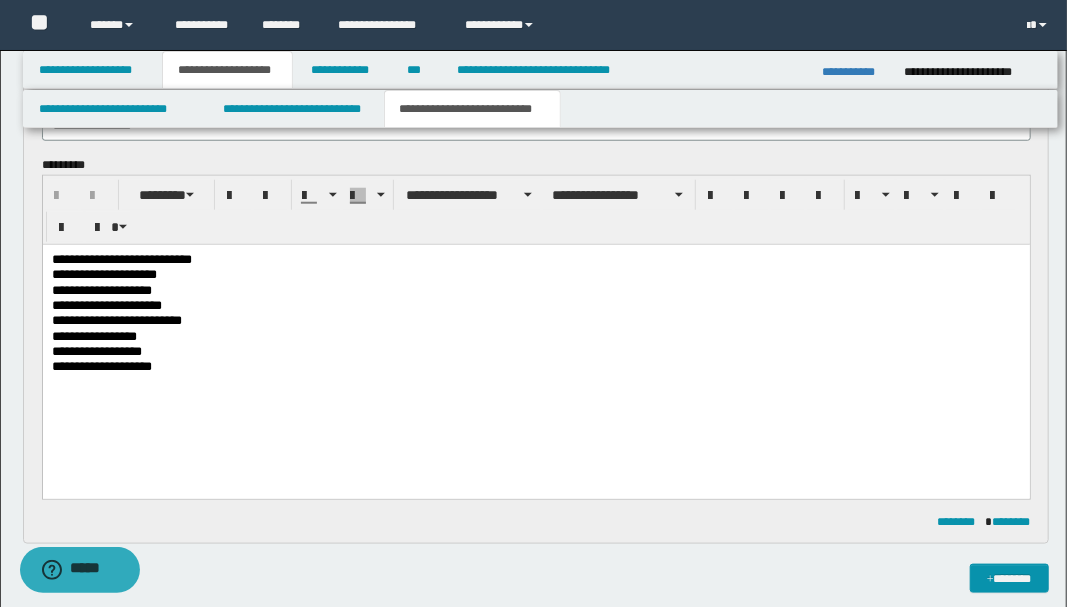 scroll, scrollTop: 733, scrollLeft: 0, axis: vertical 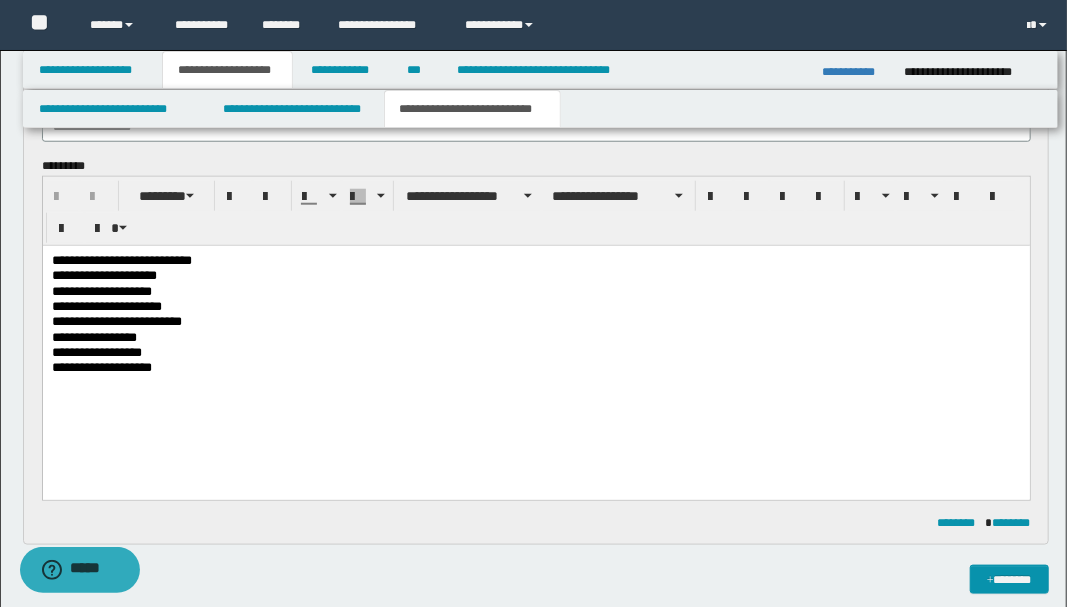 click on "**********" at bounding box center (536, 307) 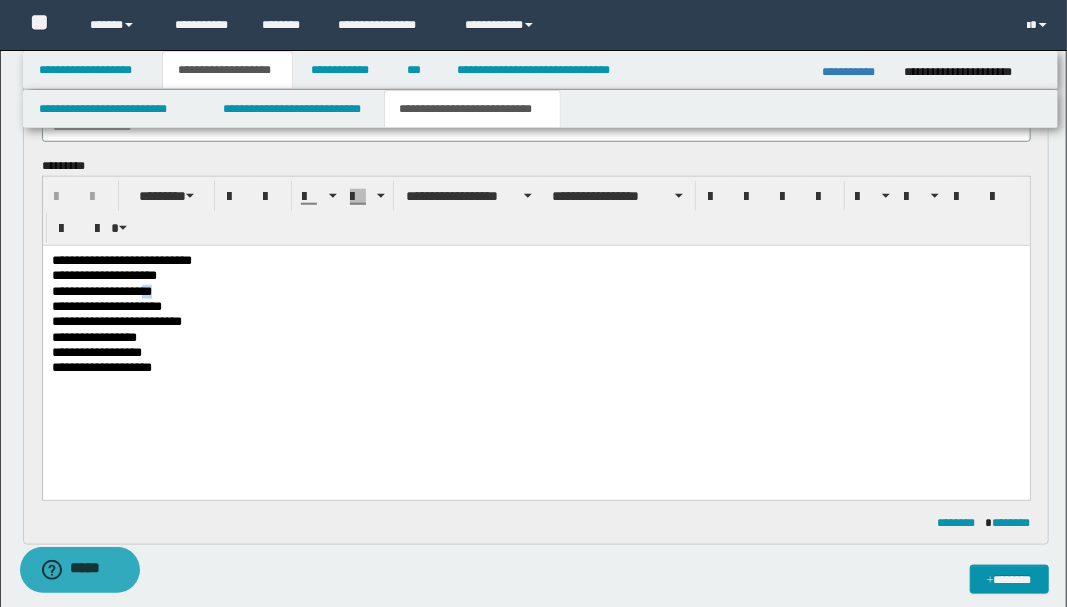 click on "**********" at bounding box center [536, 292] 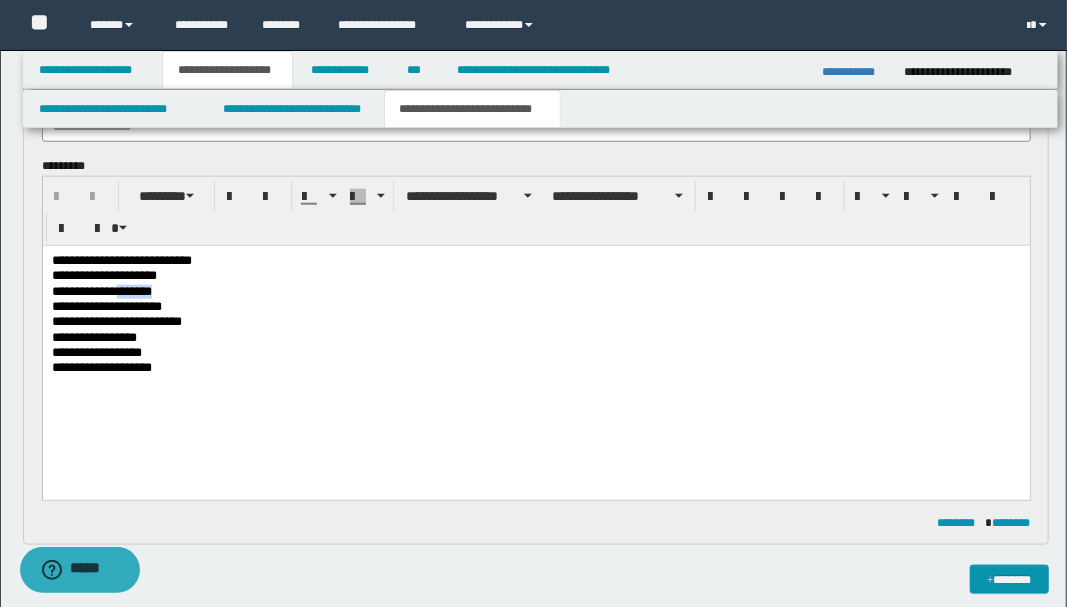 type 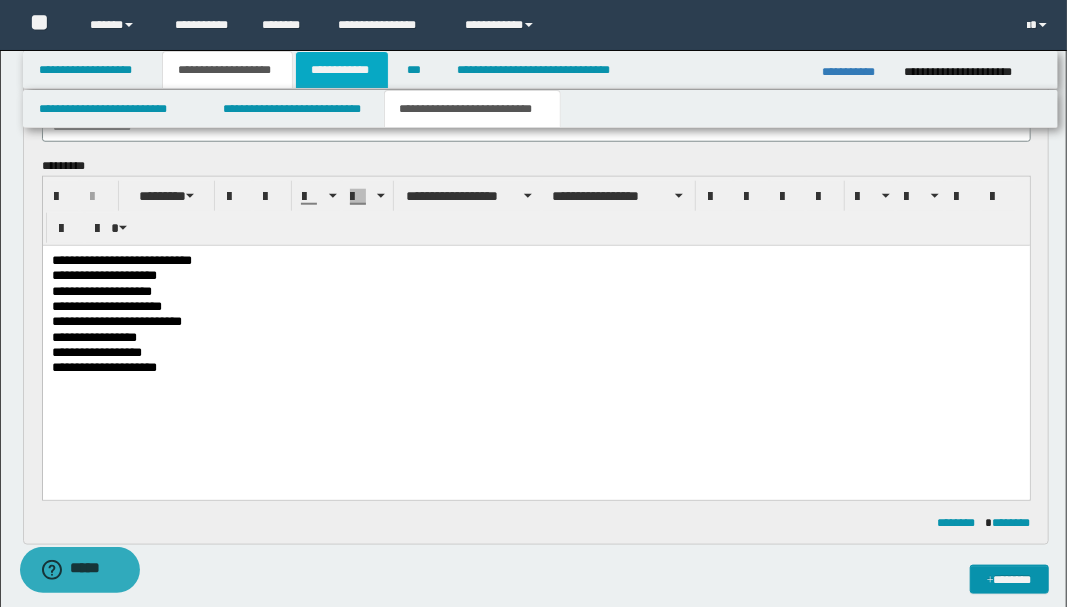 click on "**********" at bounding box center [342, 70] 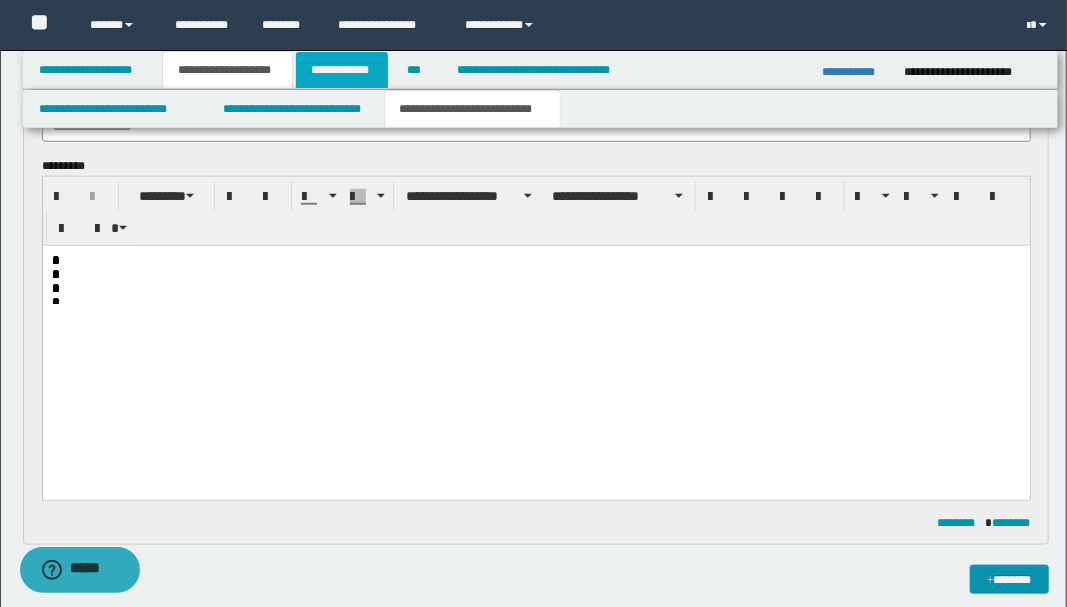 scroll, scrollTop: 241, scrollLeft: 0, axis: vertical 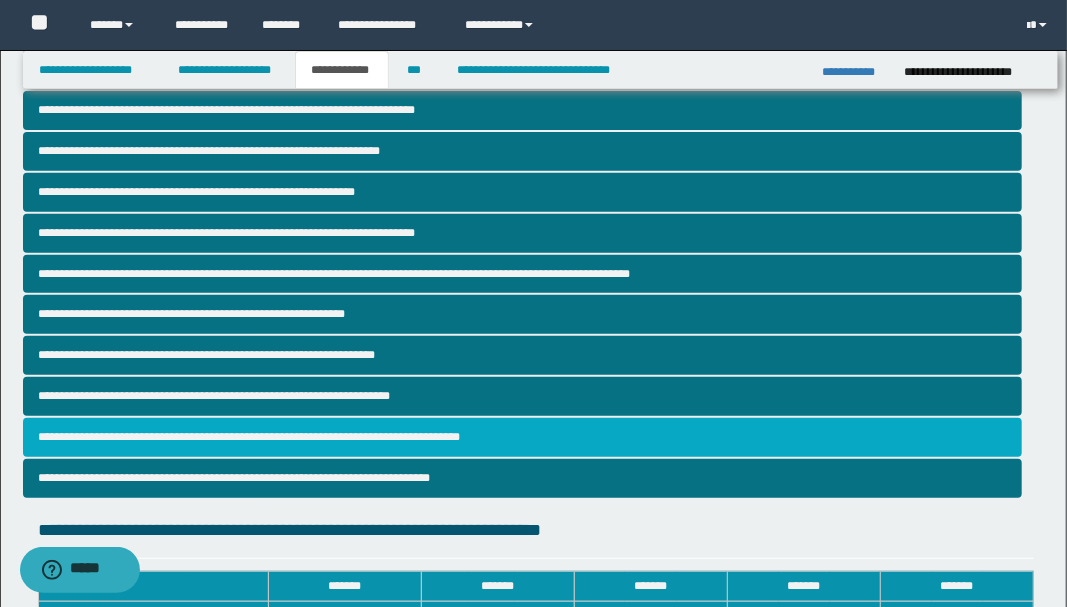 click on "**********" at bounding box center (522, 437) 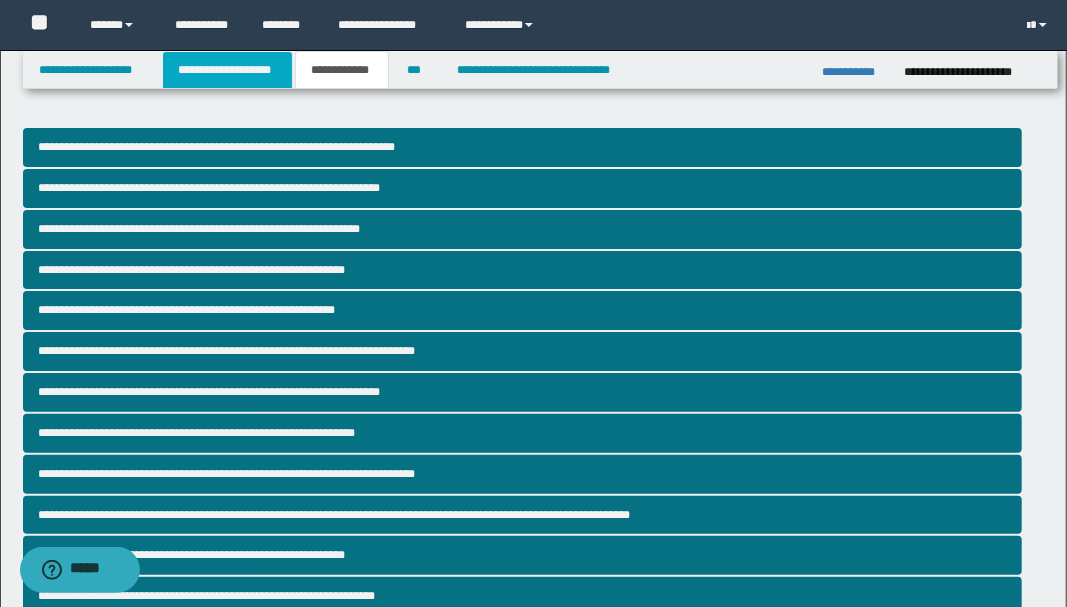 click on "**********" at bounding box center (227, 70) 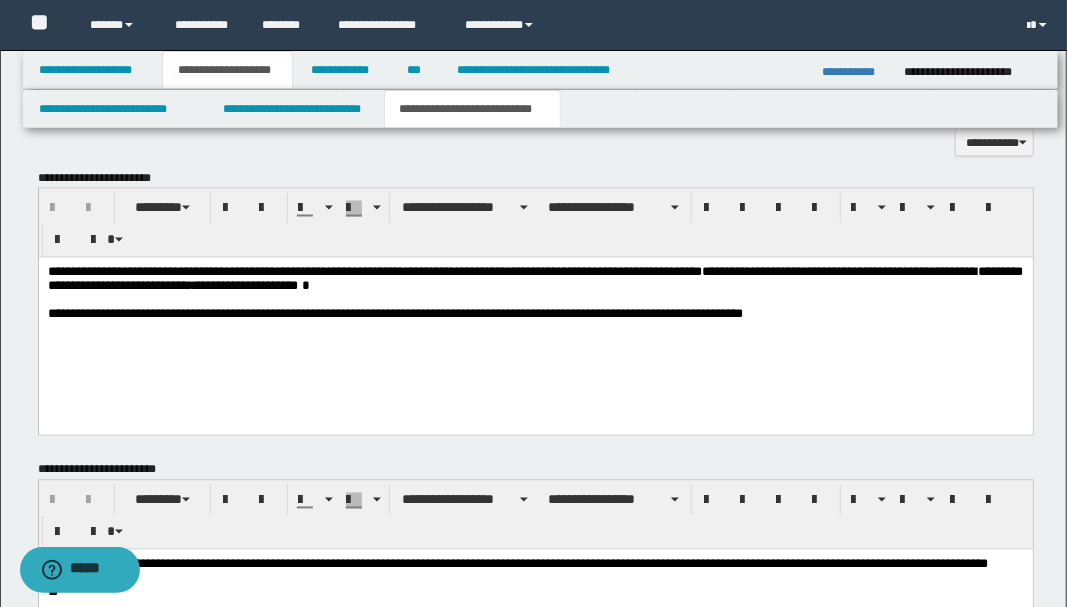 scroll, scrollTop: 1400, scrollLeft: 0, axis: vertical 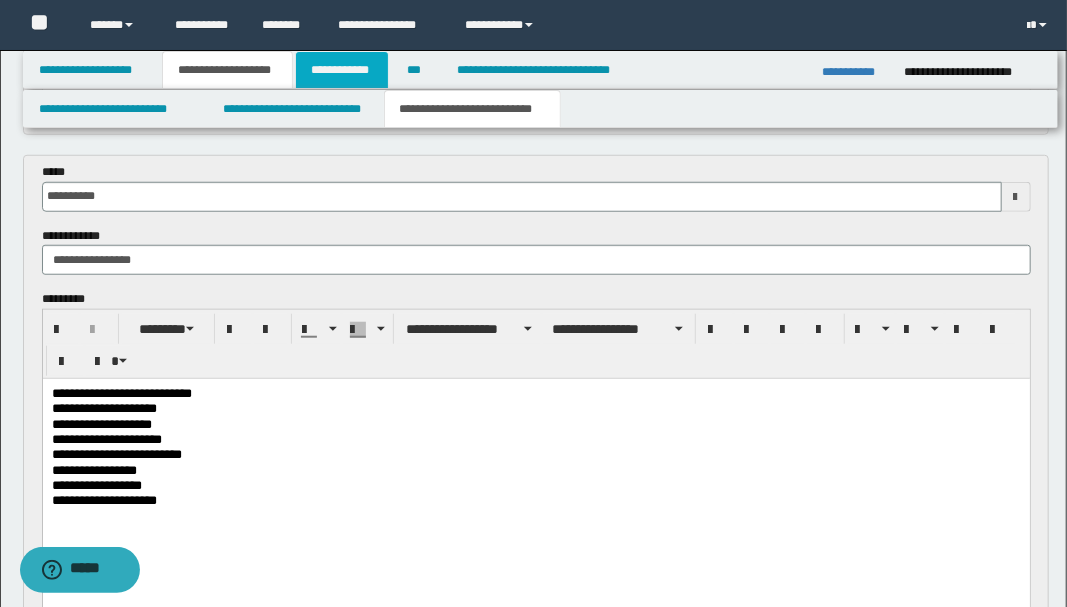 click on "**********" at bounding box center (342, 70) 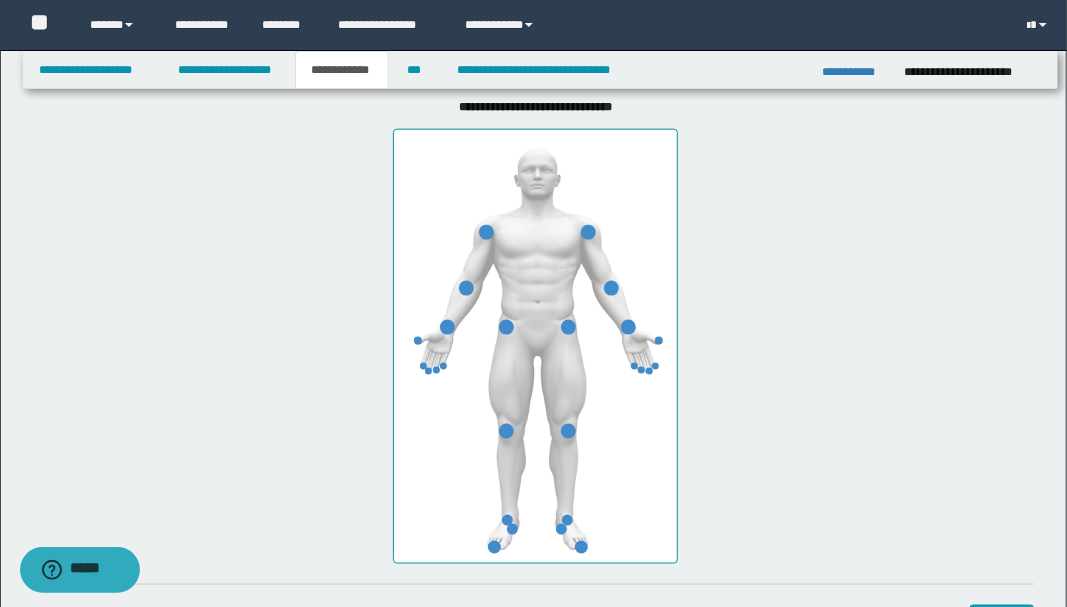 scroll, scrollTop: 1169, scrollLeft: 0, axis: vertical 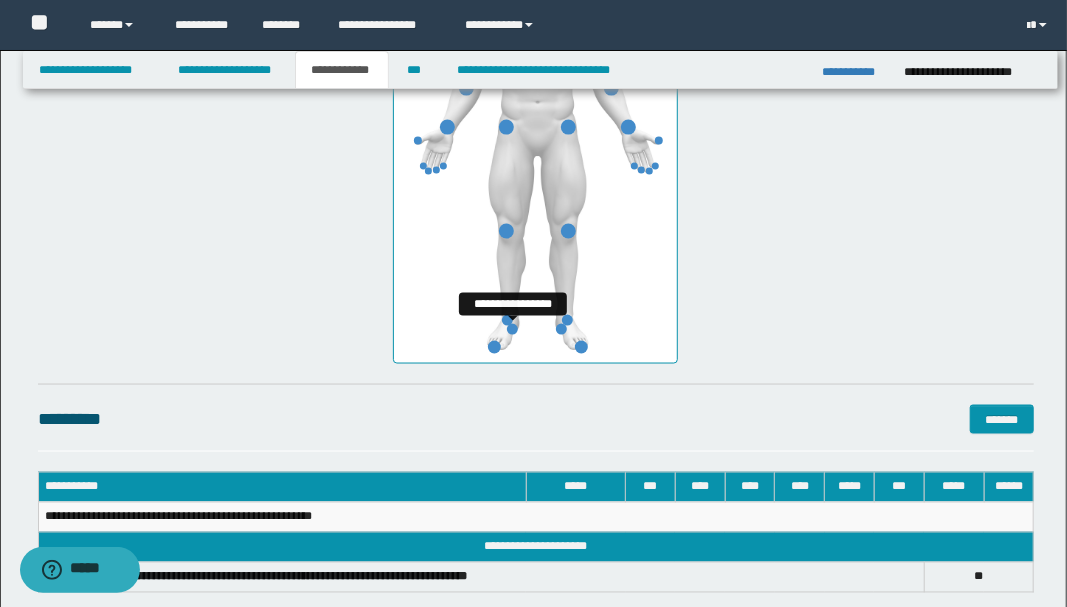 click at bounding box center (512, 329) 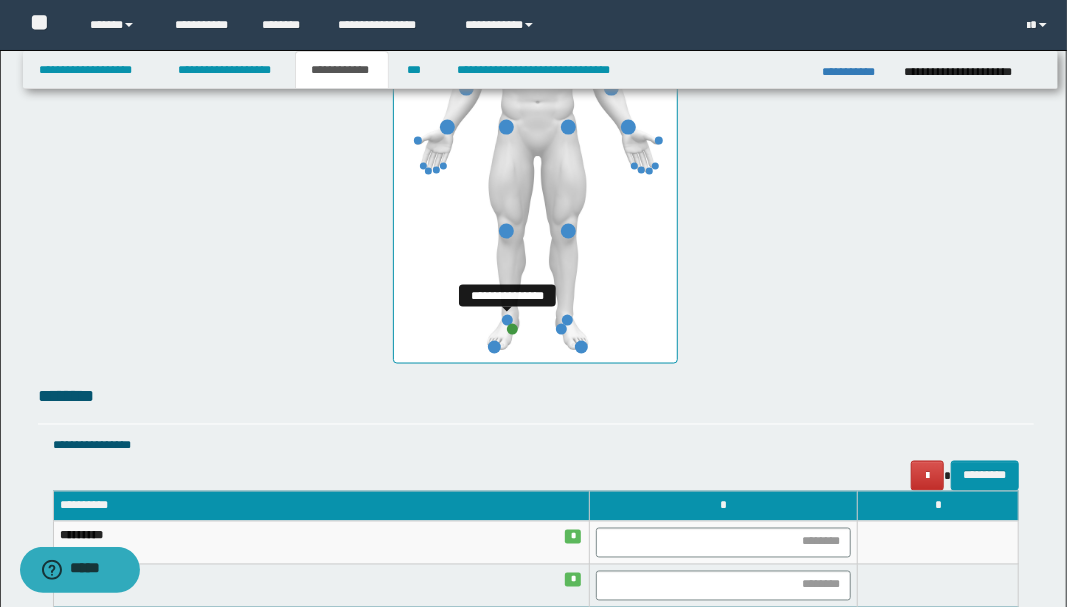 click at bounding box center [507, 320] 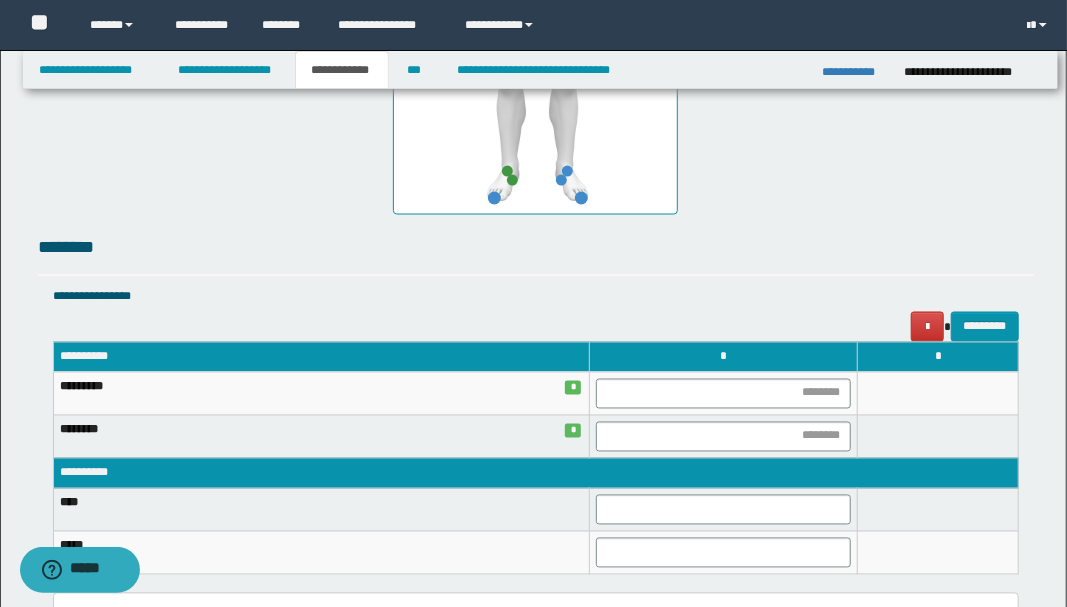 scroll, scrollTop: 1502, scrollLeft: 0, axis: vertical 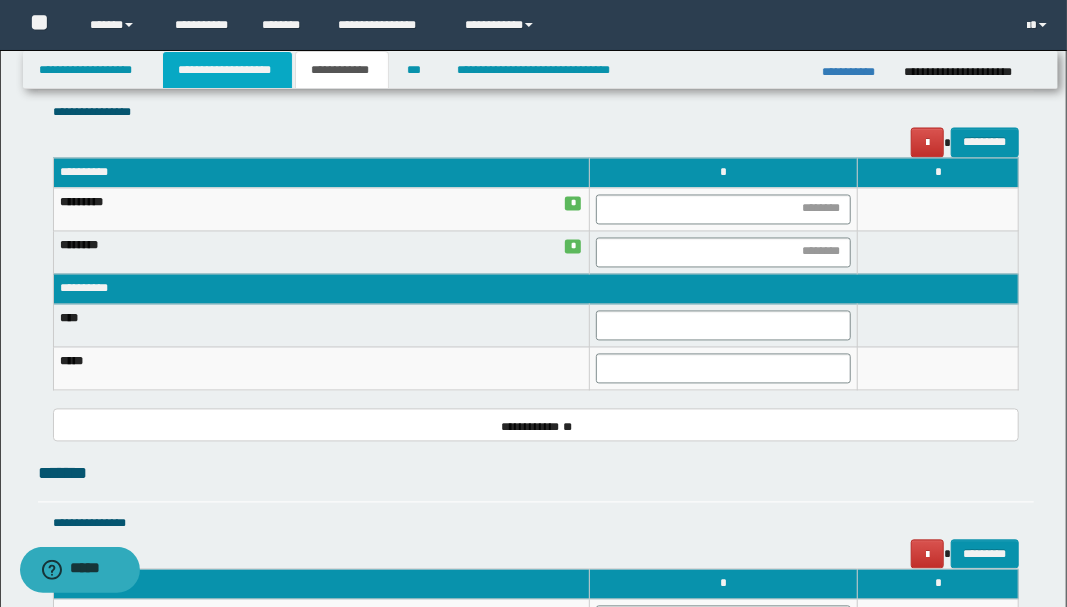 click on "**********" at bounding box center (227, 70) 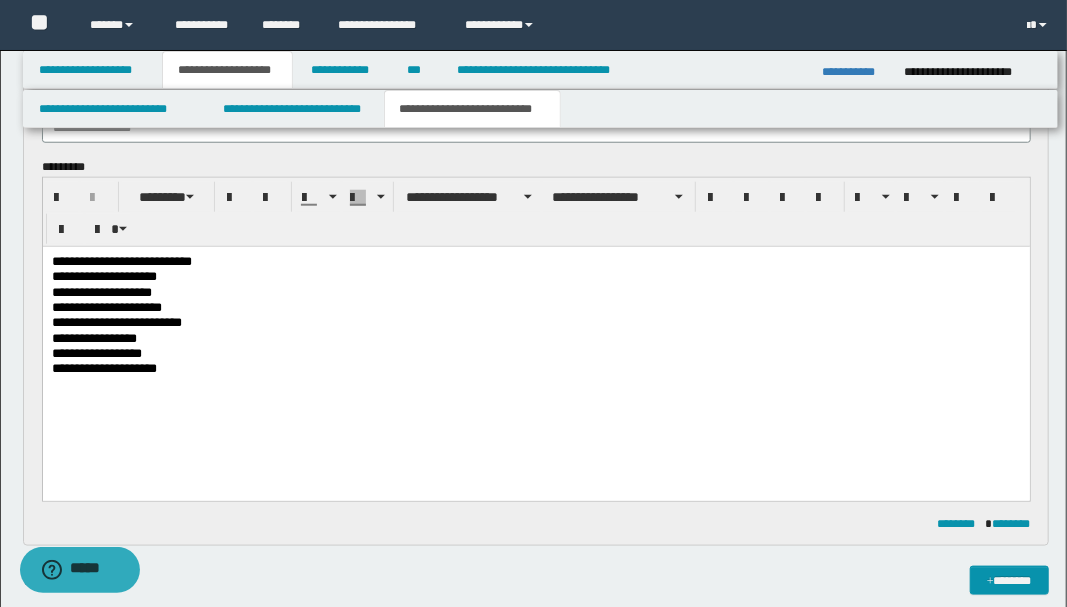 scroll, scrollTop: 733, scrollLeft: 0, axis: vertical 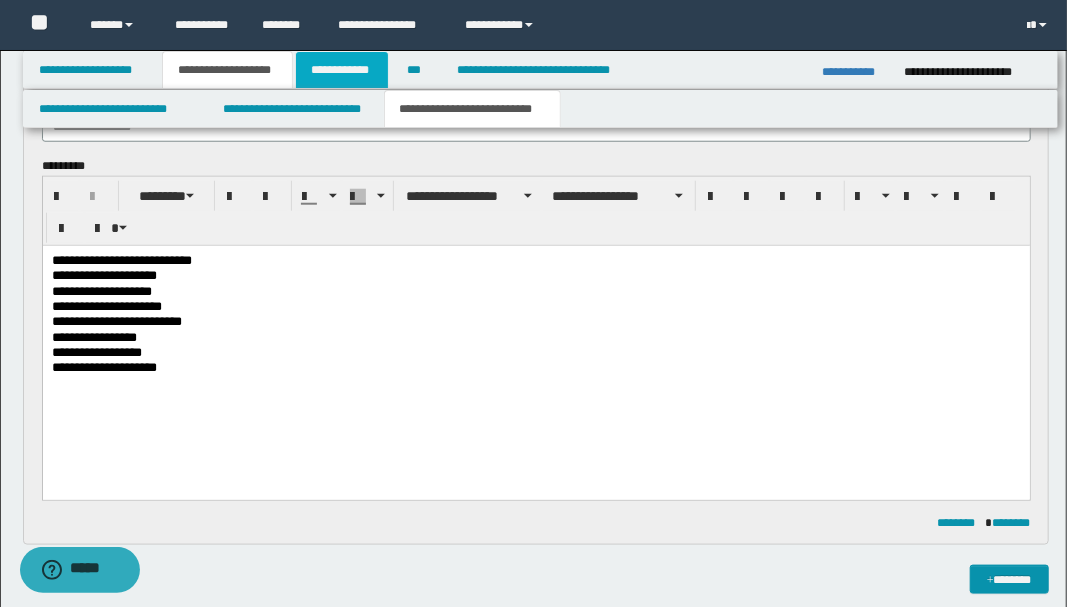 click on "**********" at bounding box center [342, 70] 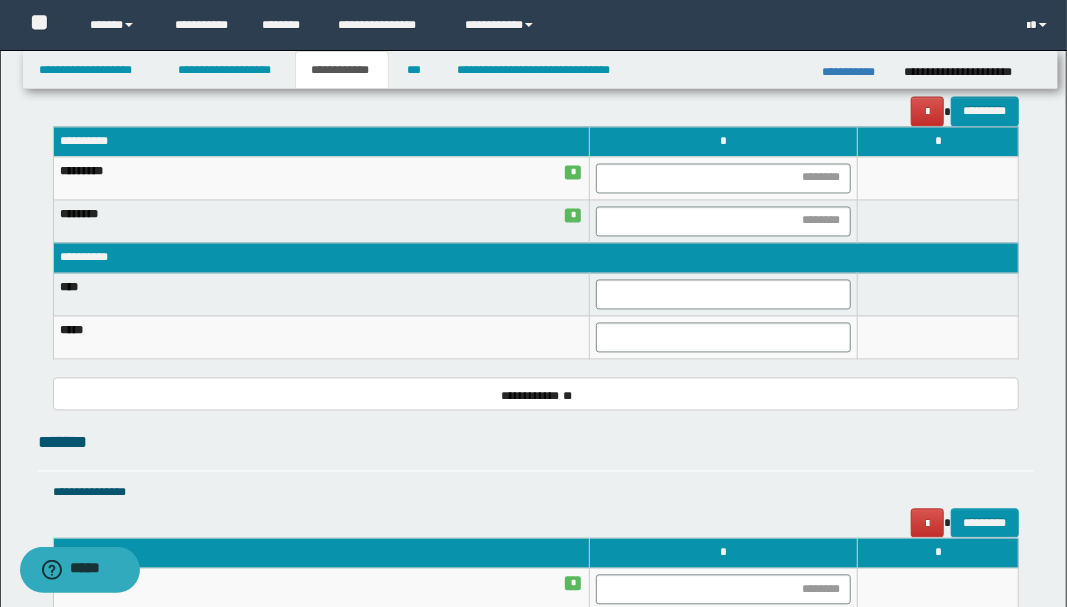 scroll, scrollTop: 1502, scrollLeft: 0, axis: vertical 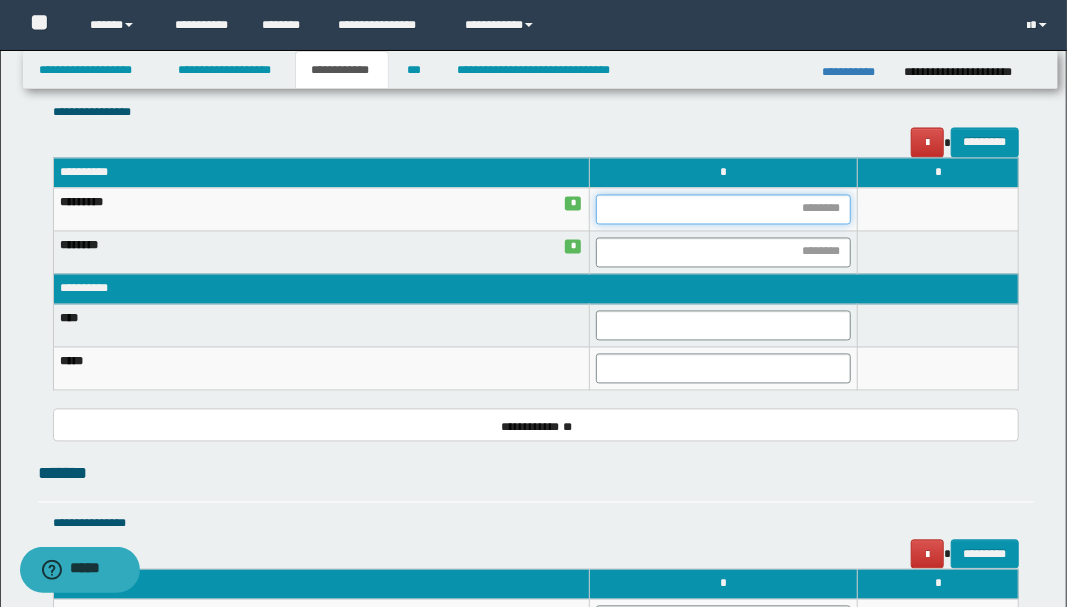 click at bounding box center [723, 210] 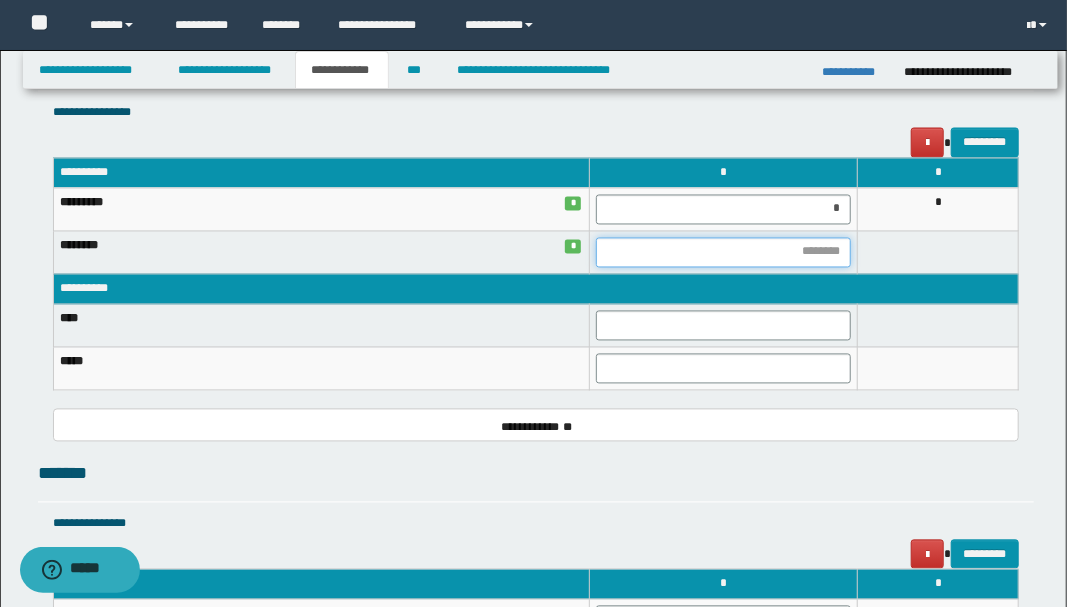 type on "*" 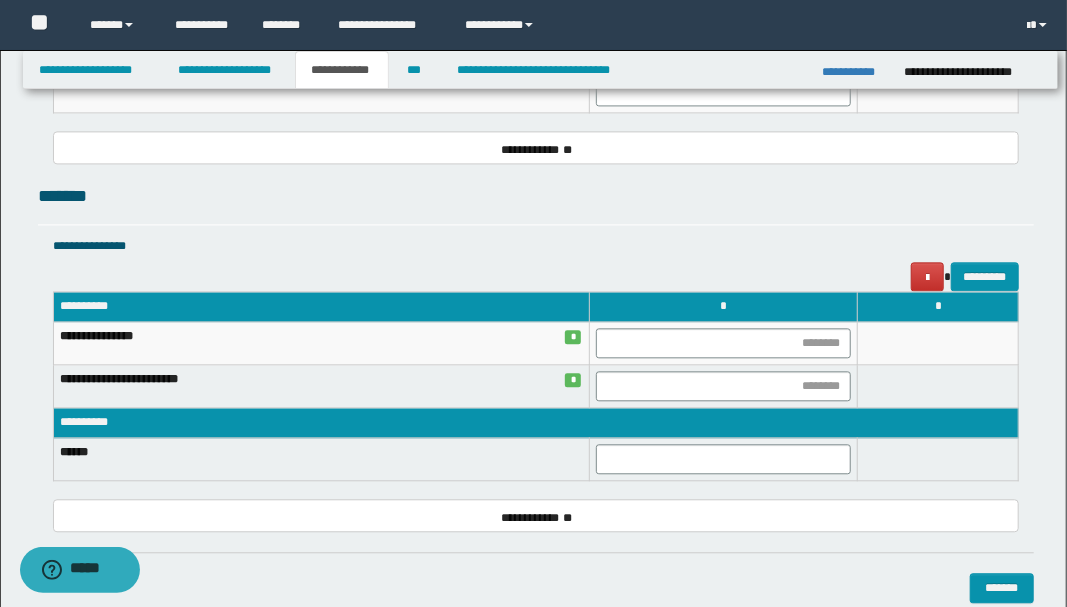 scroll, scrollTop: 1902, scrollLeft: 0, axis: vertical 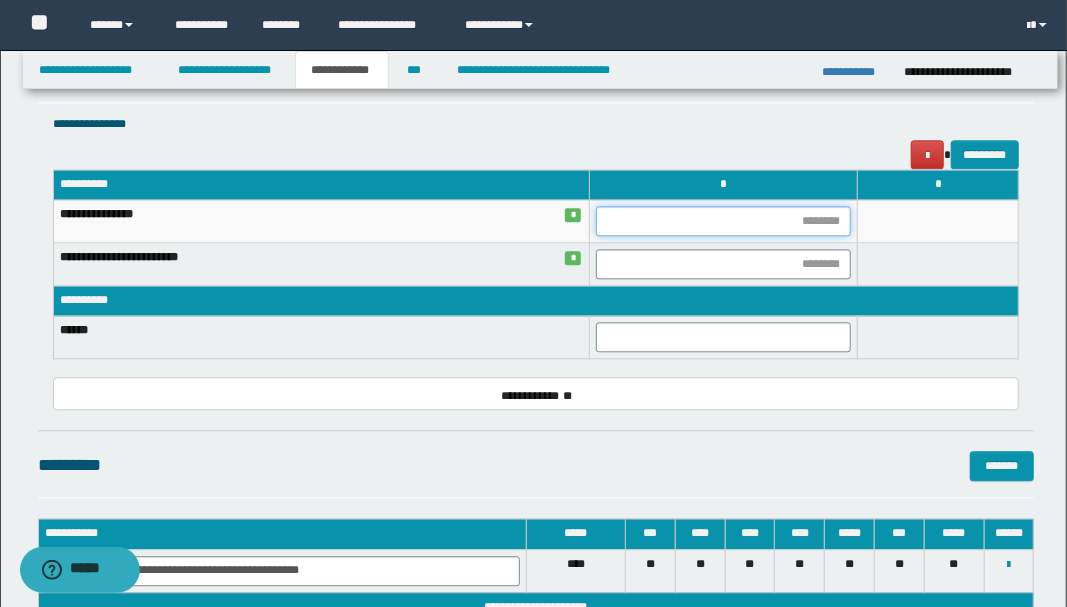 click at bounding box center [723, 221] 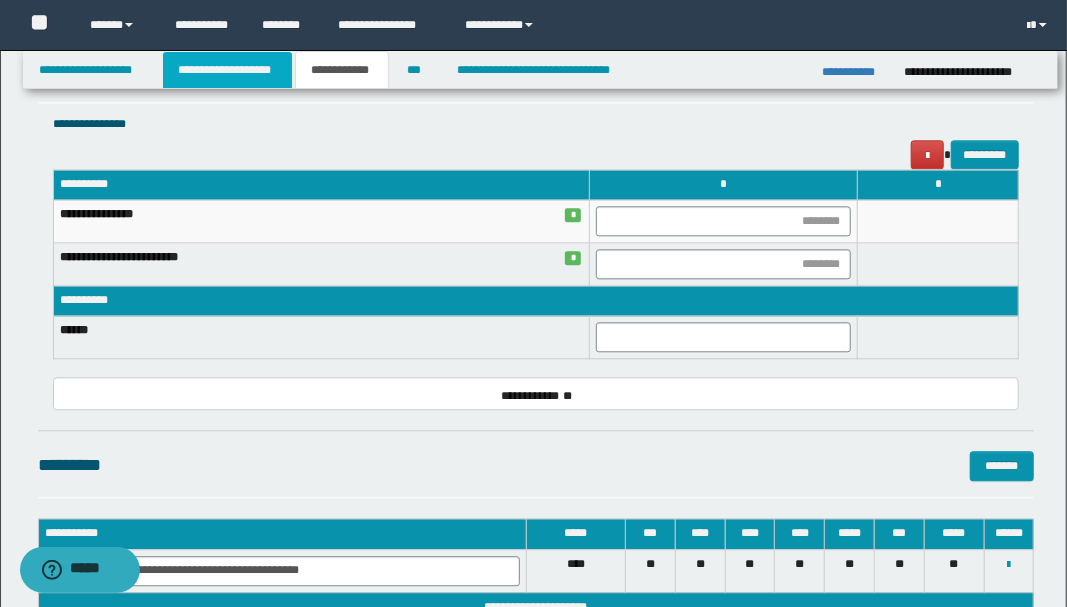 click on "**********" at bounding box center (227, 70) 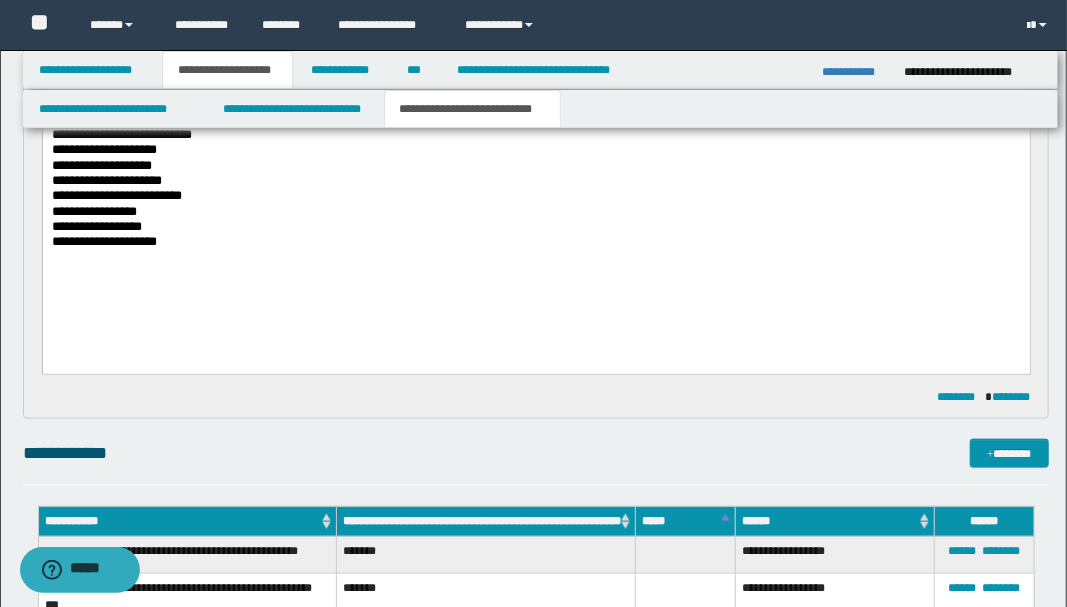 scroll, scrollTop: 662, scrollLeft: 0, axis: vertical 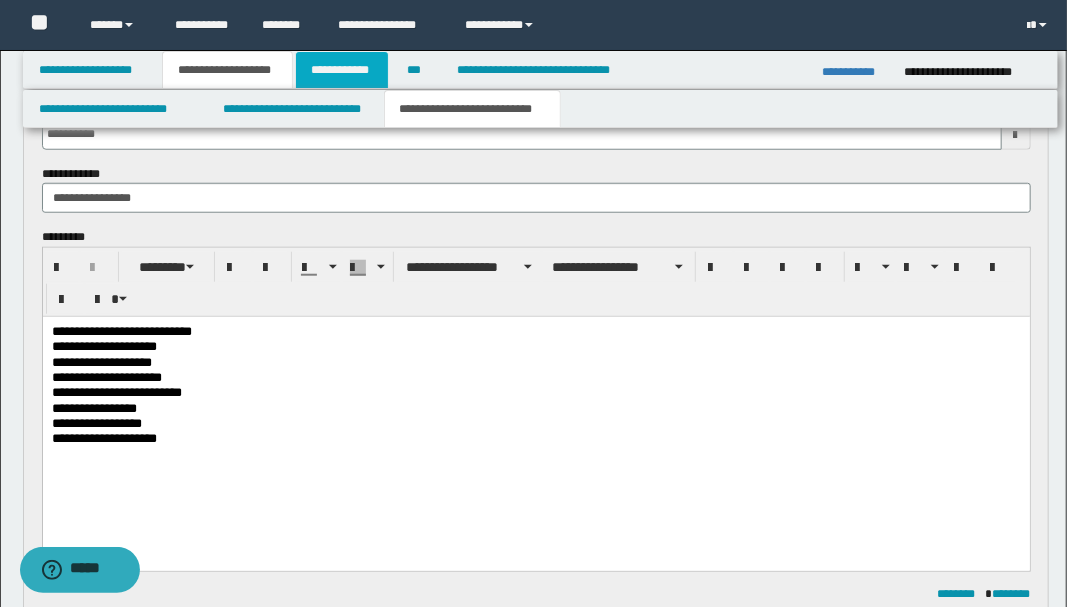 click on "**********" at bounding box center (342, 70) 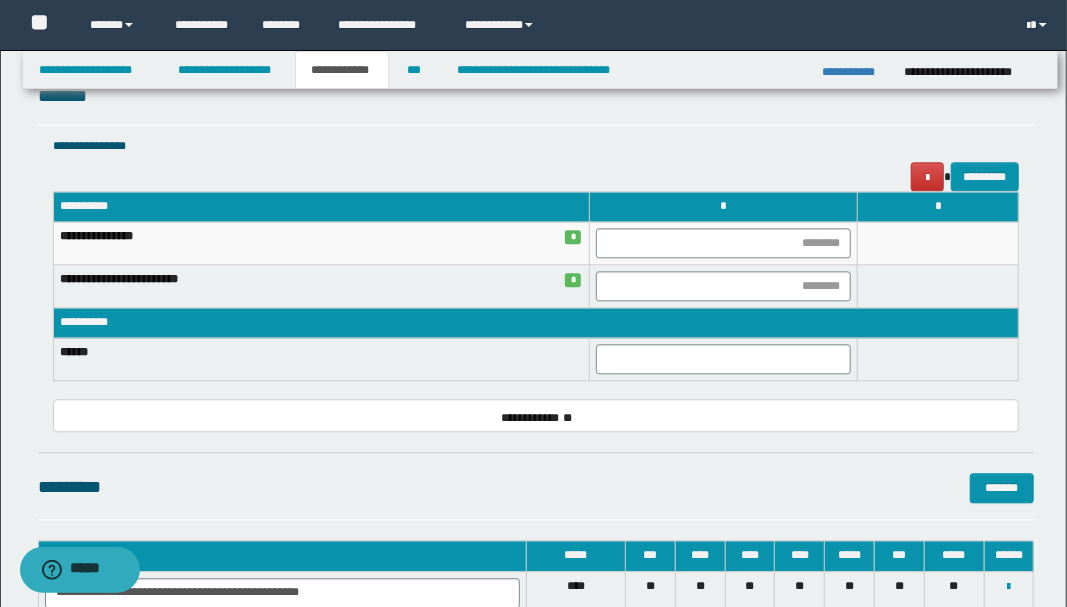 scroll, scrollTop: 1964, scrollLeft: 0, axis: vertical 